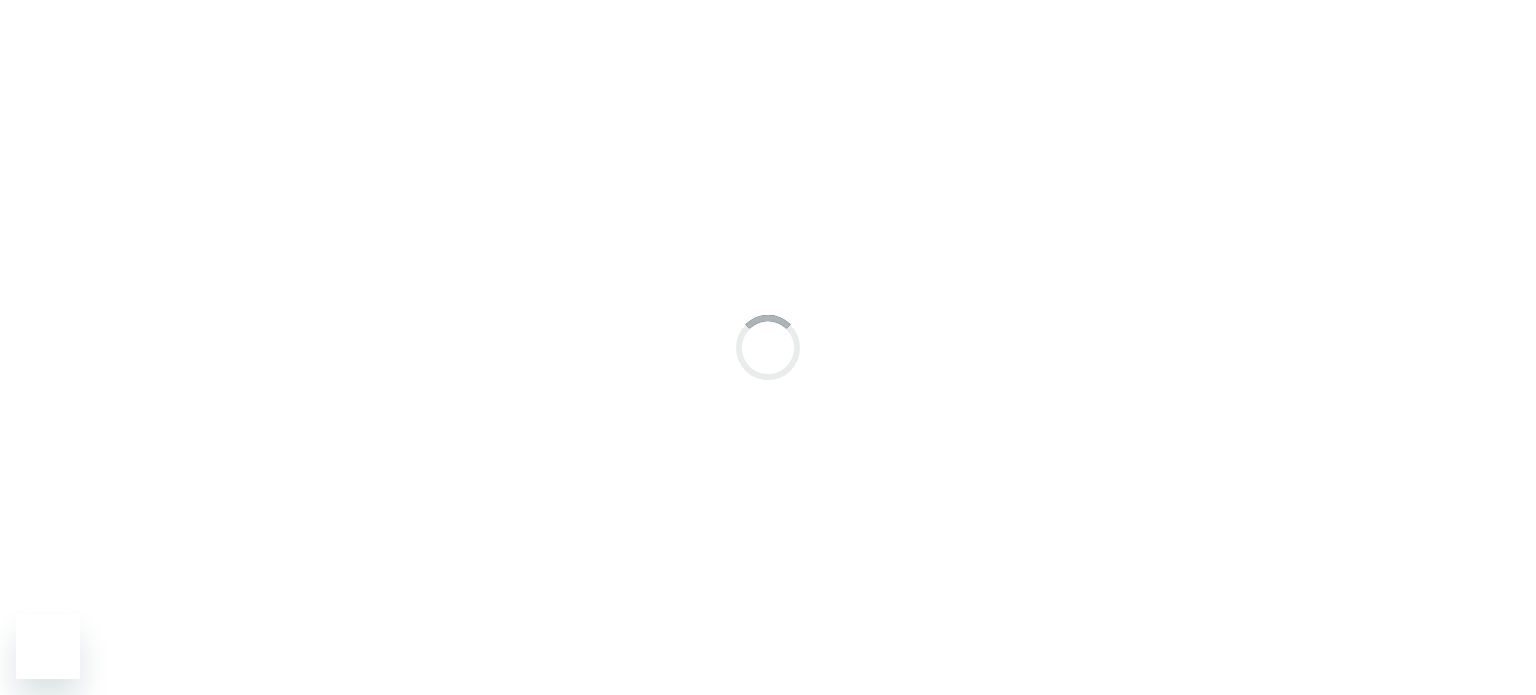 scroll, scrollTop: 0, scrollLeft: 0, axis: both 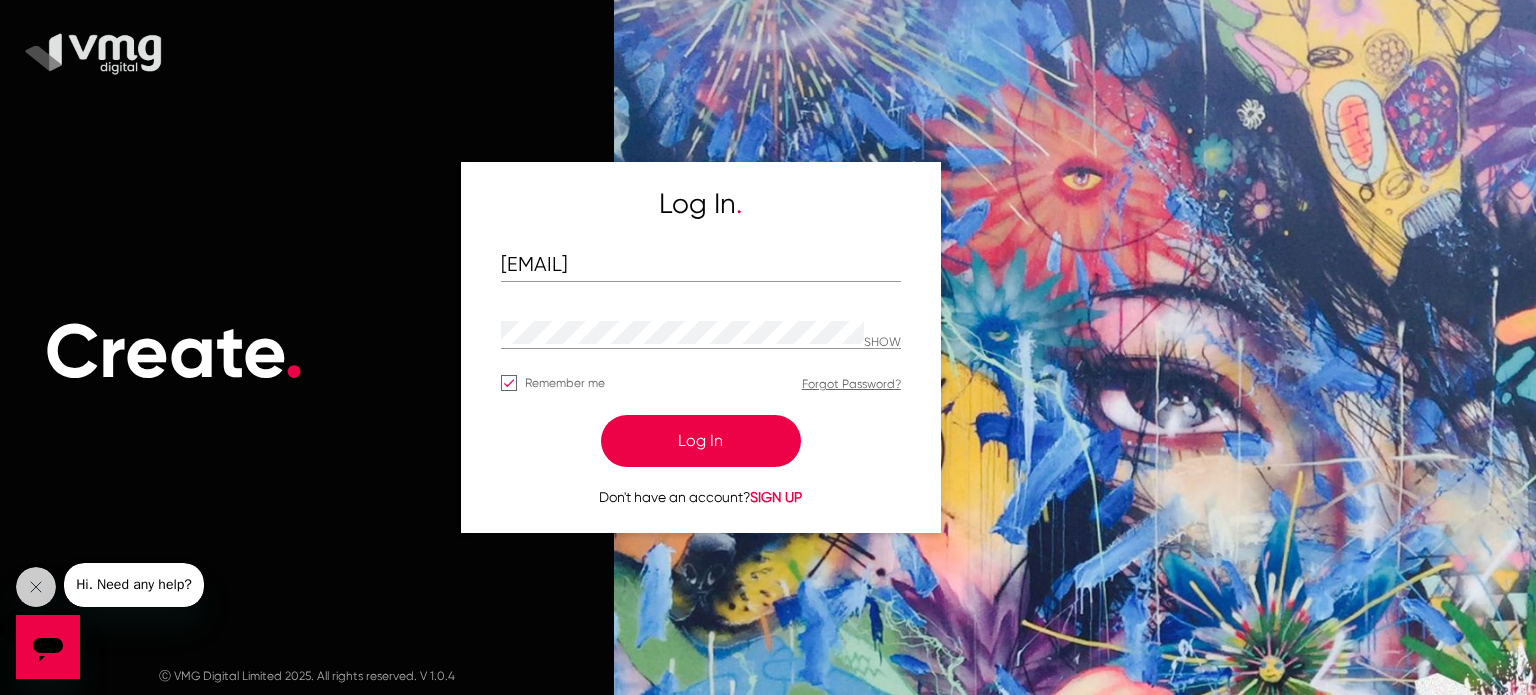 click on "Log In" at bounding box center [701, 441] 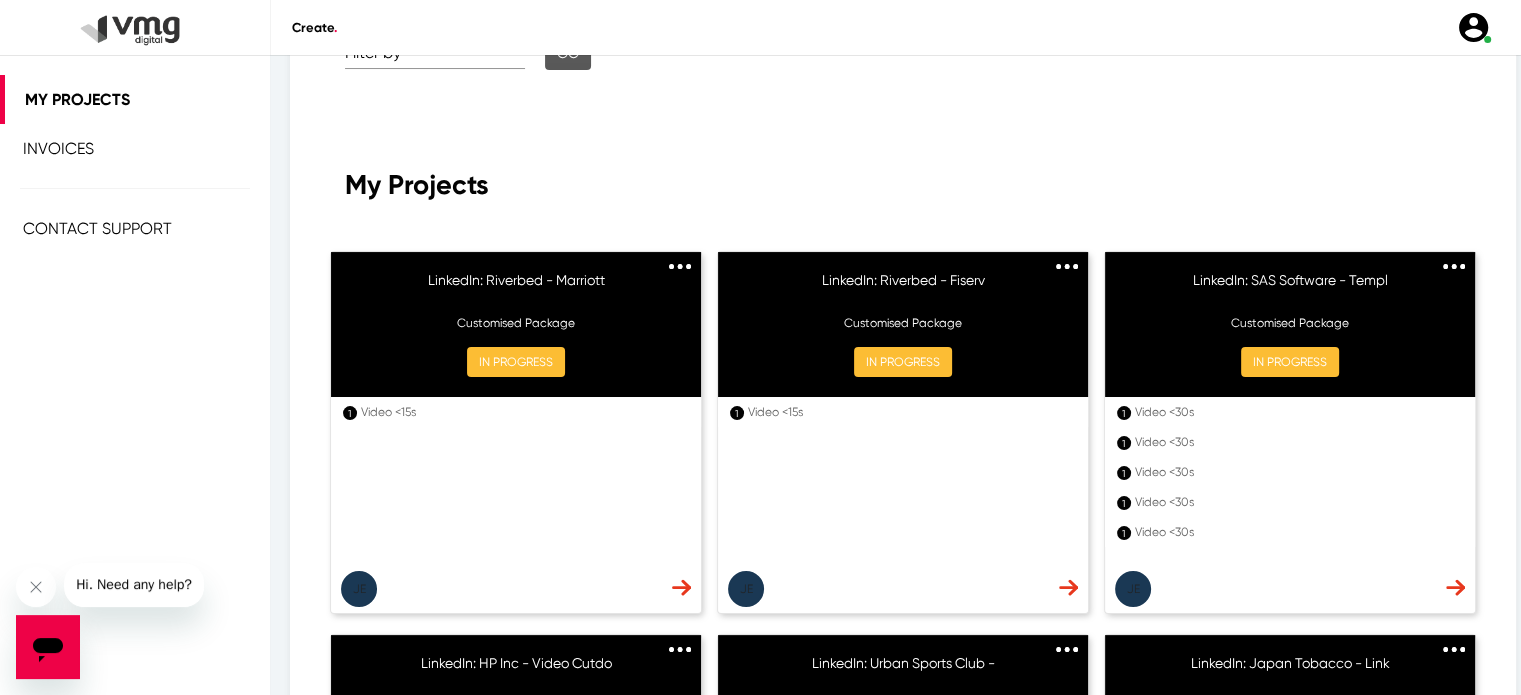 scroll, scrollTop: 192, scrollLeft: 0, axis: vertical 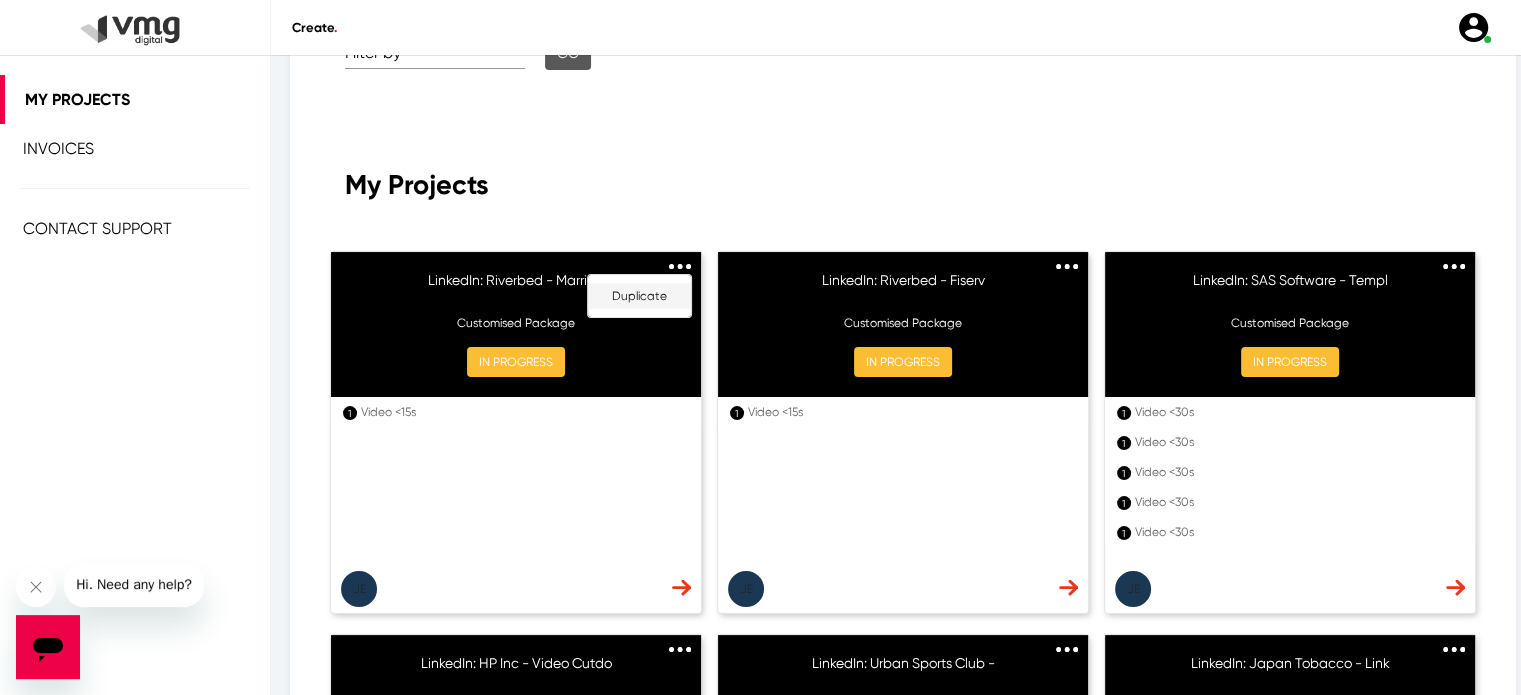 click on "Duplicate" 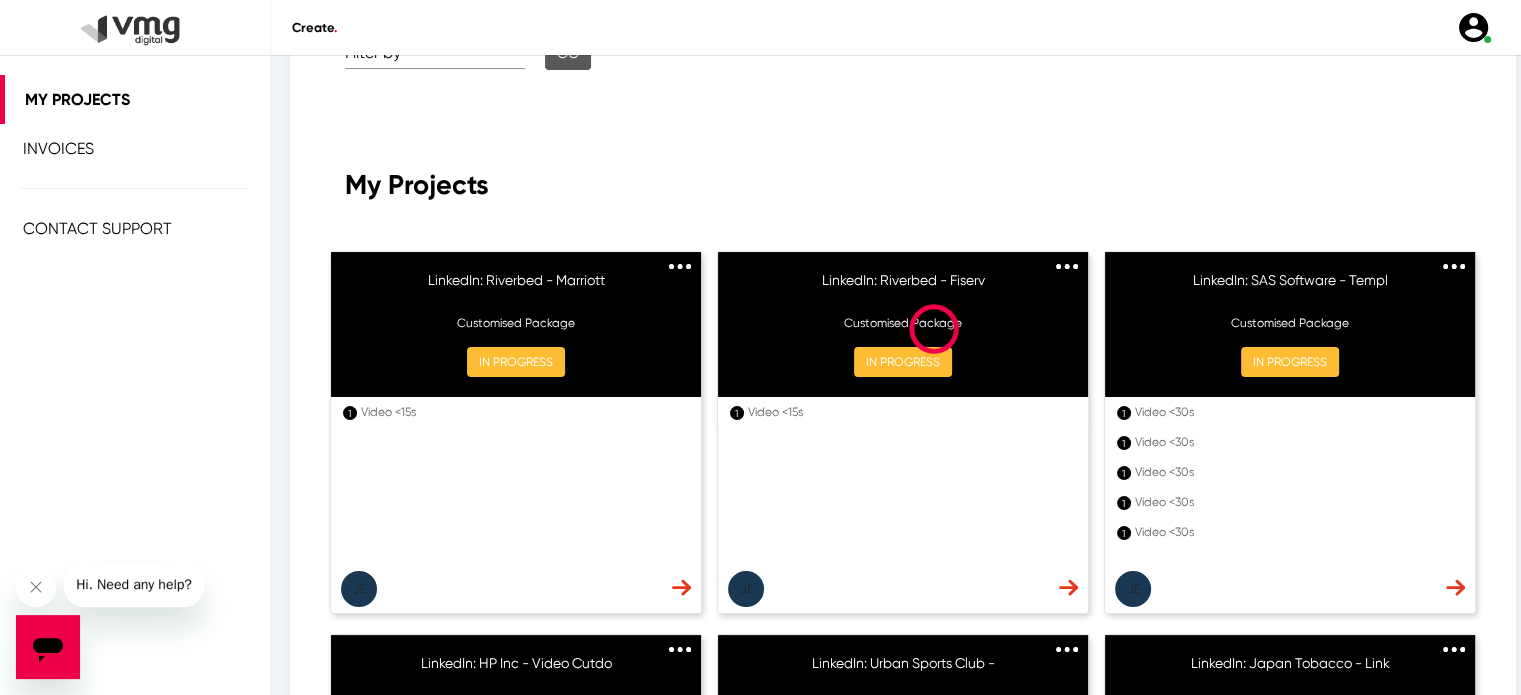 scroll, scrollTop: 0, scrollLeft: 0, axis: both 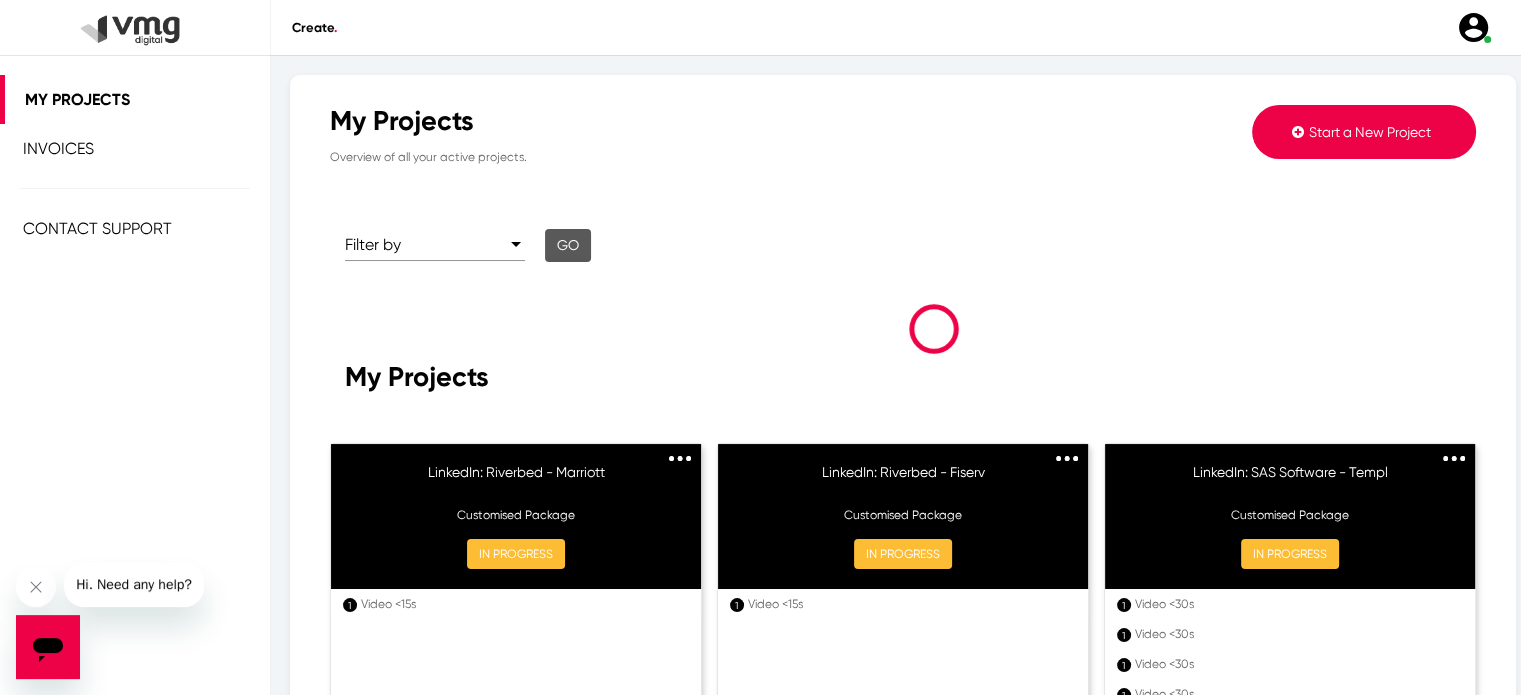 click on "Start a New Project" 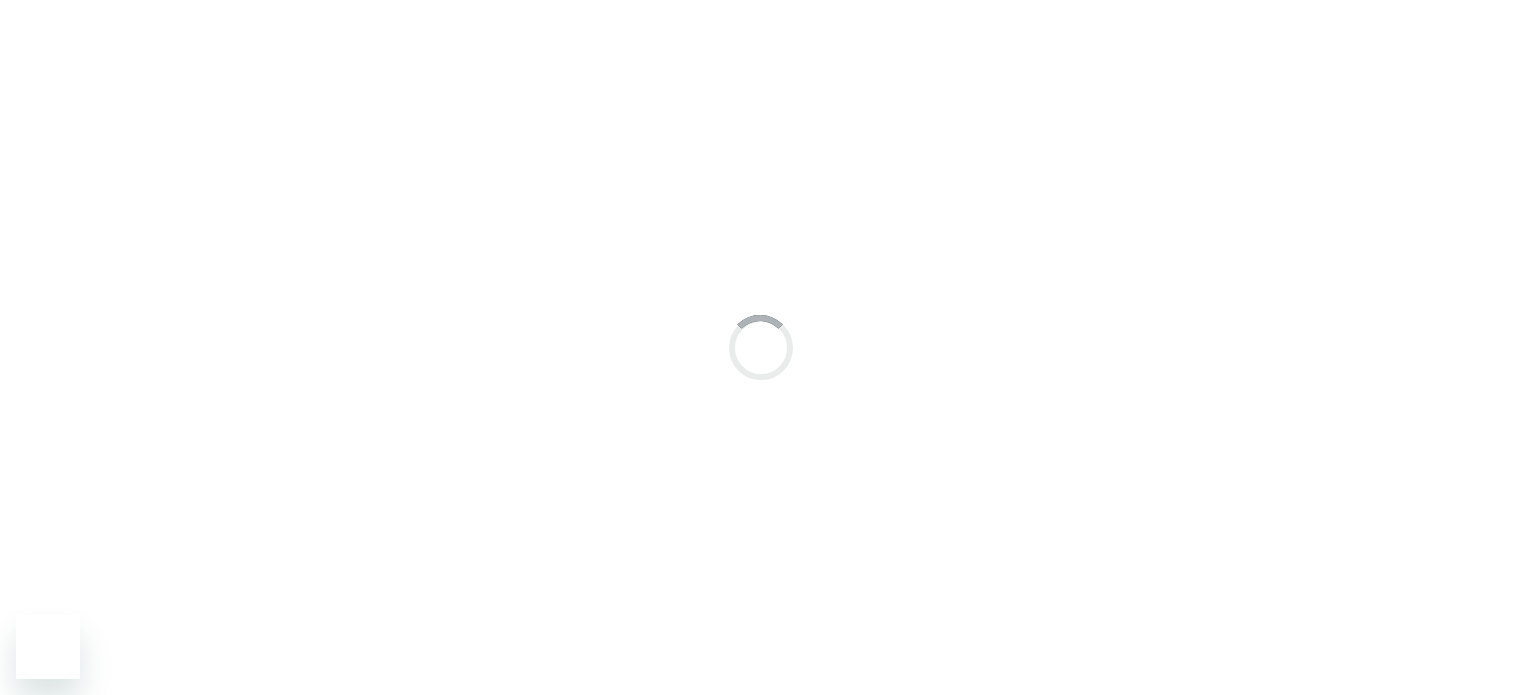scroll, scrollTop: 0, scrollLeft: 0, axis: both 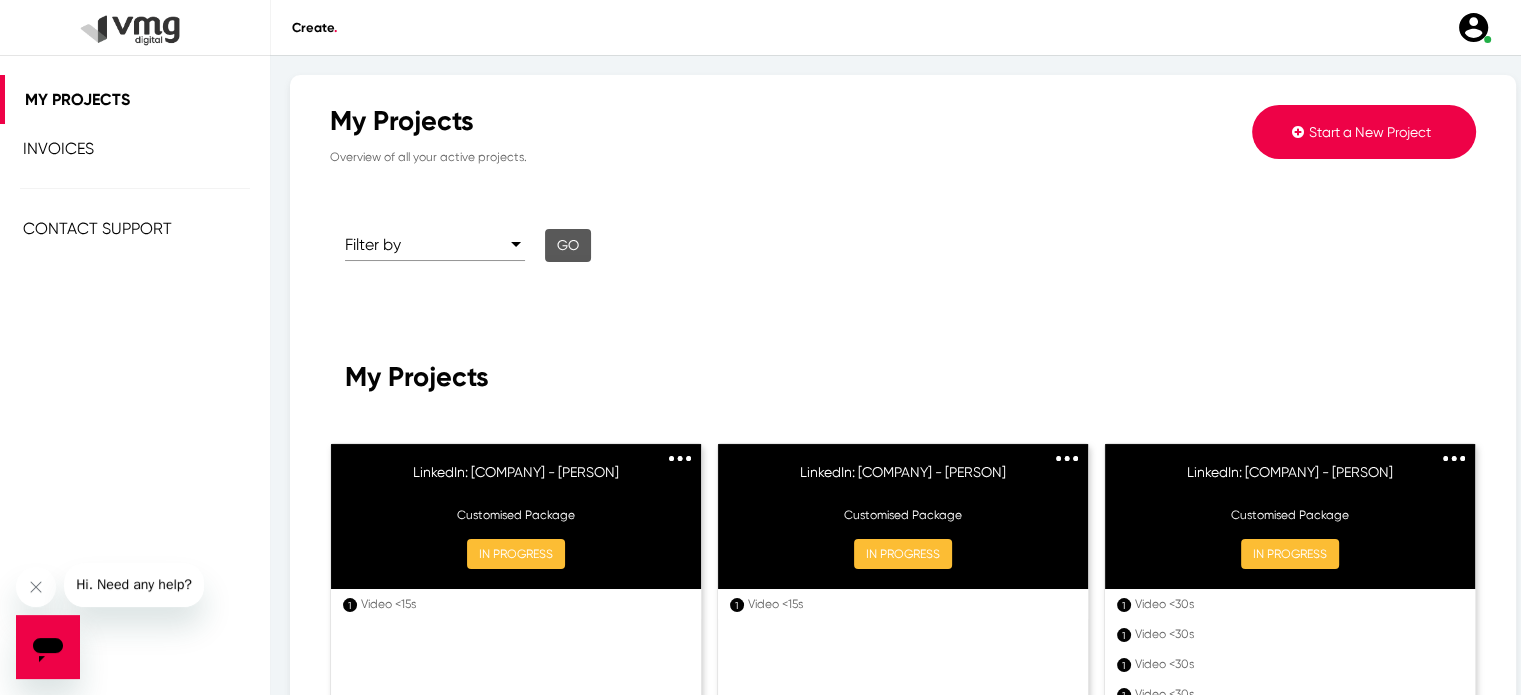 click on "Start a New Project" 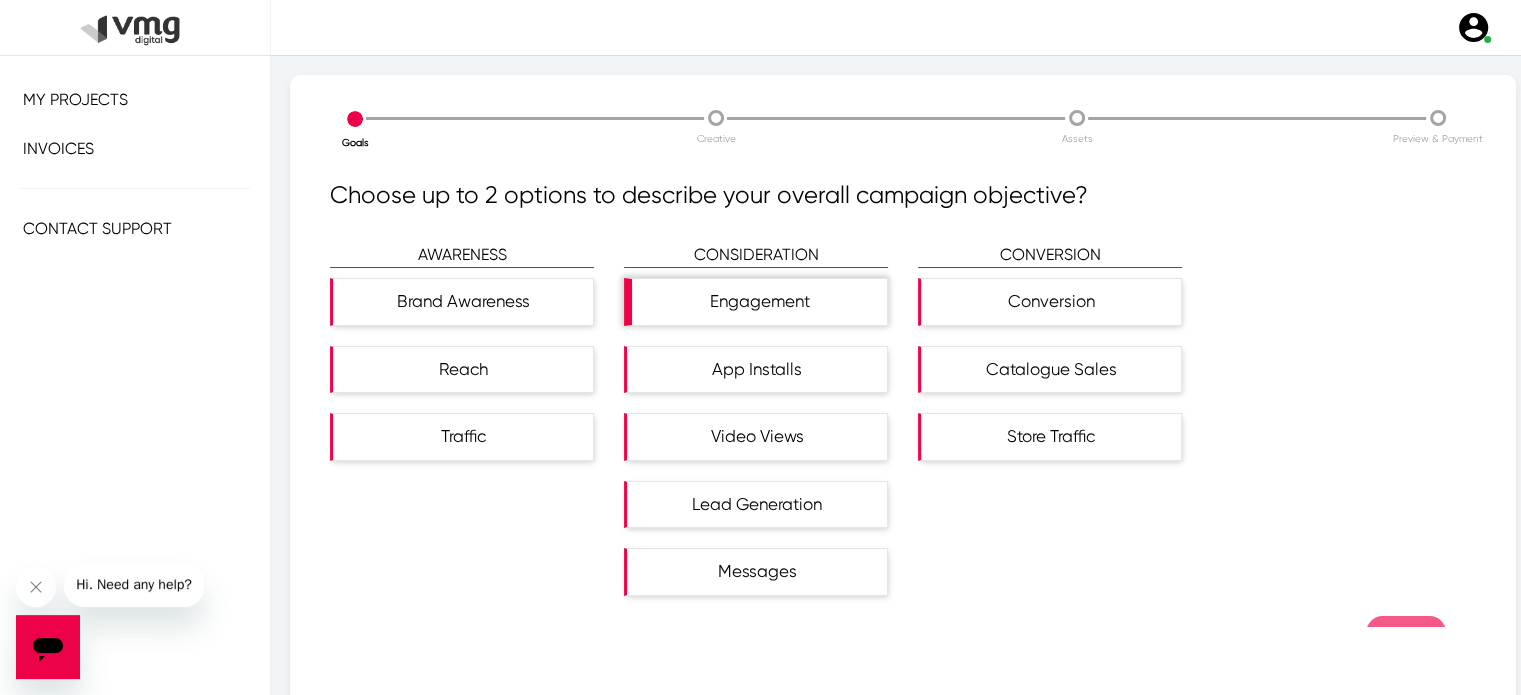 click on "Engagement" 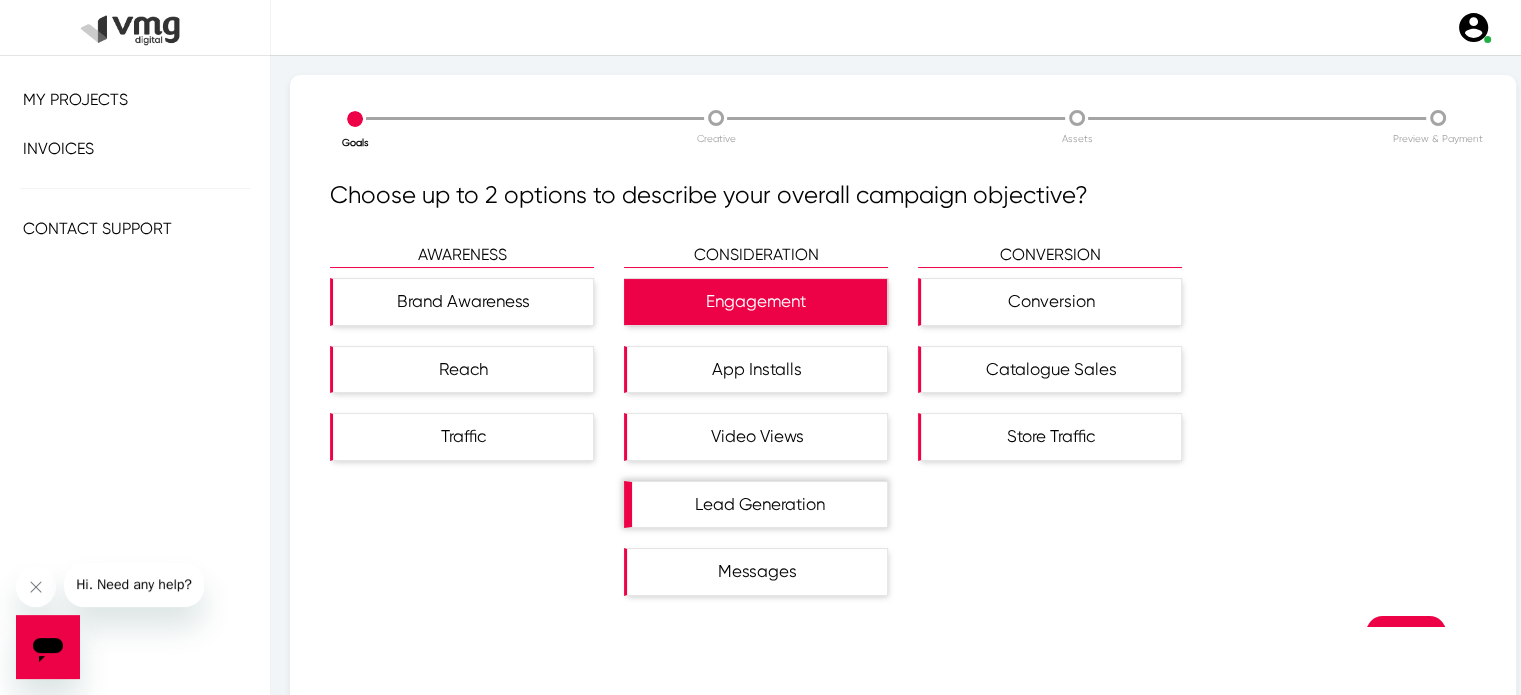 click on "Lead Generation" 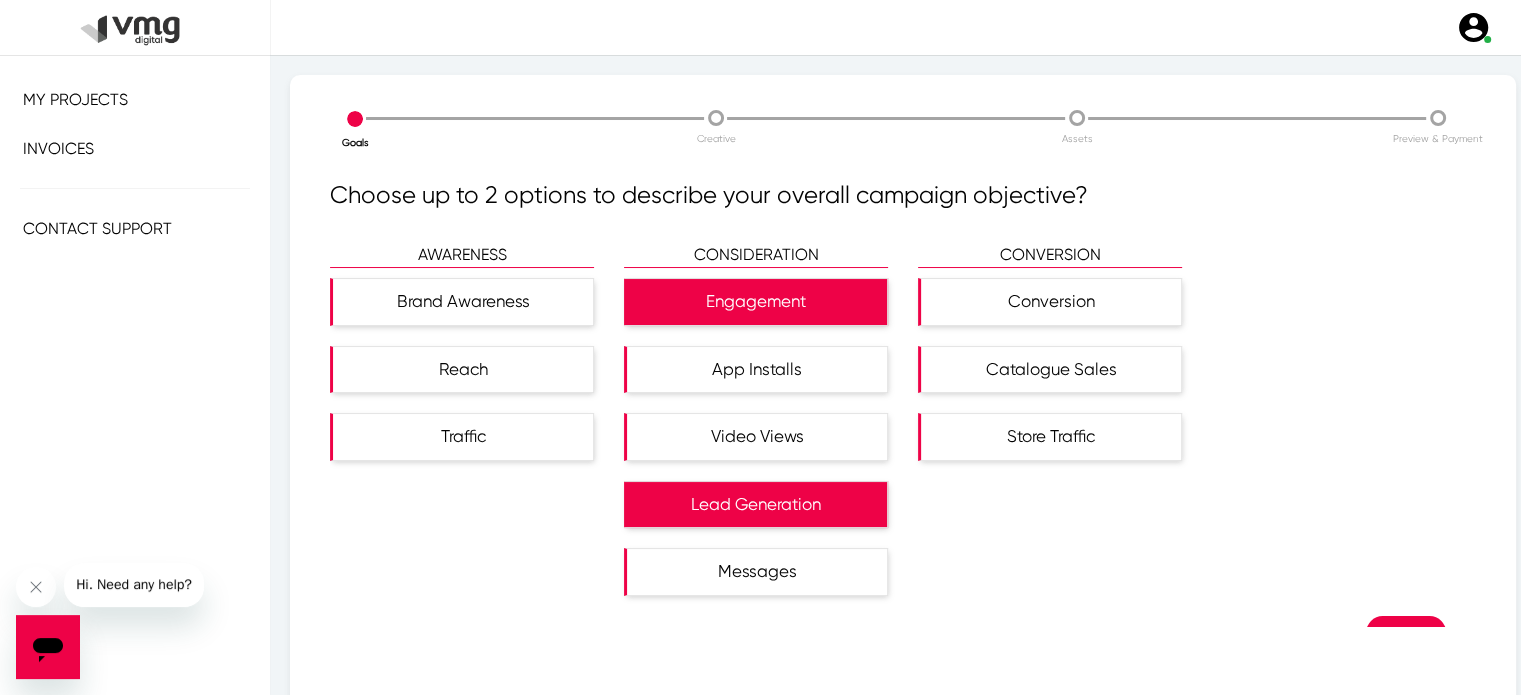 scroll, scrollTop: 48, scrollLeft: 0, axis: vertical 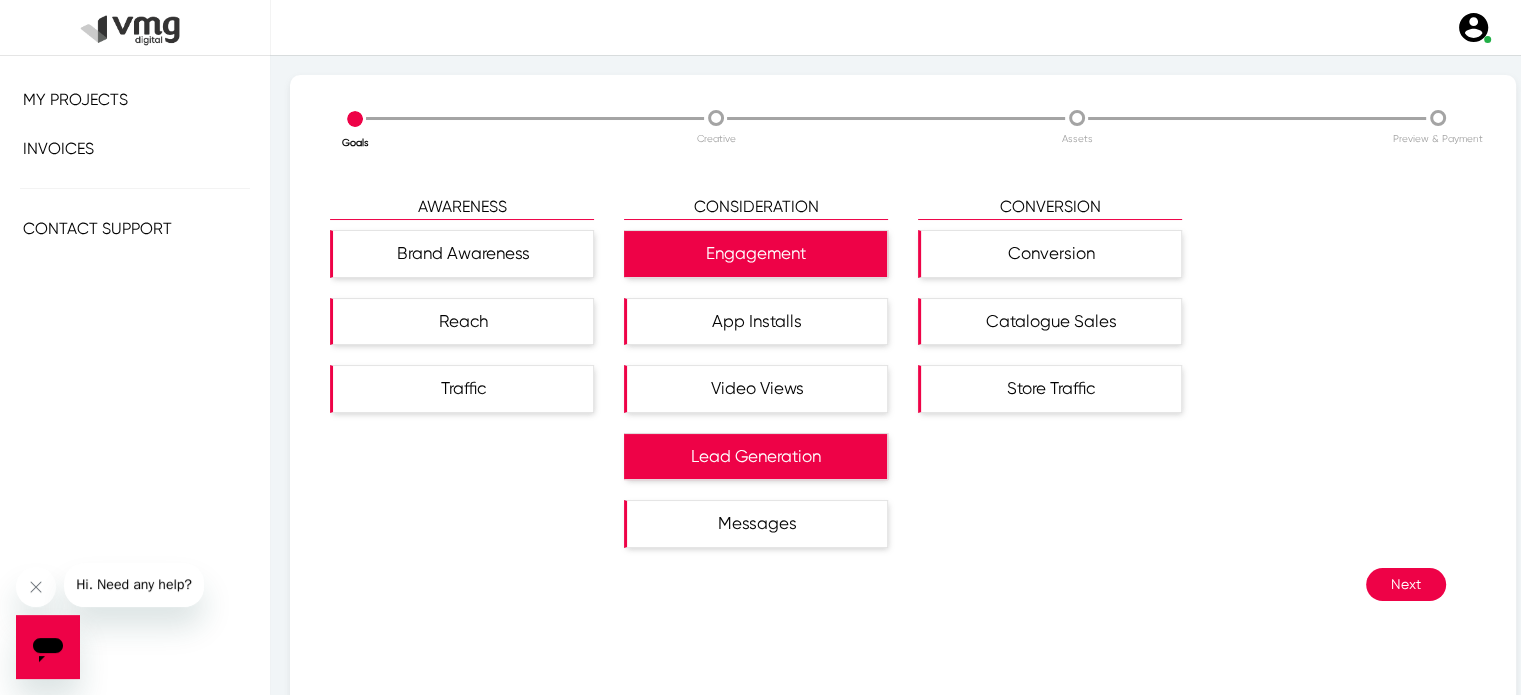 click on "Choose up to 2 options to describe your overall campaign objective? AWARENESS Brand Awareness Reach Traffic CONSIDERATION Engagement App Installs Video Views Lead Generation Messages CONVERSION Conversion Catalogue Sales Store Traffic Next" 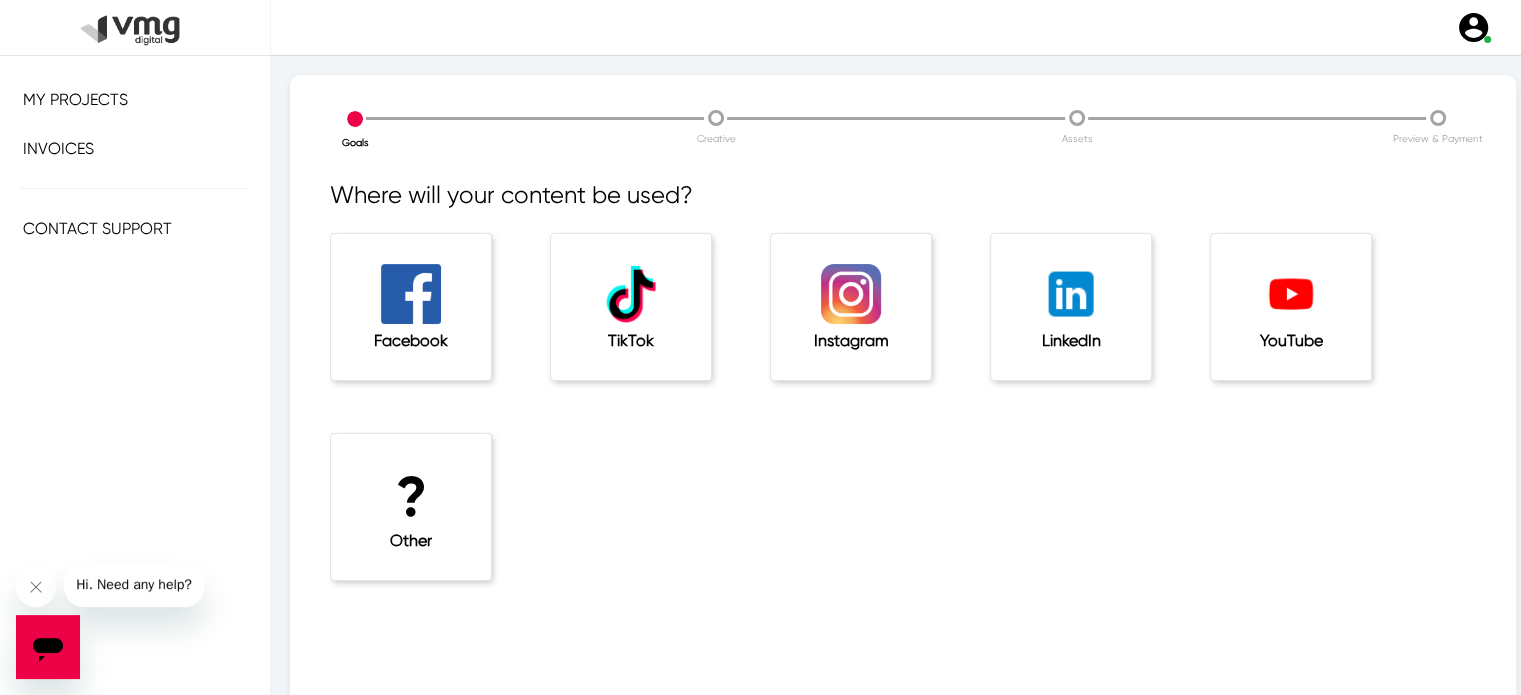 click on "LinkedIn" 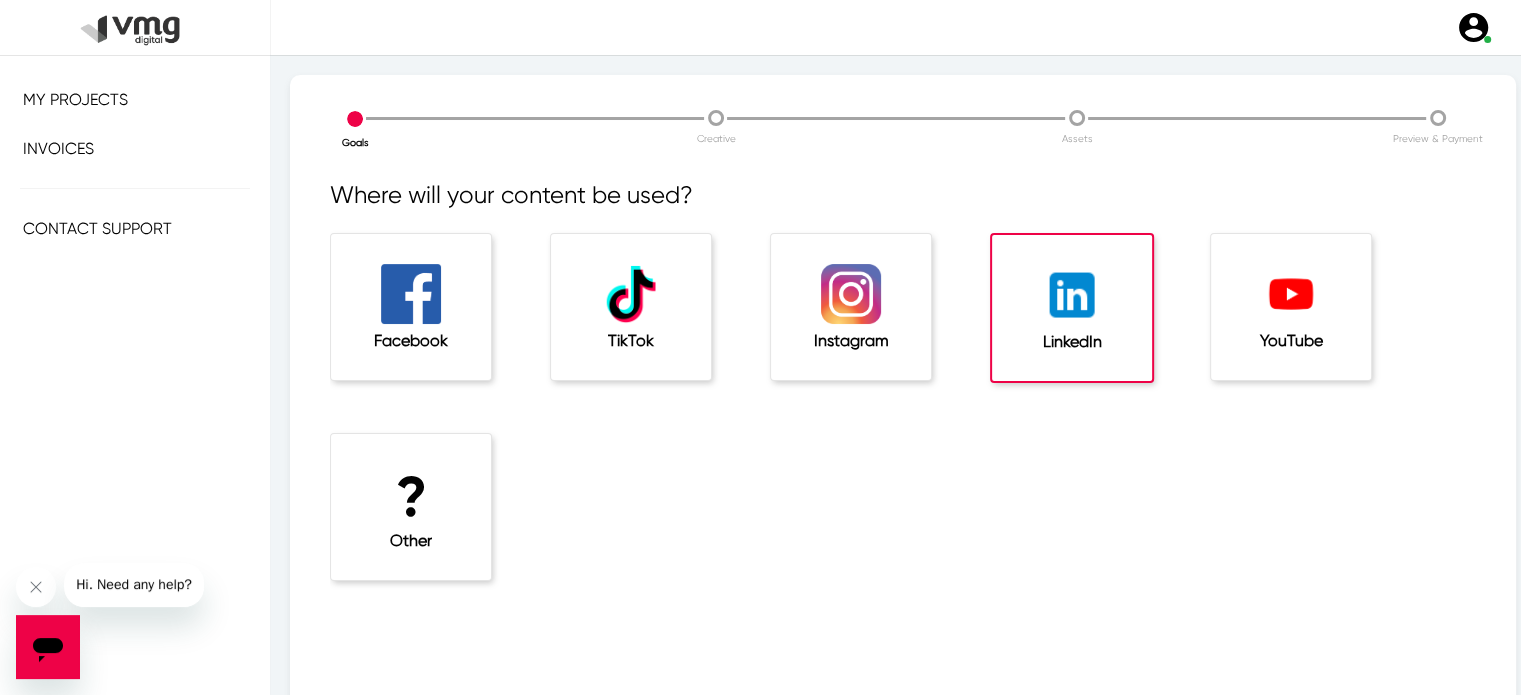 scroll, scrollTop: 68, scrollLeft: 0, axis: vertical 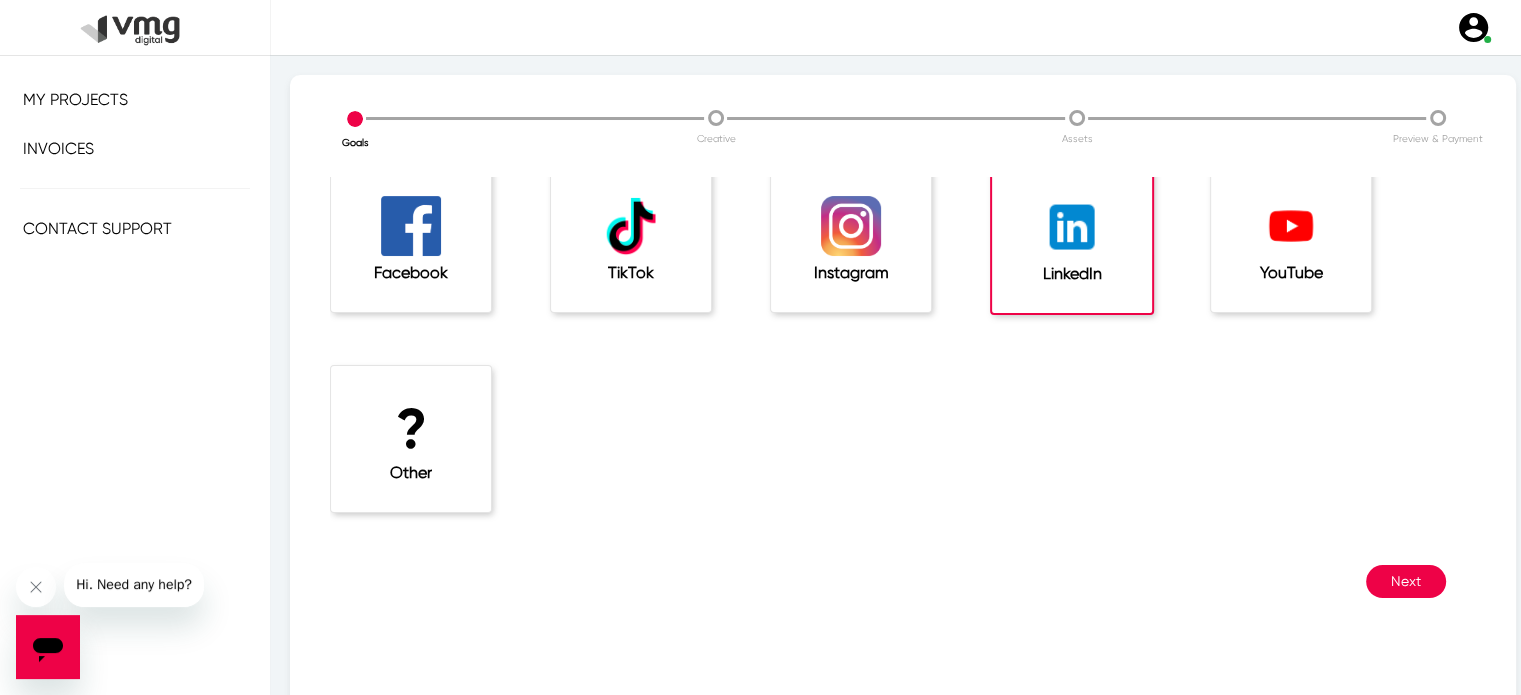 click on "Where will your content be used? Facebook TikTok Instagram LinkedIn YouTube ? Other Next" 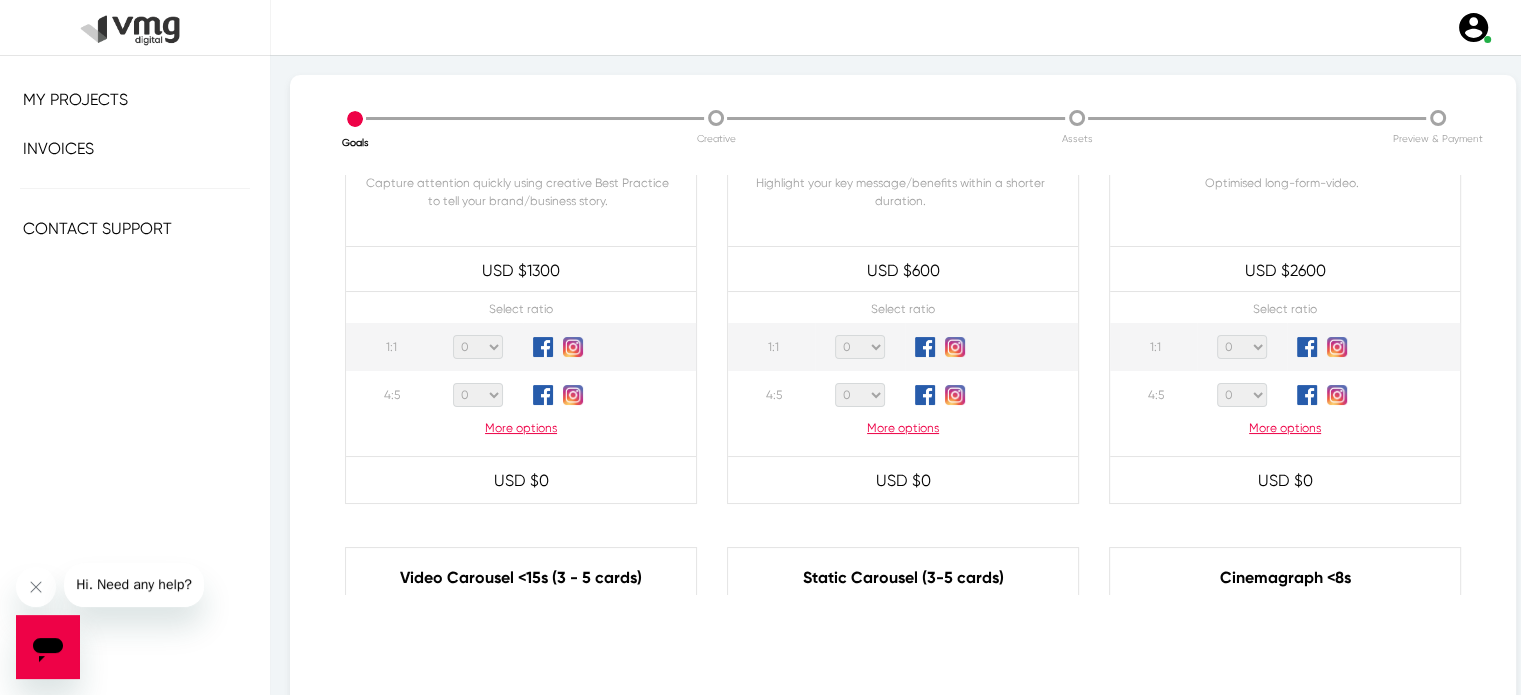 scroll, scrollTop: 96, scrollLeft: 0, axis: vertical 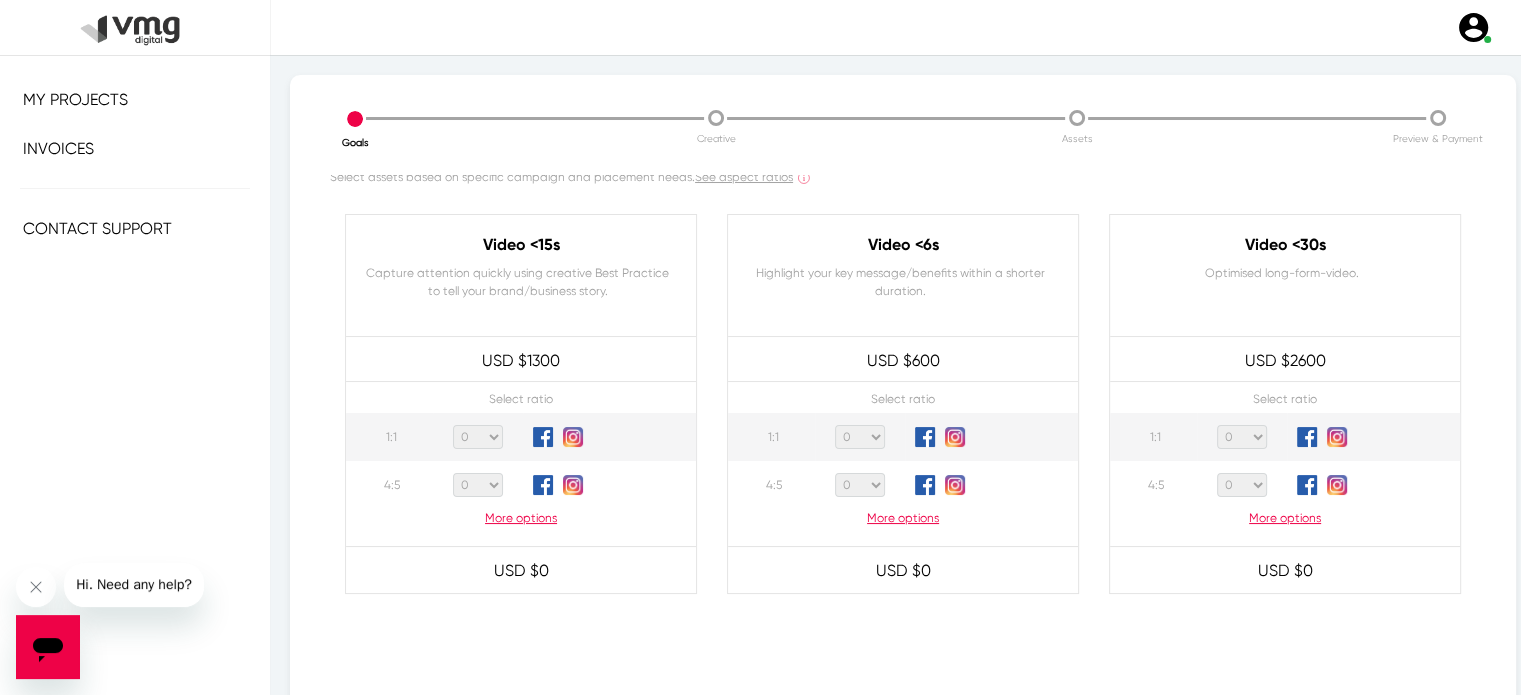 click on "0 1 2 3 4 5 6 7 8 9 10 11 12 13 14 15 16 17 18 19 20" 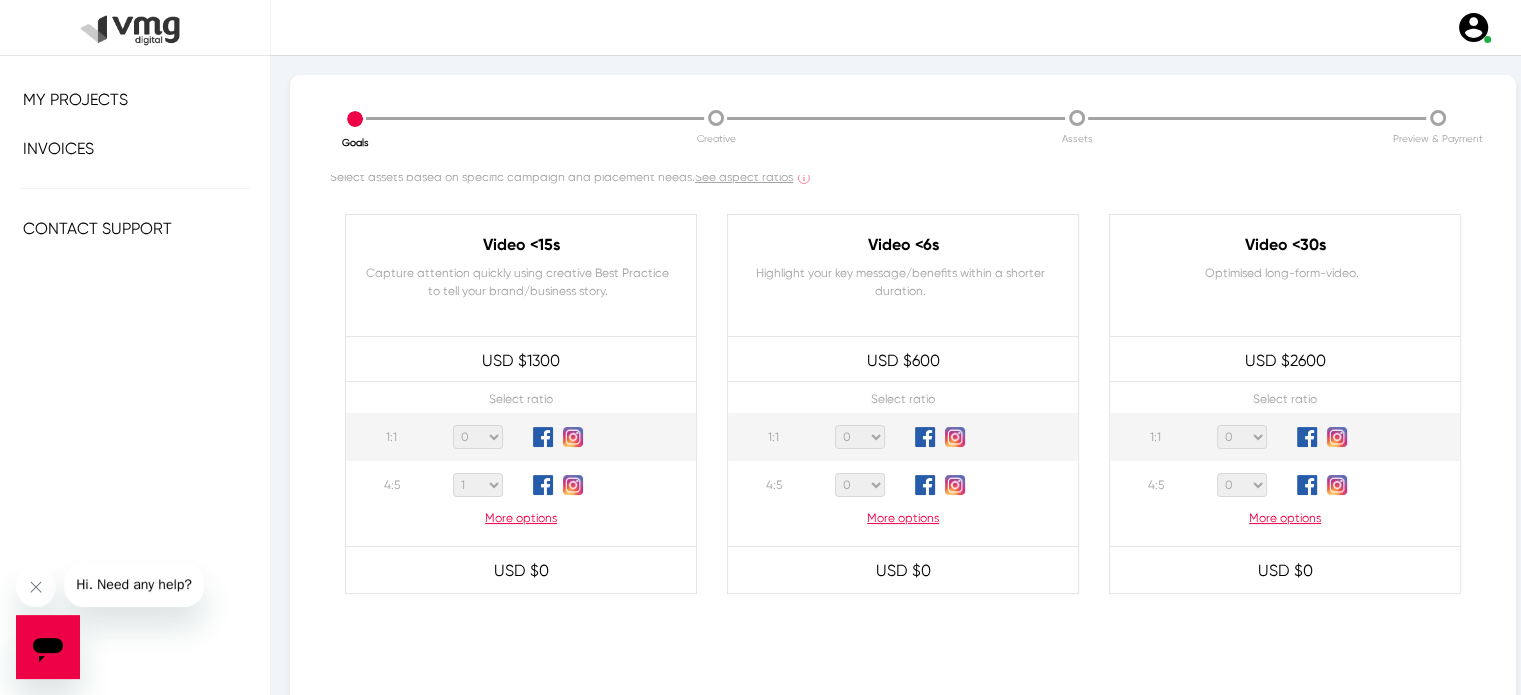 click on "0 1 2 3 4 5 6 7 8 9 10 11 12 13 14 15 16 17 18 19 20" 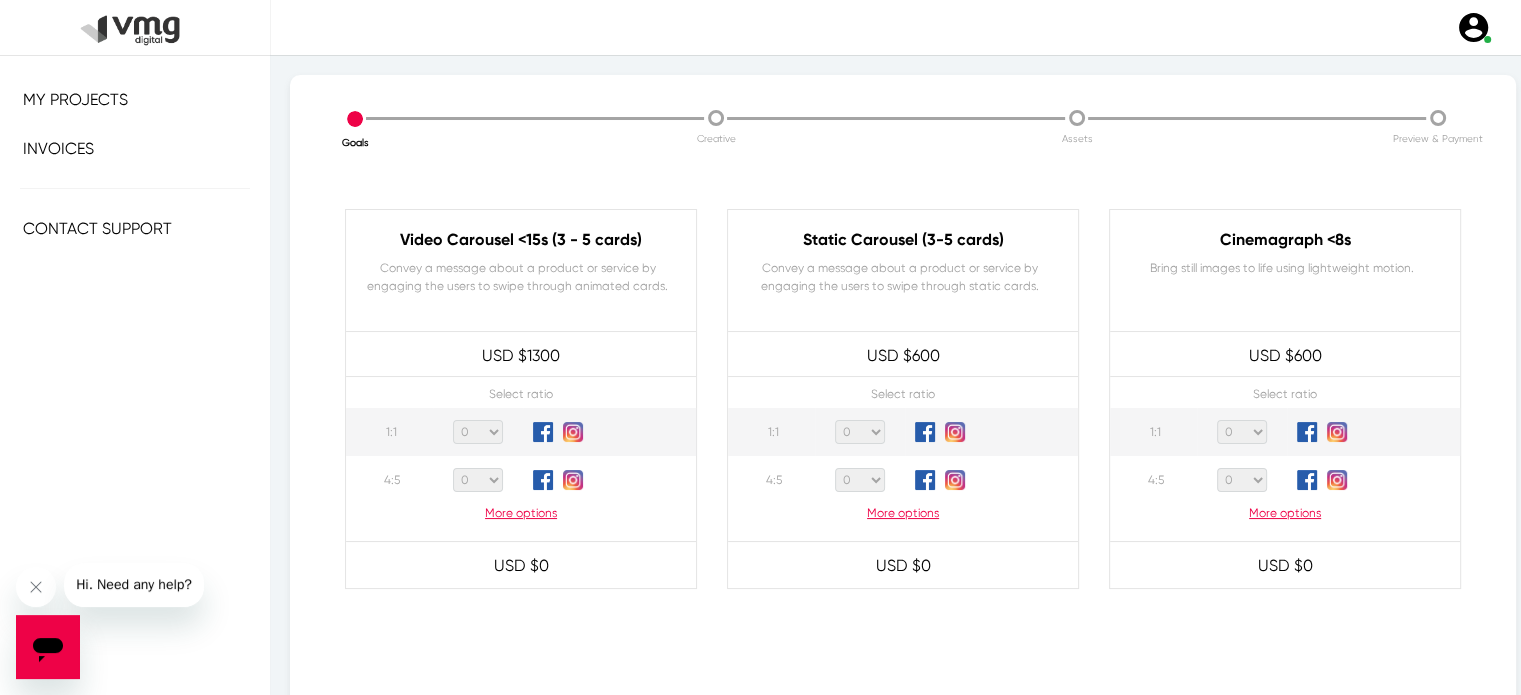 scroll, scrollTop: 524, scrollLeft: 0, axis: vertical 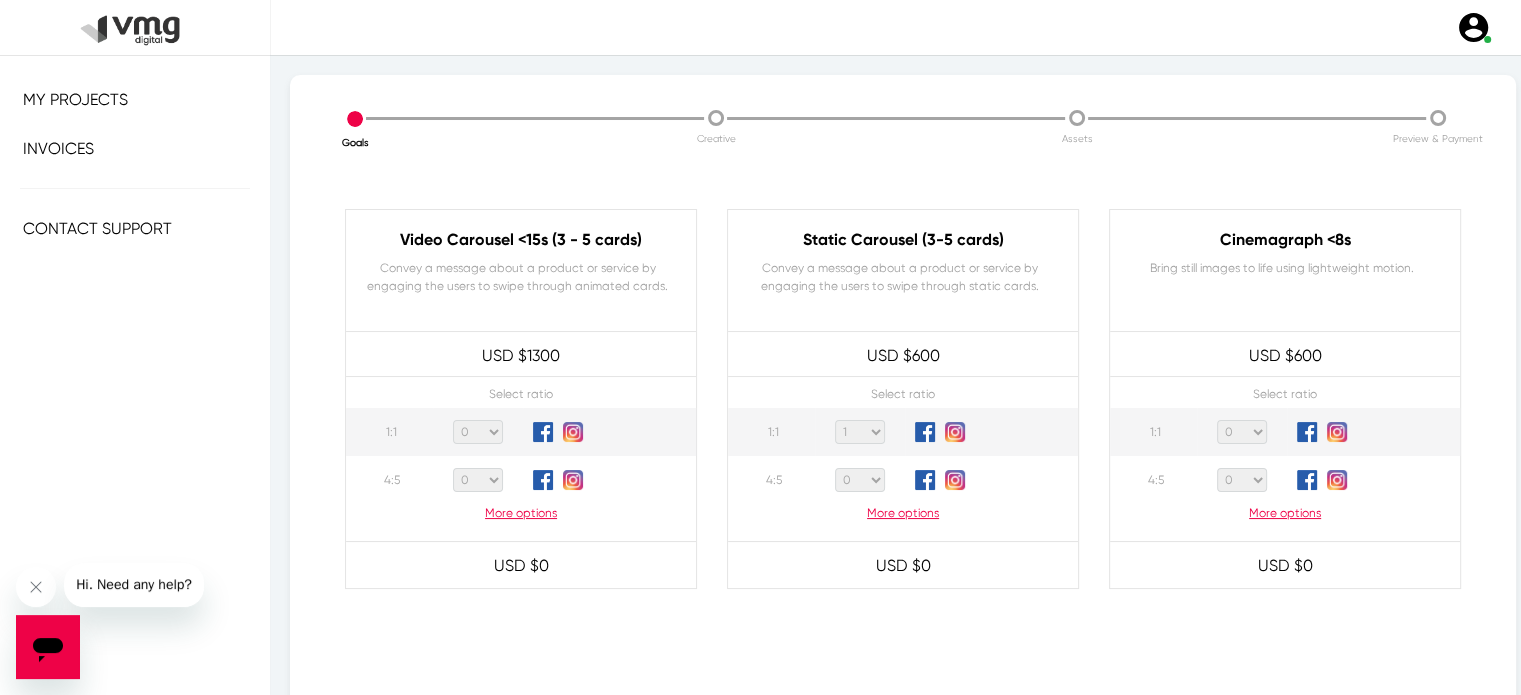 click on "0 1 2 3 4 5 6 7 8 9 10 11 12 13 14 15 16 17 18 19 20" 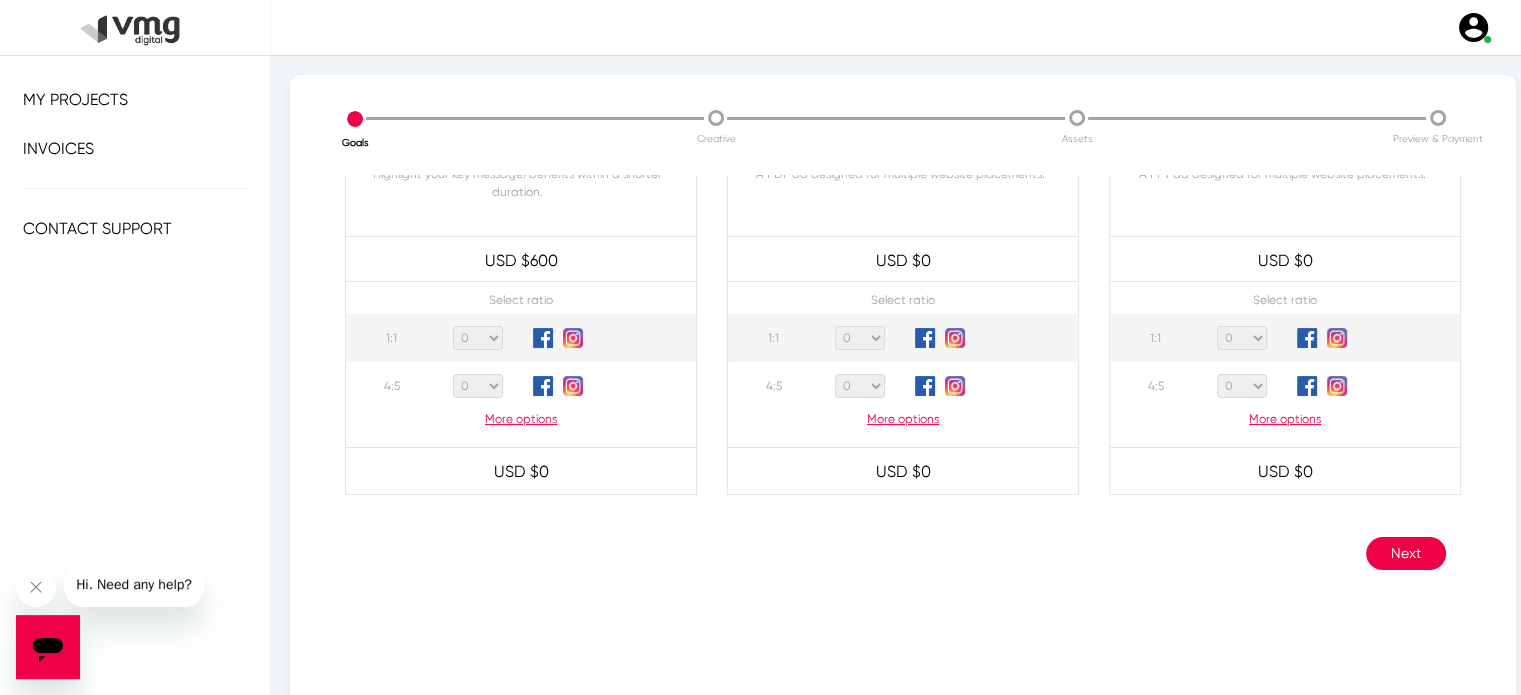 scroll, scrollTop: 1889, scrollLeft: 0, axis: vertical 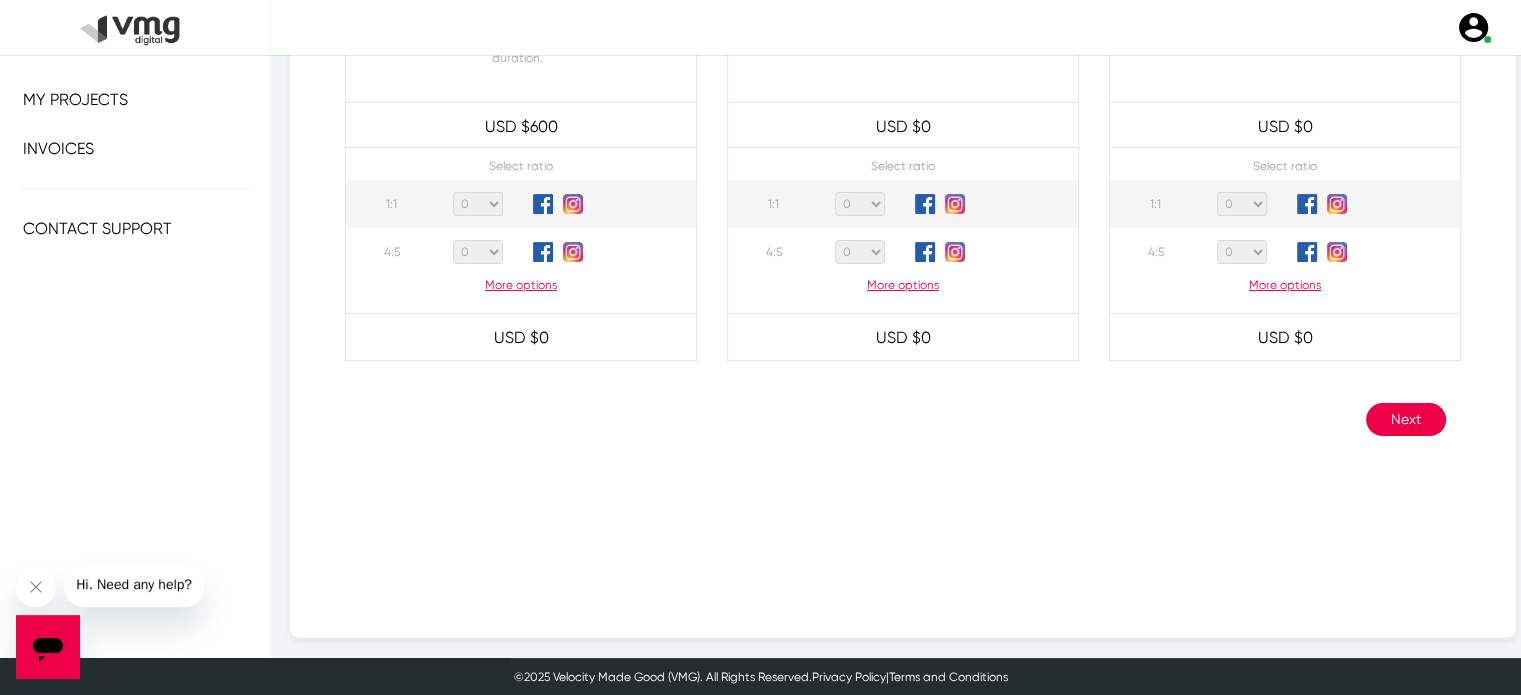 click on "Next" 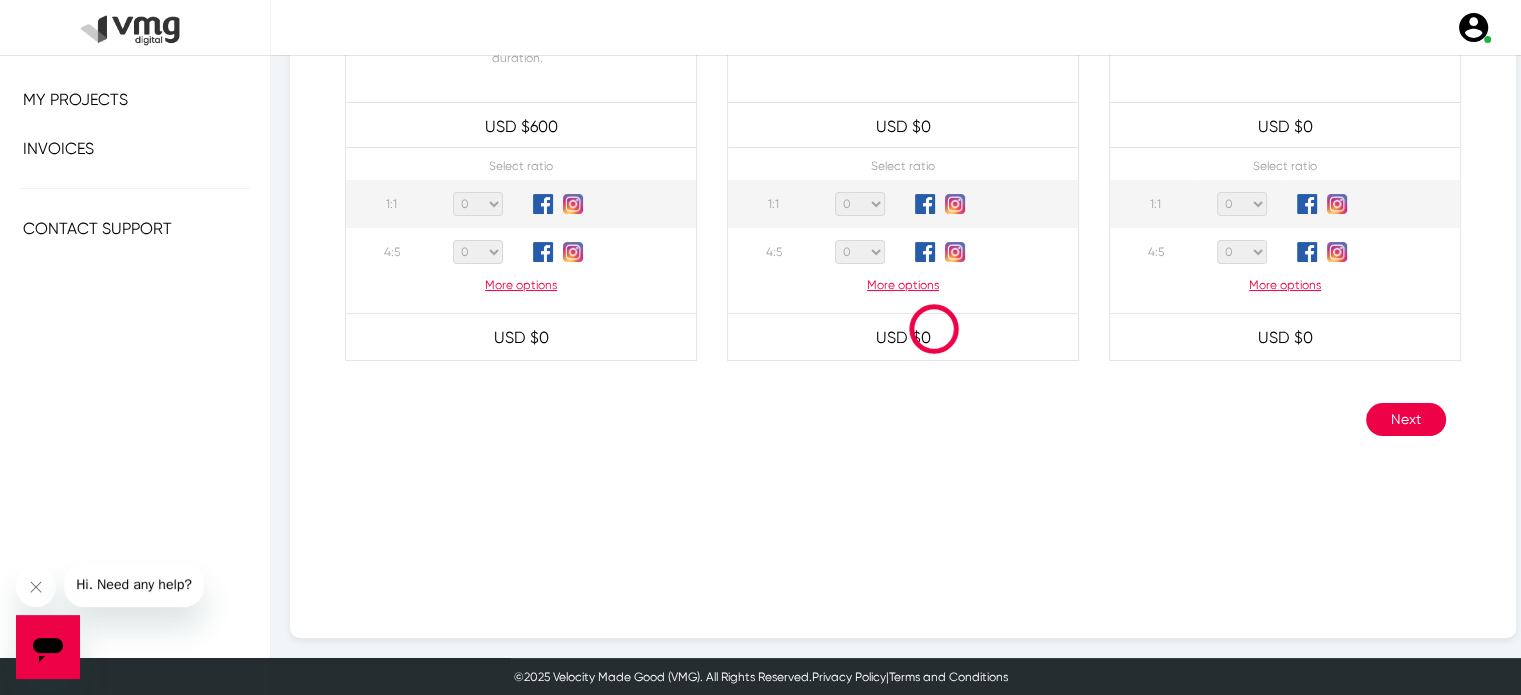 type 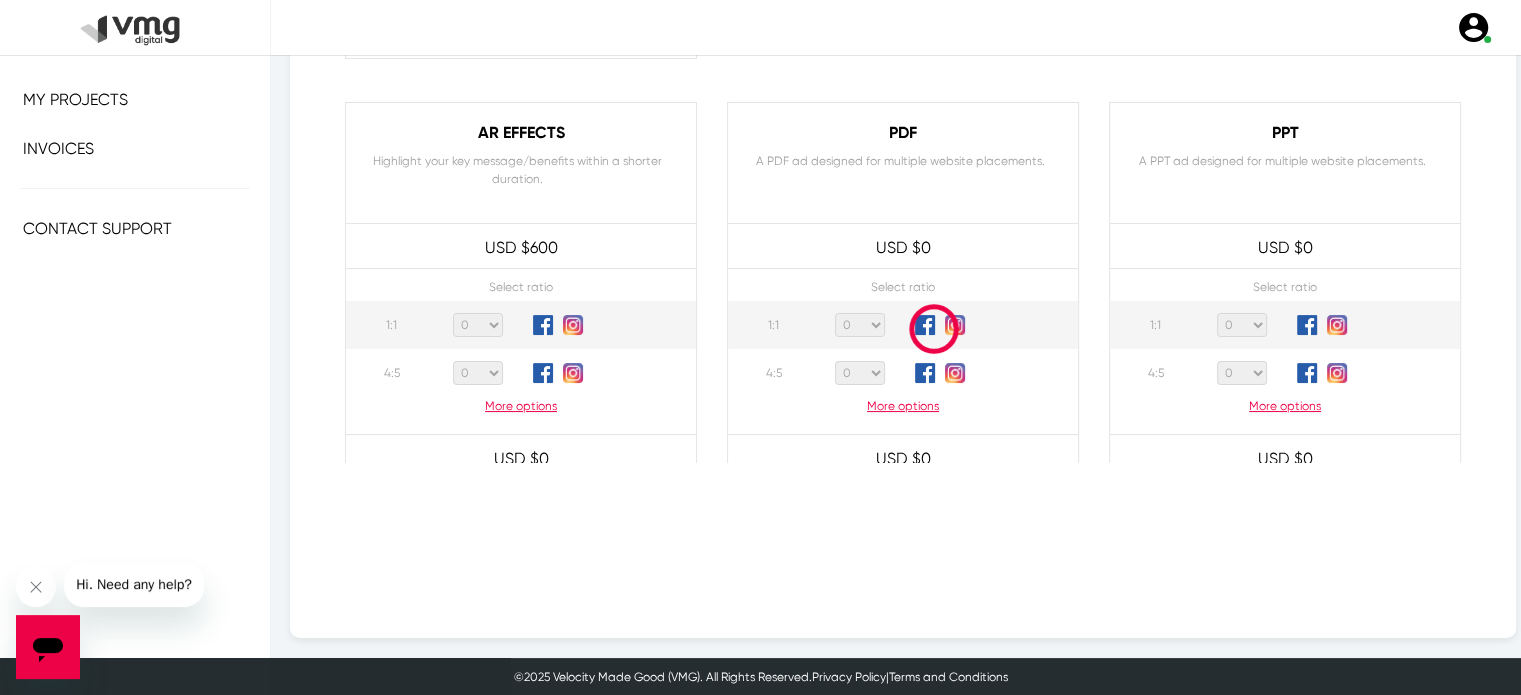 scroll, scrollTop: 1765, scrollLeft: 0, axis: vertical 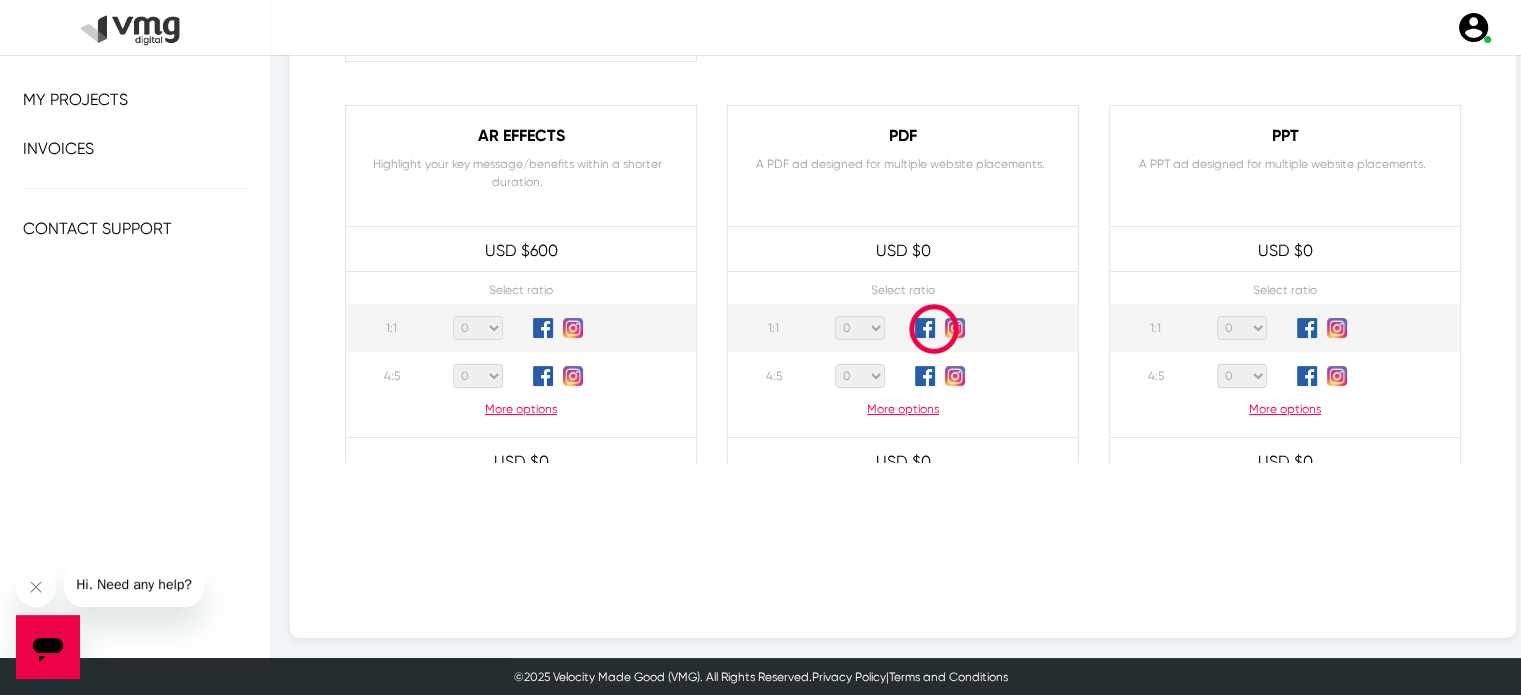 click on "Goals Creative Assets Preview & Payment Bespoke creative package Customise your own creative package Select assets based on specific campaign and placement needs. See aspect ratios Aspect Ratios 9:16 - Vertical 1:1 - Square 4:5 - Vertical 16:9 - Horizontal Video <15s Capture attention quickly using creative Best Practice to tell your brand/business story. USD $ 1300 Select ratio 1:1 0 1 2 3 4 5 6 7 8 9 10 11 12 13 14 15 16 17 18 19 20 4:5 0 1 2 3 4 5 6 7 8 9 10 11 12 13 14 15 16 17 18 19 20 More options USD $ 1300 Video <6s Highlight your key message/benefits within a shorter duration. USD $ 600 Select ratio 1:1 0 1 2 3 4 5 6 7 8 9 10 11 12 13 14 15 16 17 18 19 20 4:5 0 1 2 3 4 5 6 7 8 9 10 11 12 13 14 15 16 17 18 19 20 More options USD $ 0 Video <30s Optimised long-form-video. USD $ 2600 Select ratio 1:1 0 1 2 3 4 5 6 7 8 9 10 11 12 13 14 15 16 17 18 19 20 4:5 0 1 2 3 4 5 6 7 8 9 10 11 12 13 14 15 16 17 18 19 20 More options USD $ 0 Video Carousel <15s (3 - 5 cards) USD $ 1300 Select ratio" 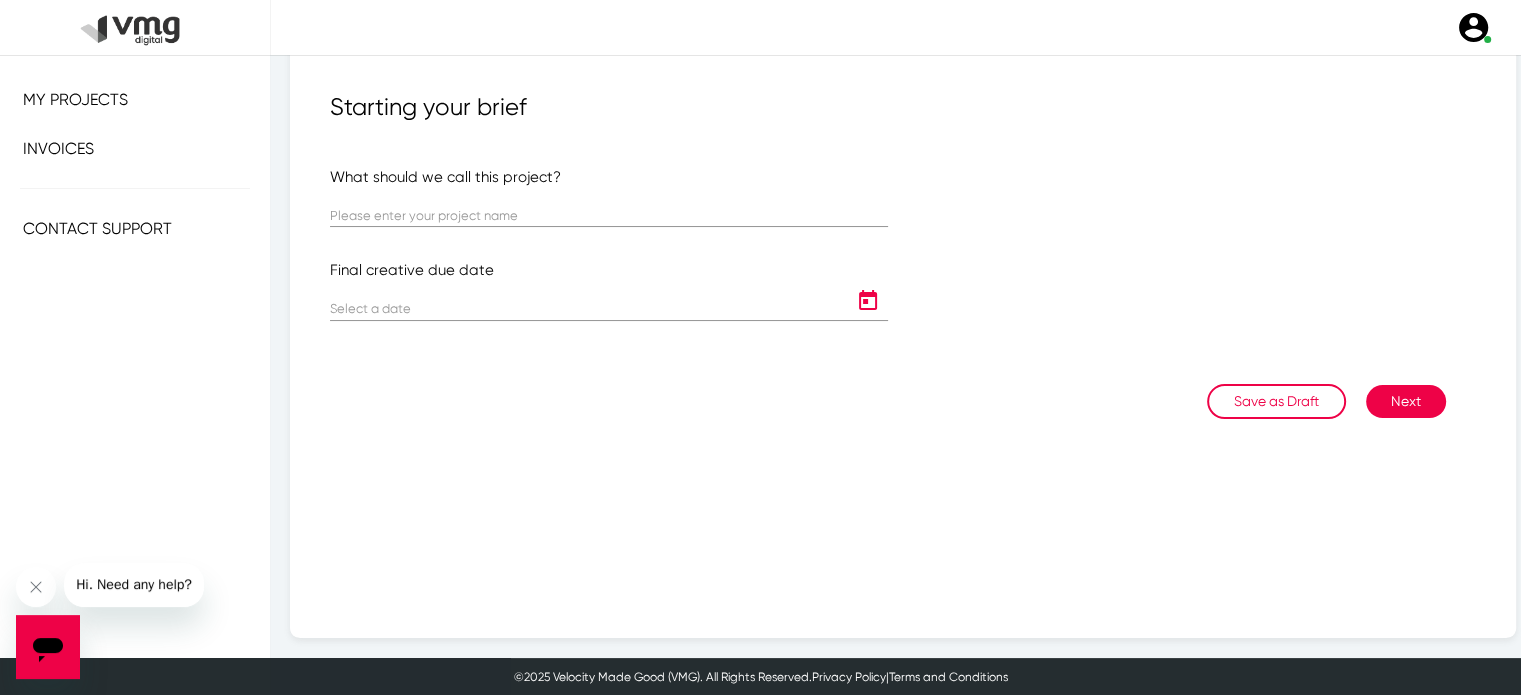 scroll, scrollTop: 0, scrollLeft: 0, axis: both 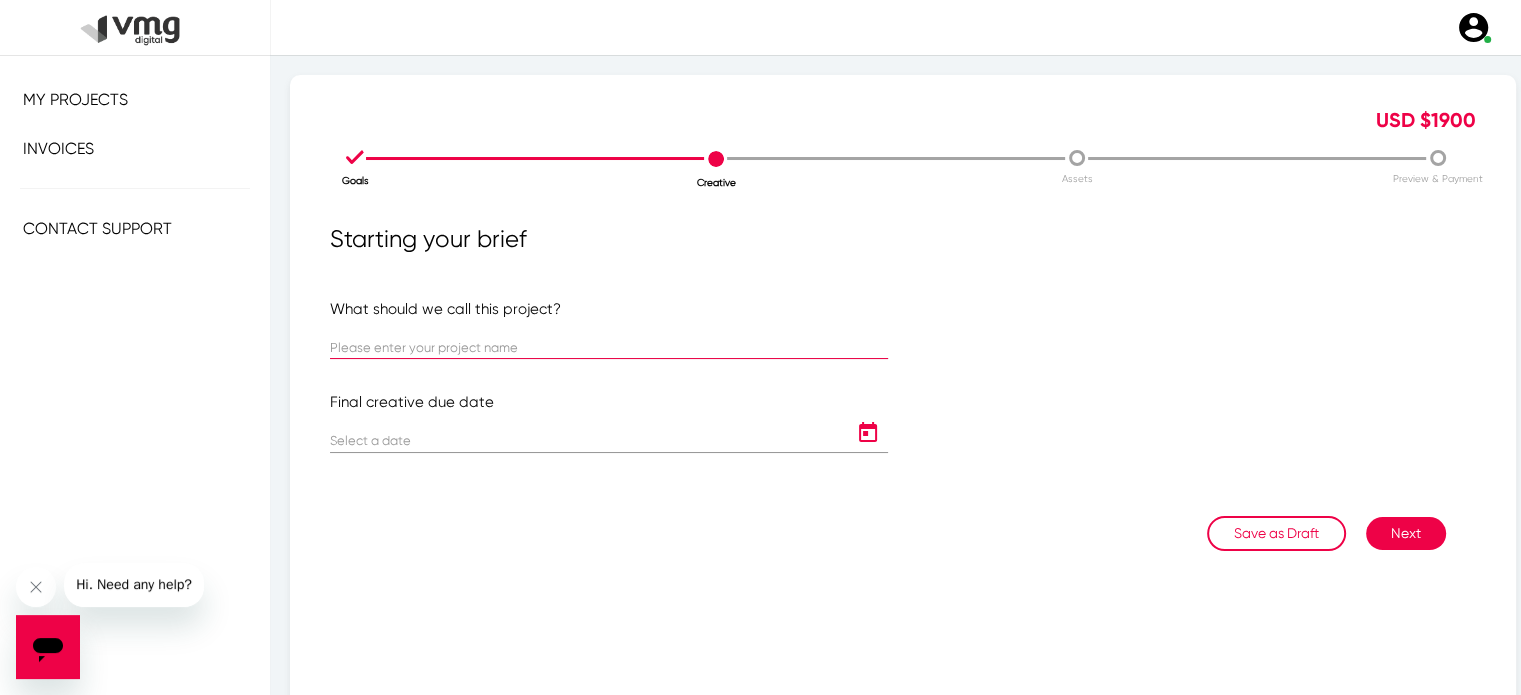 click at bounding box center [609, 348] 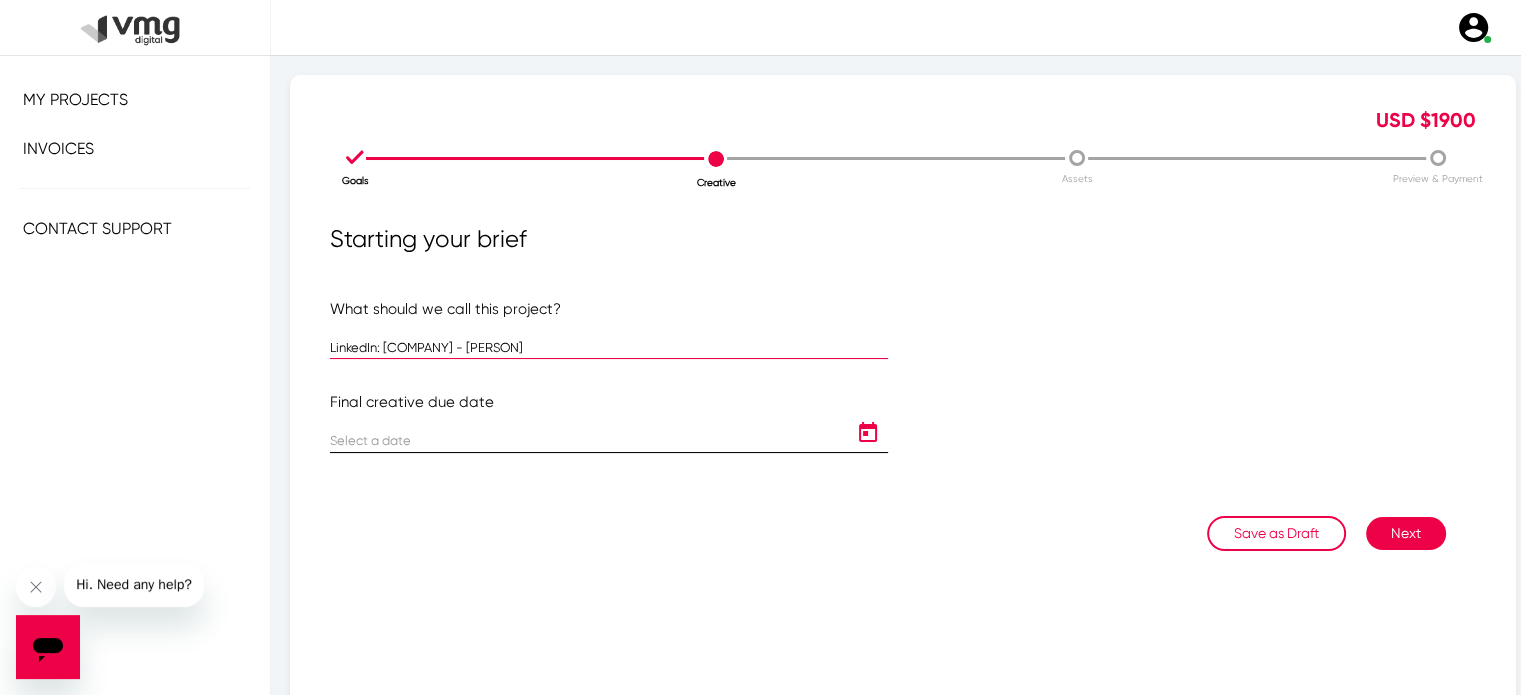 type on "LinkedIn: [COMPANY] - [PERSON]" 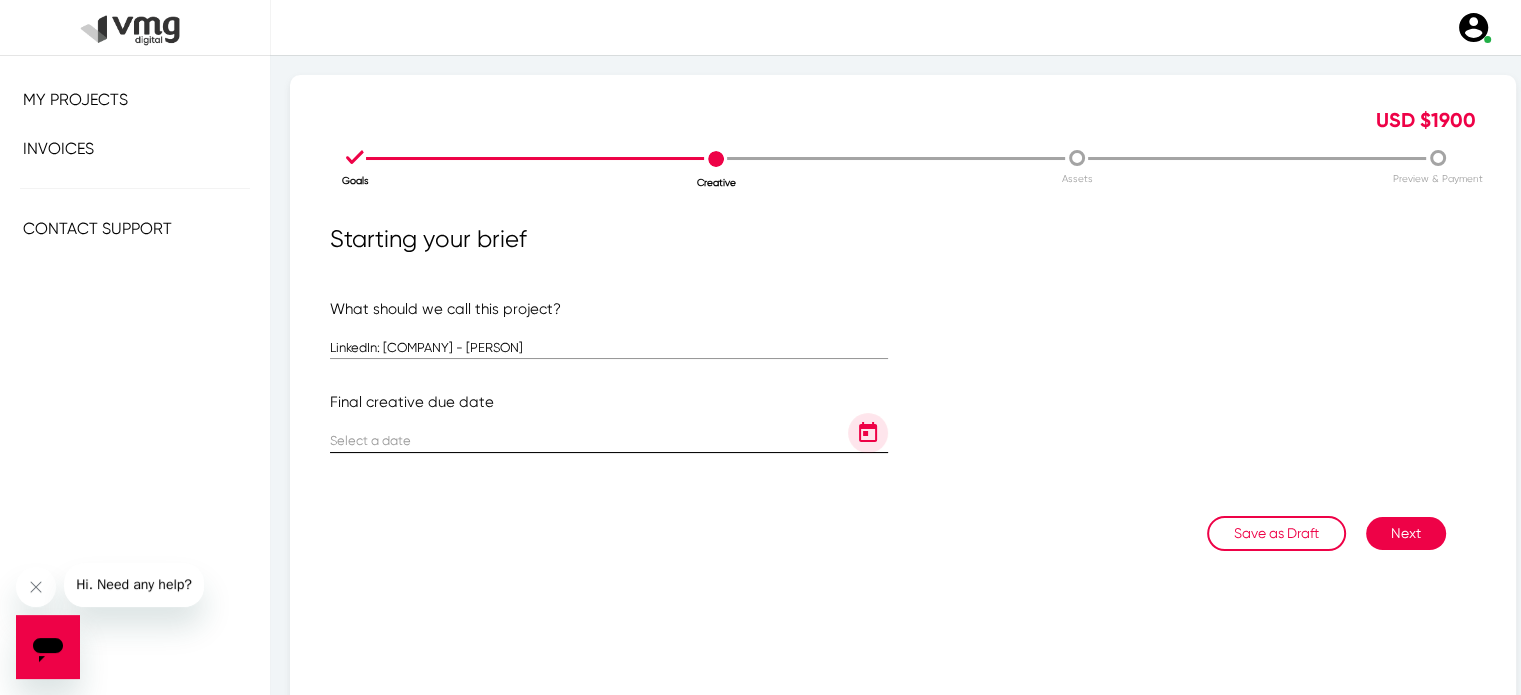 click 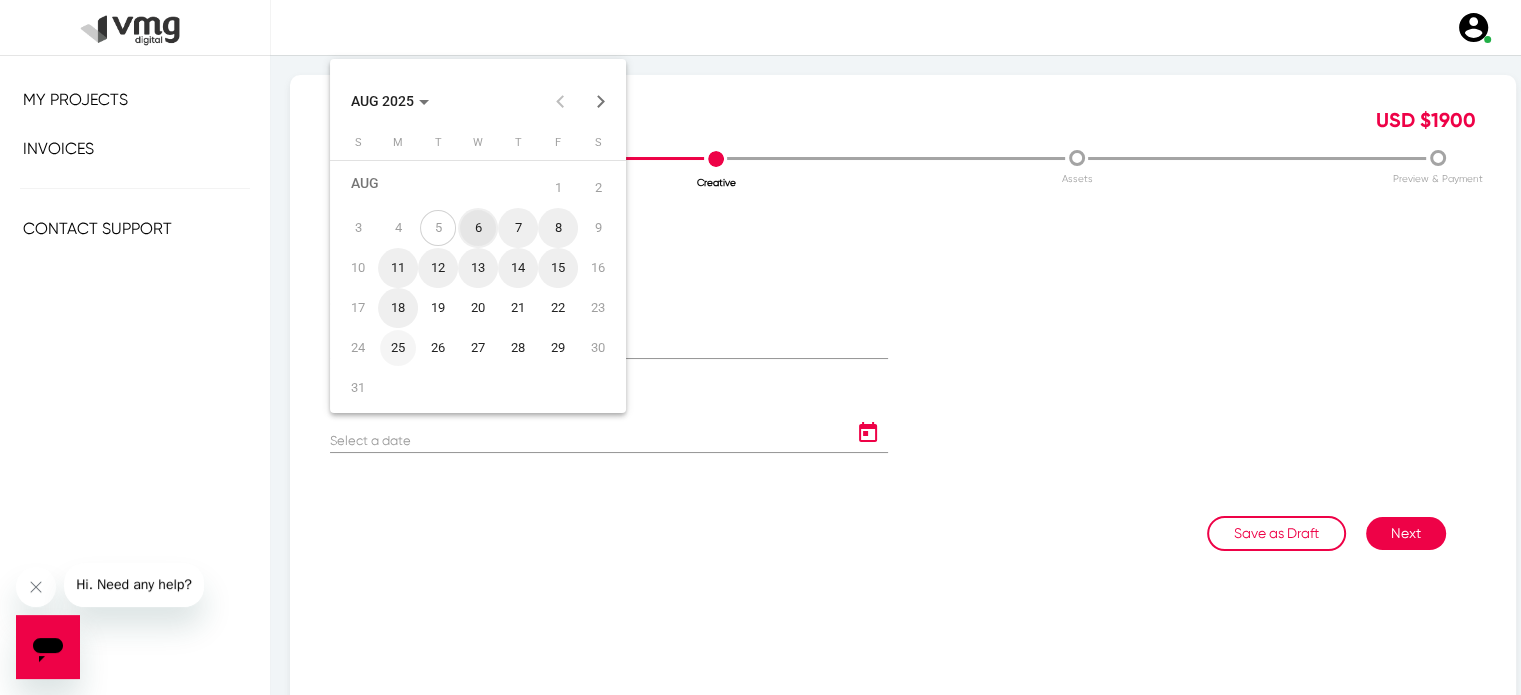click on "25" at bounding box center (398, 348) 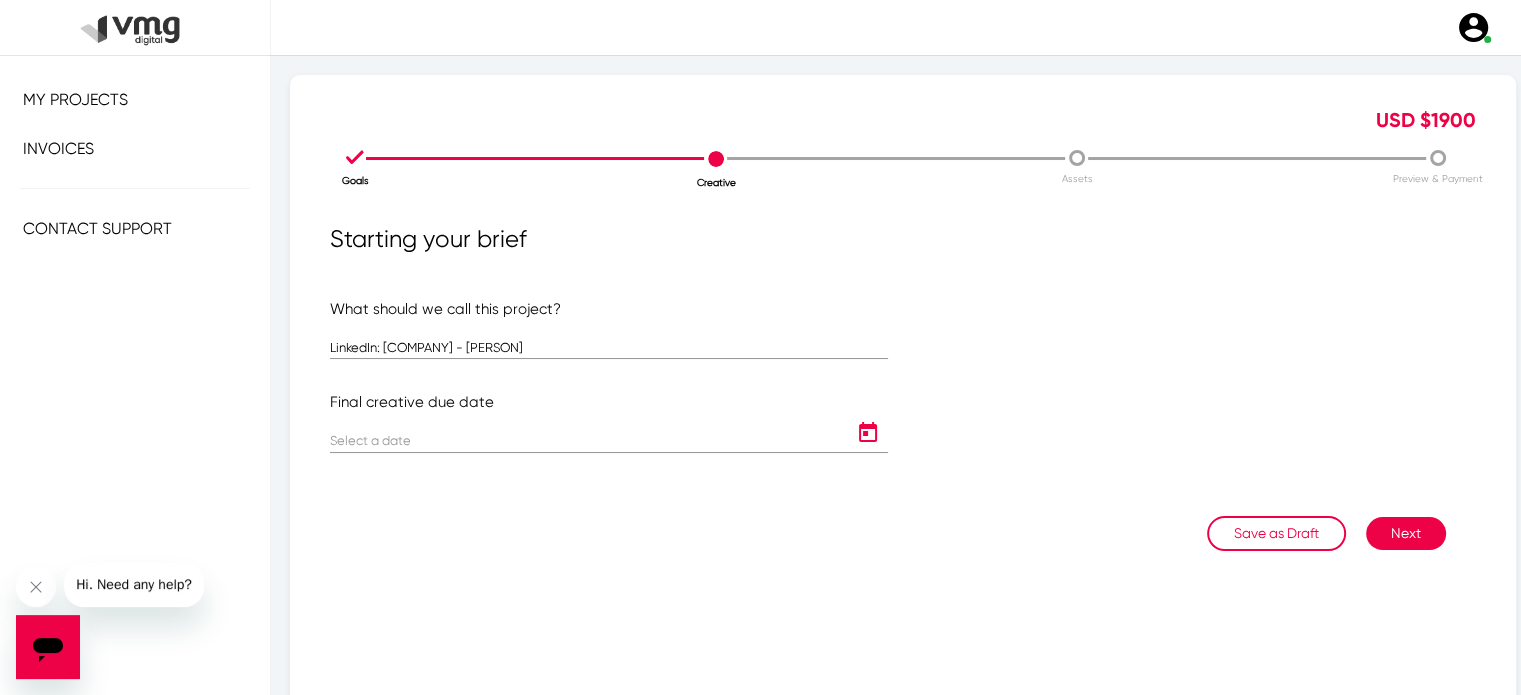 type on "[DATE]" 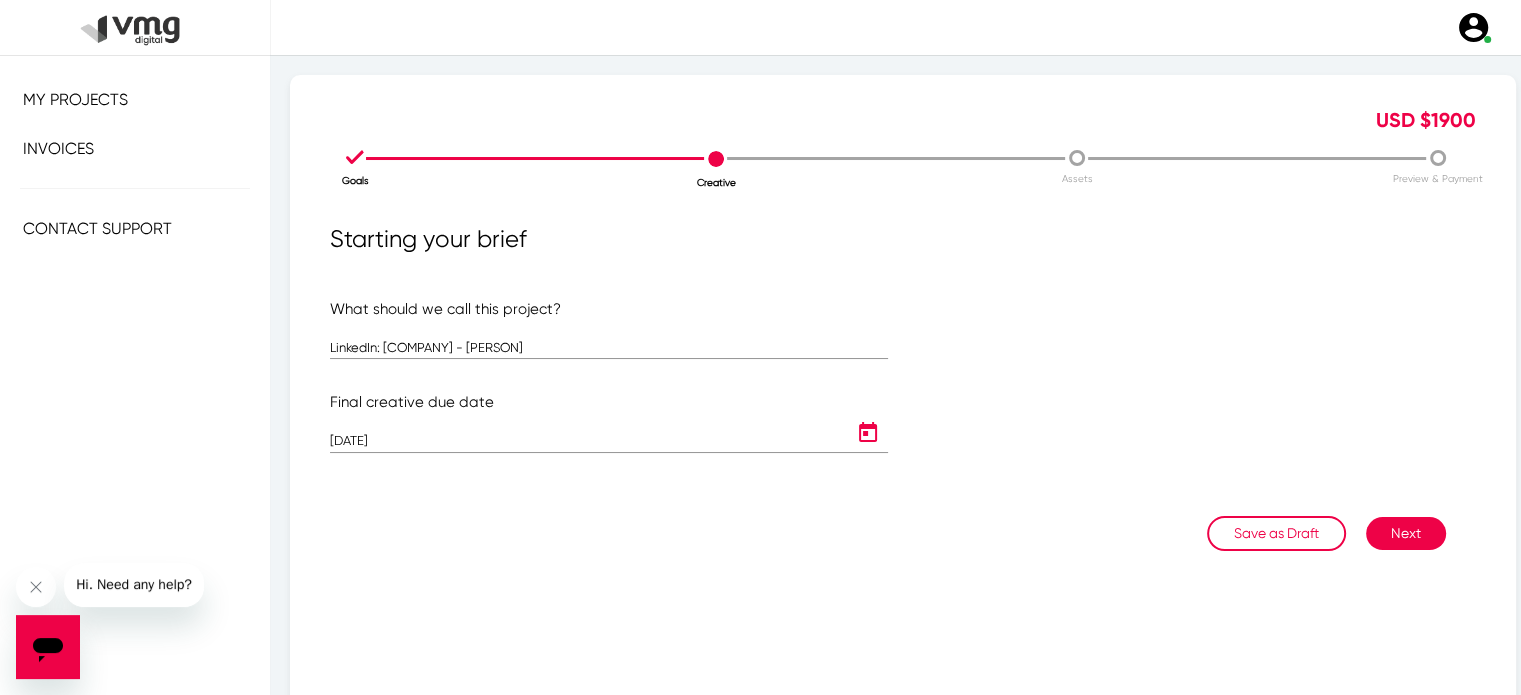 click on "Next" 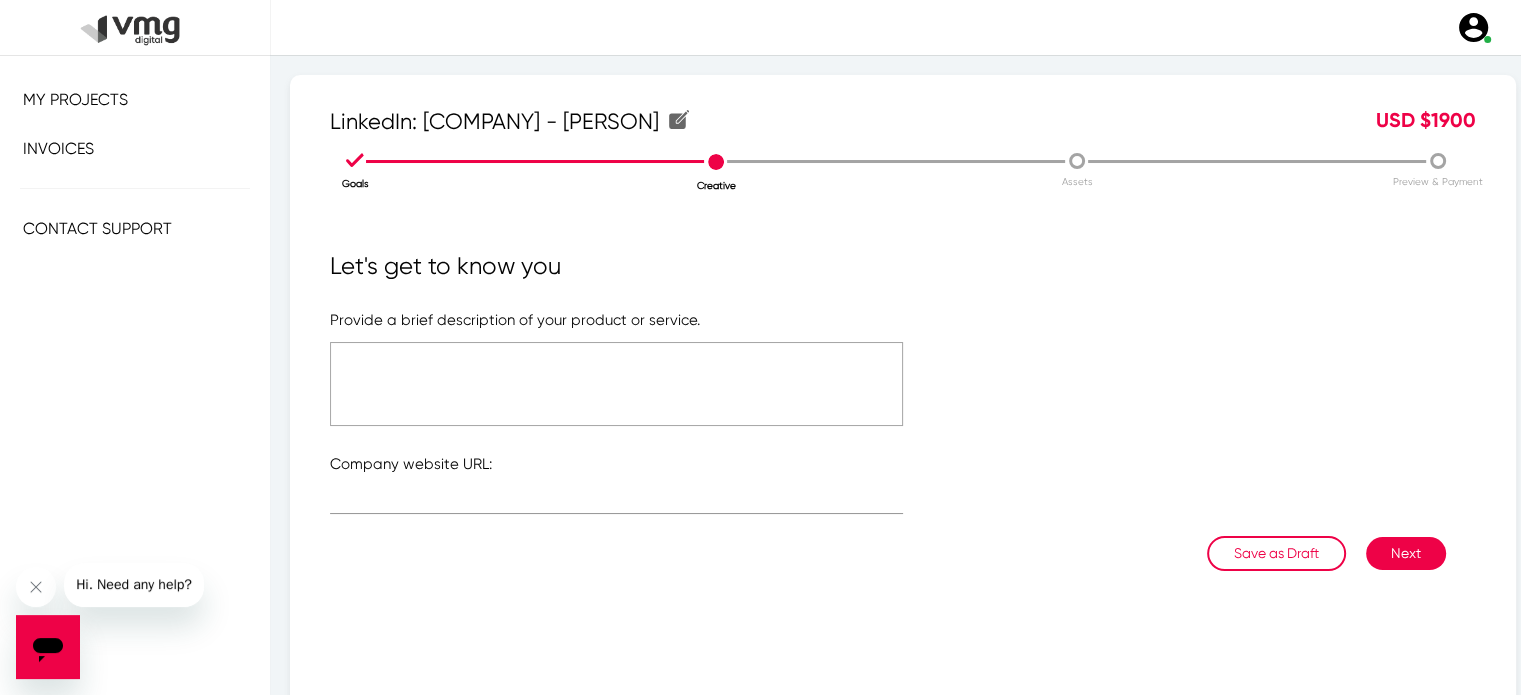 click 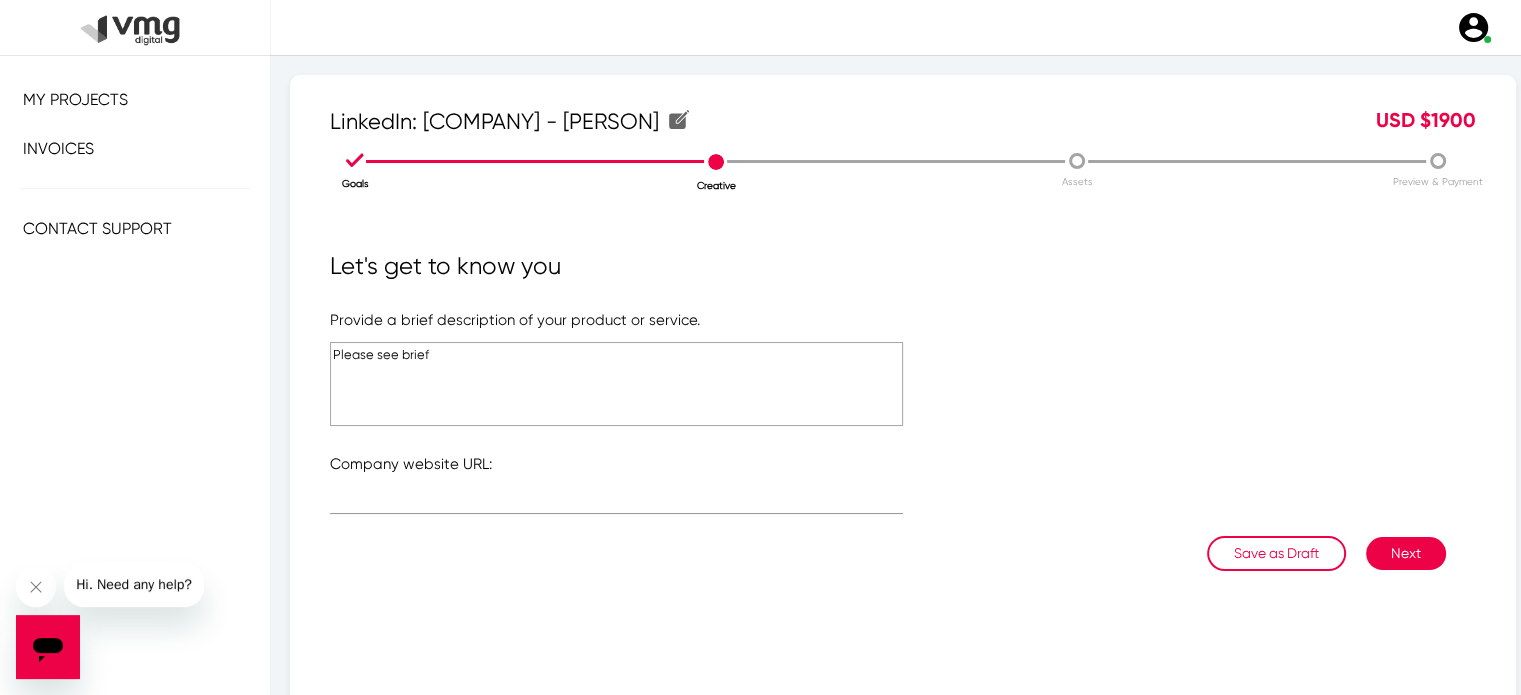 type on "Please see brief" 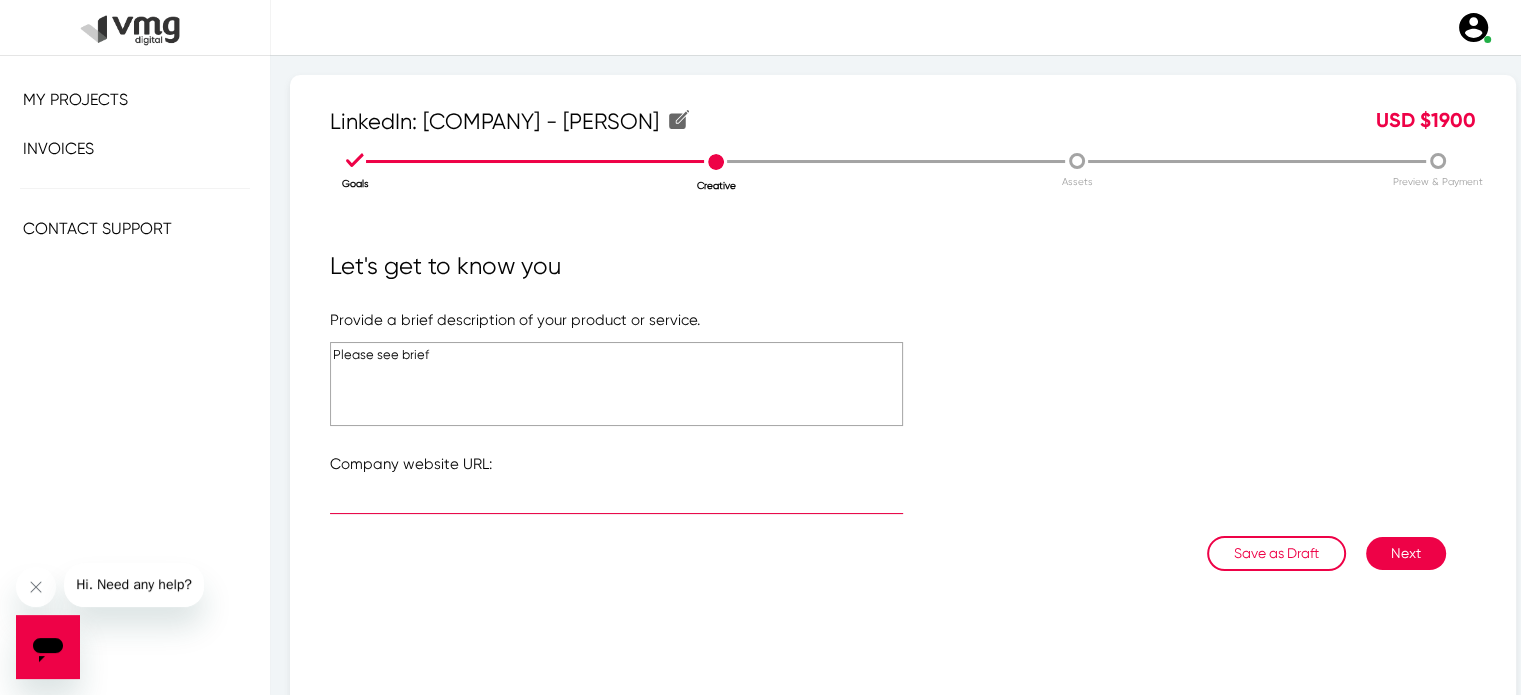 paste on "[URL]" 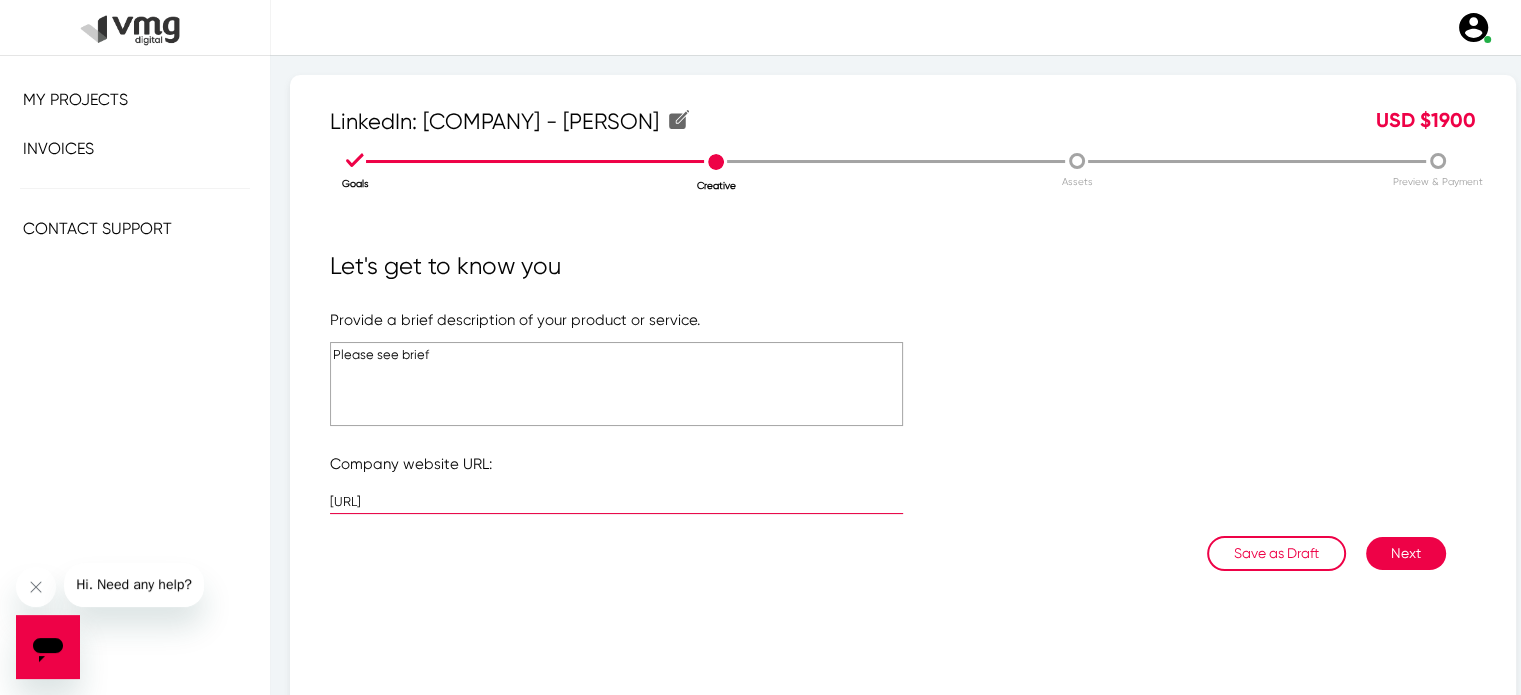 click on "[URL]" at bounding box center [616, 502] 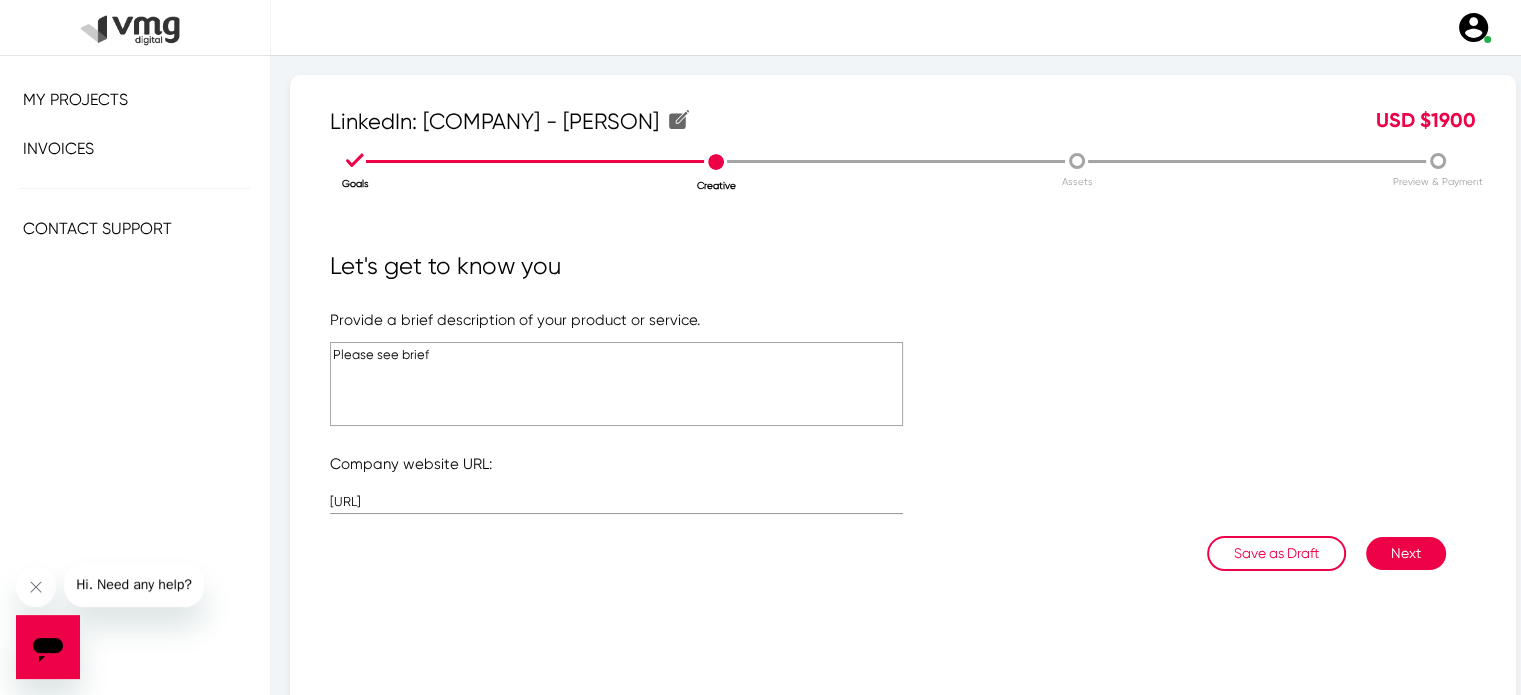 click on "Next" 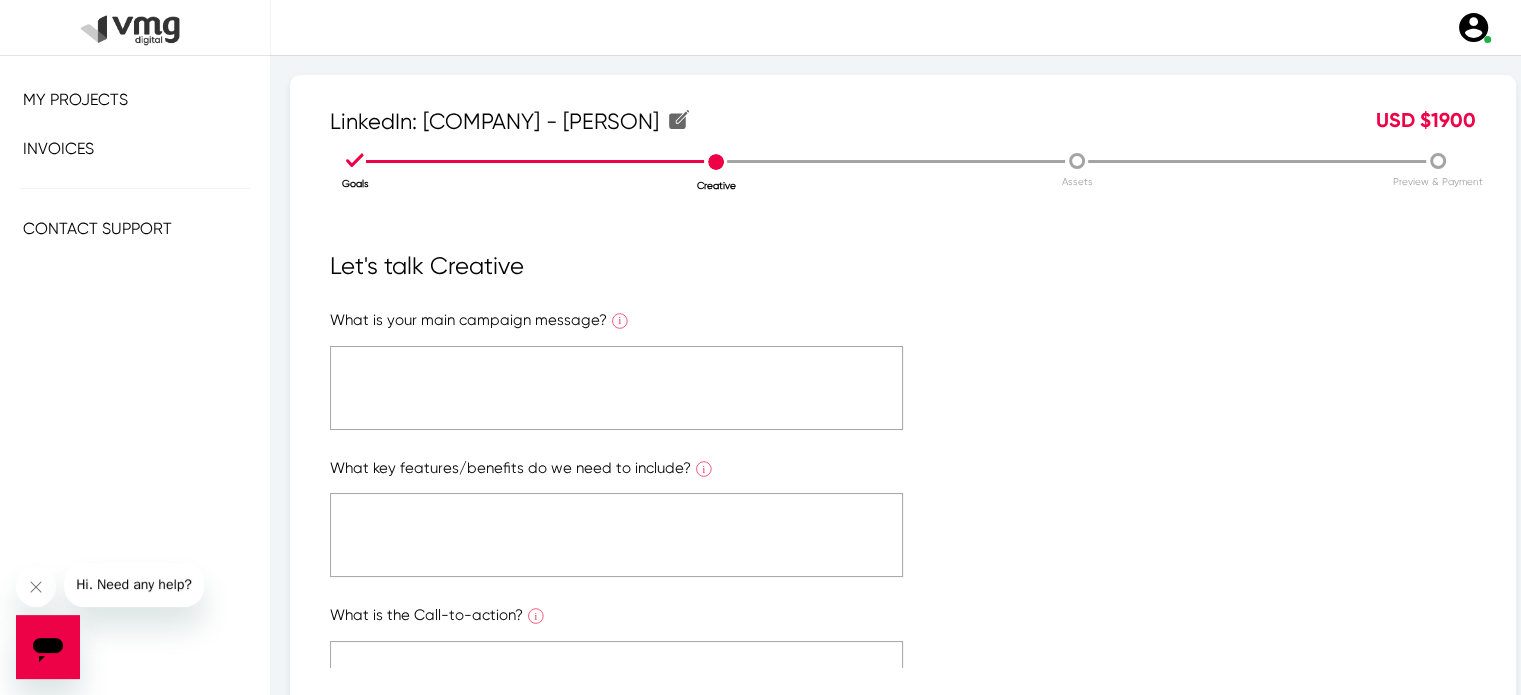click 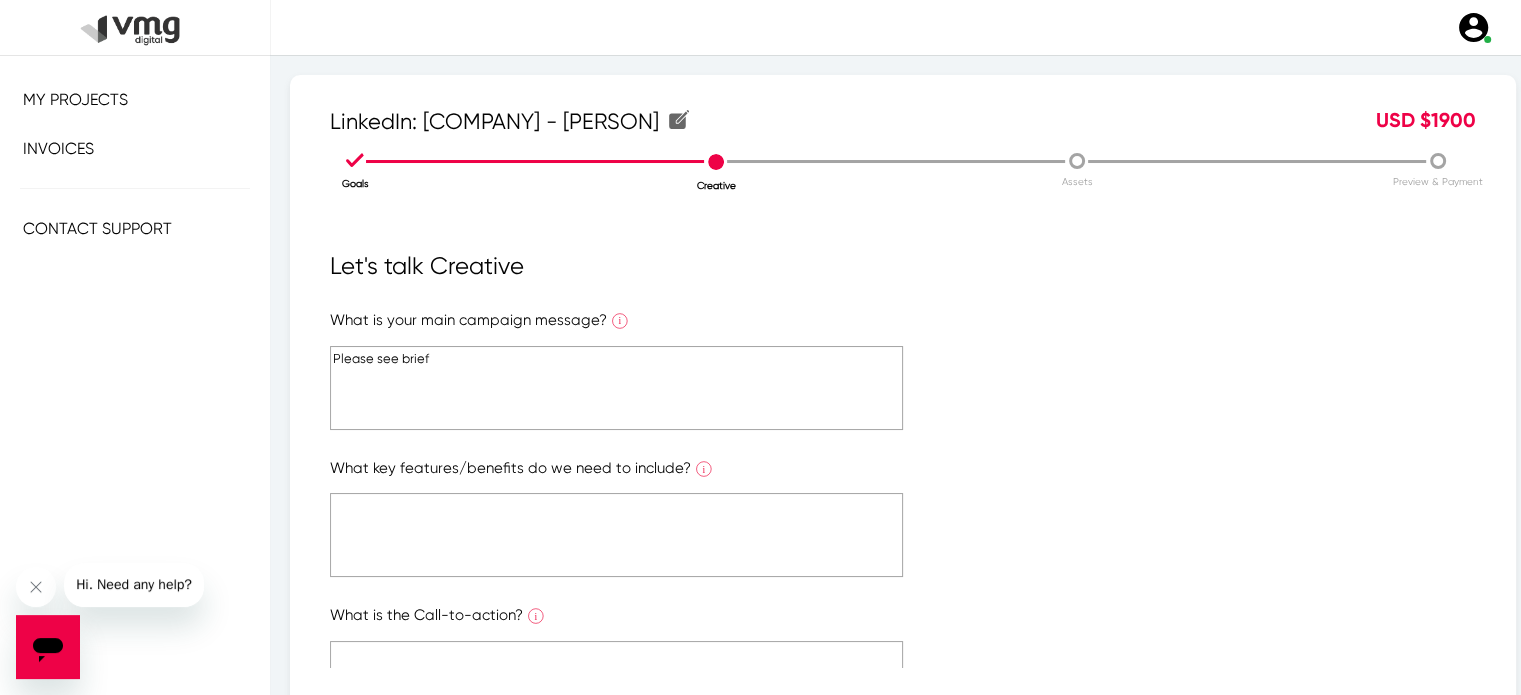type on "Please see brief" 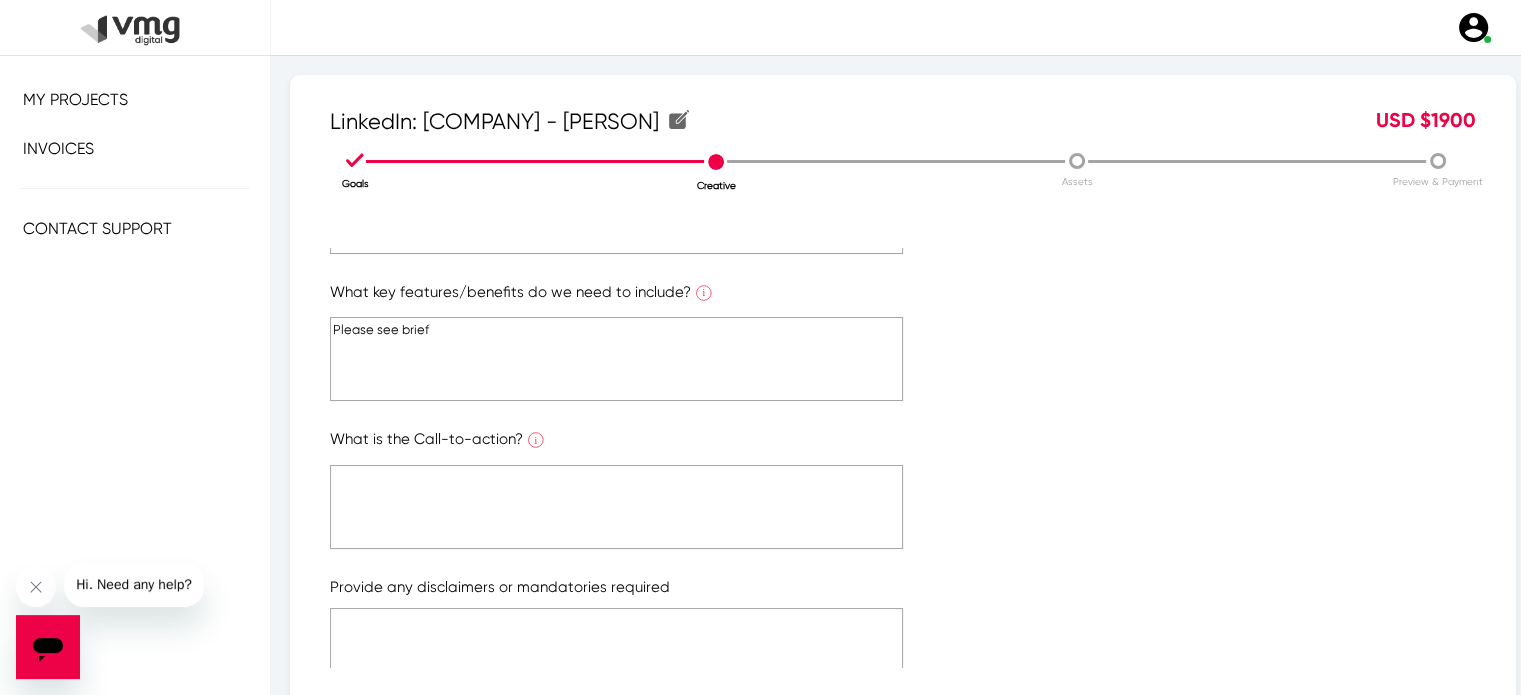 type on "Please see brief" 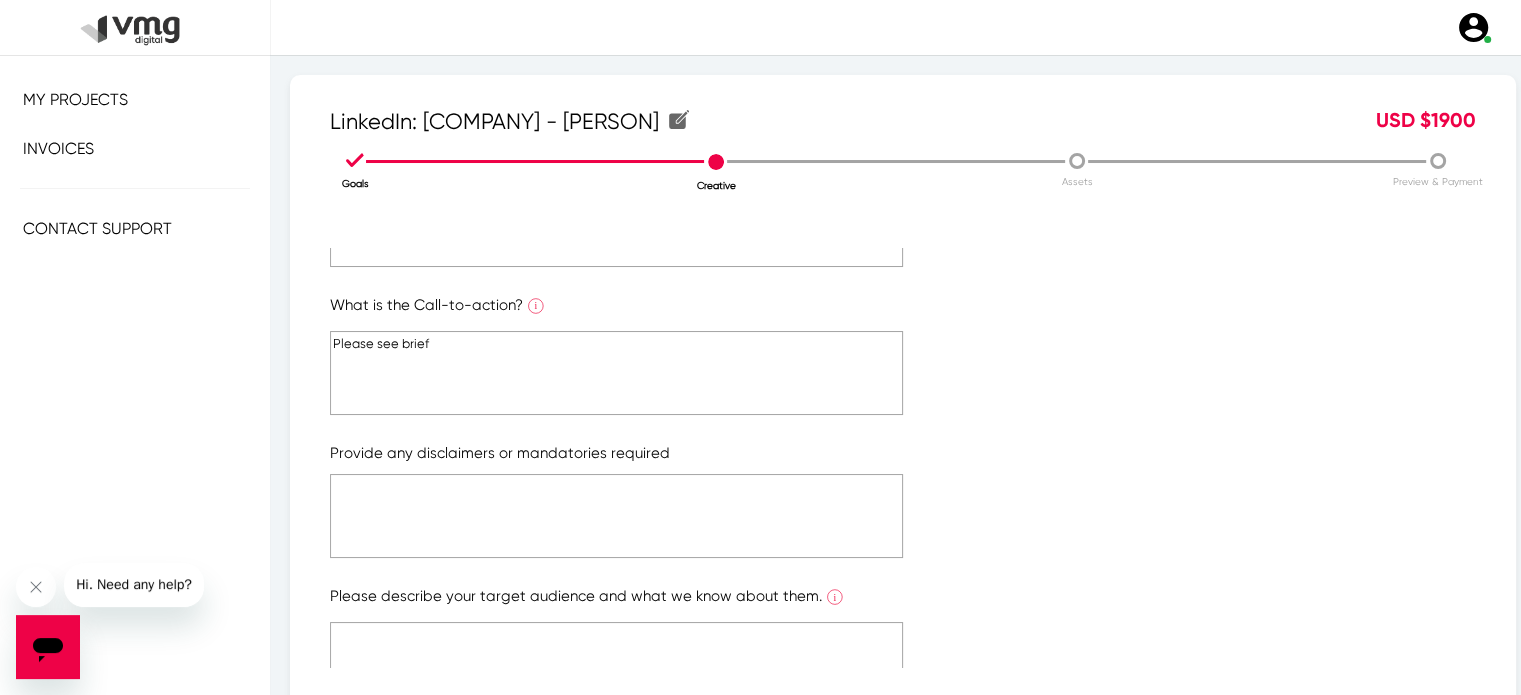 paste on "Please see brief" 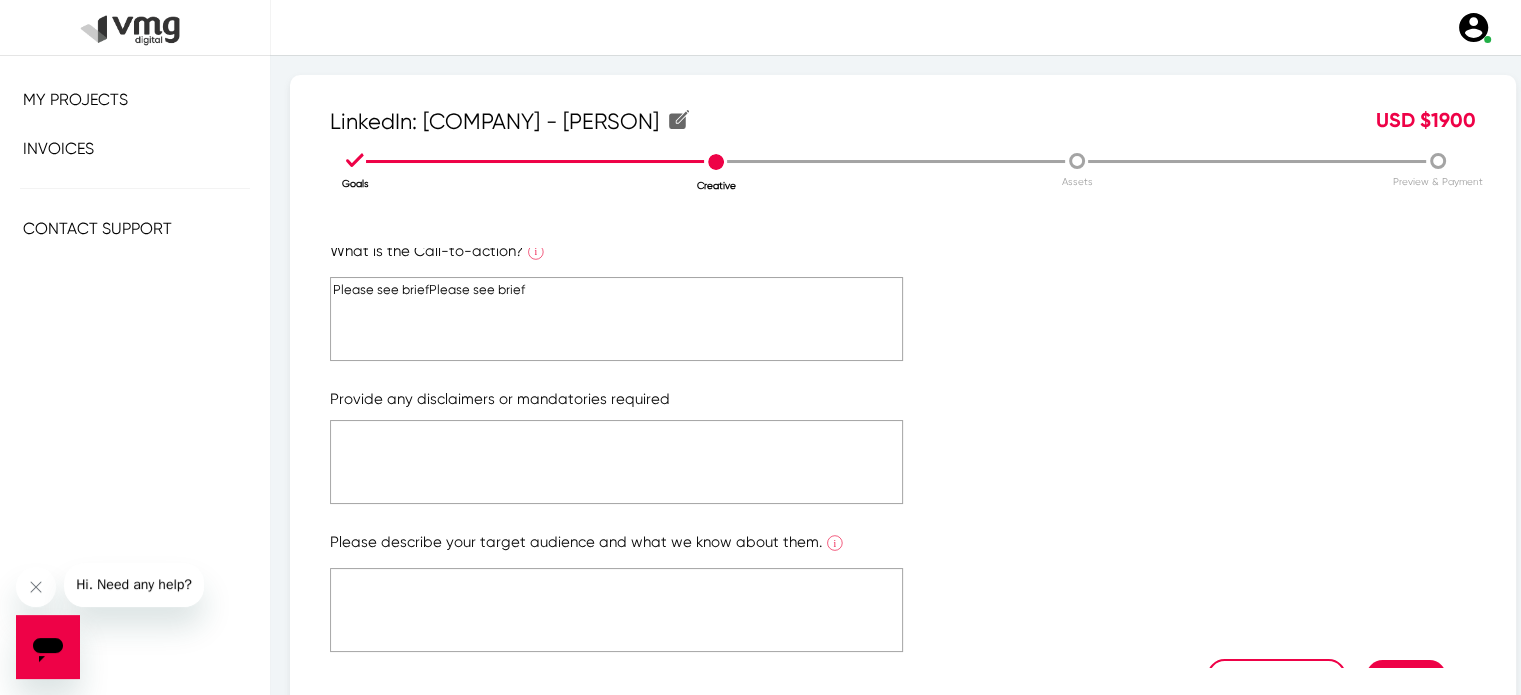 scroll, scrollTop: 360, scrollLeft: 0, axis: vertical 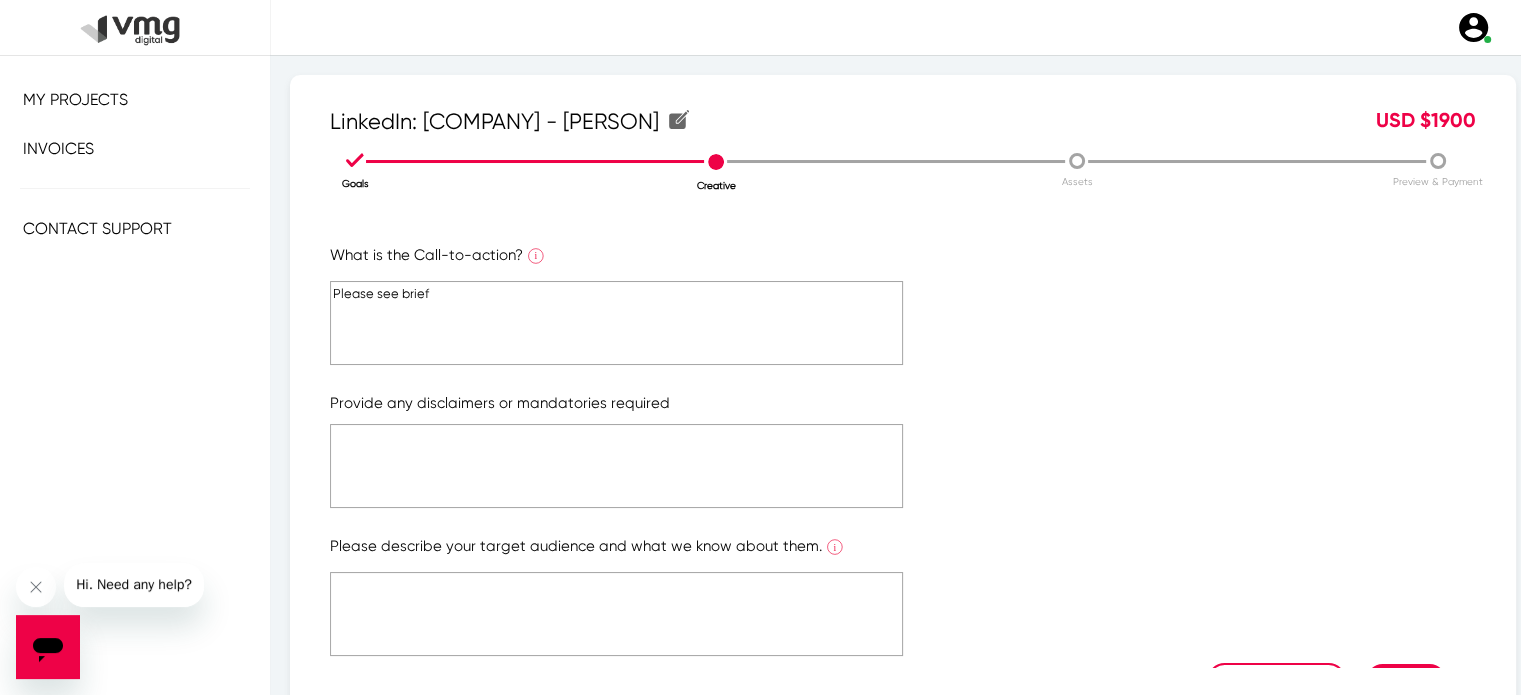 type on "Please see brief" 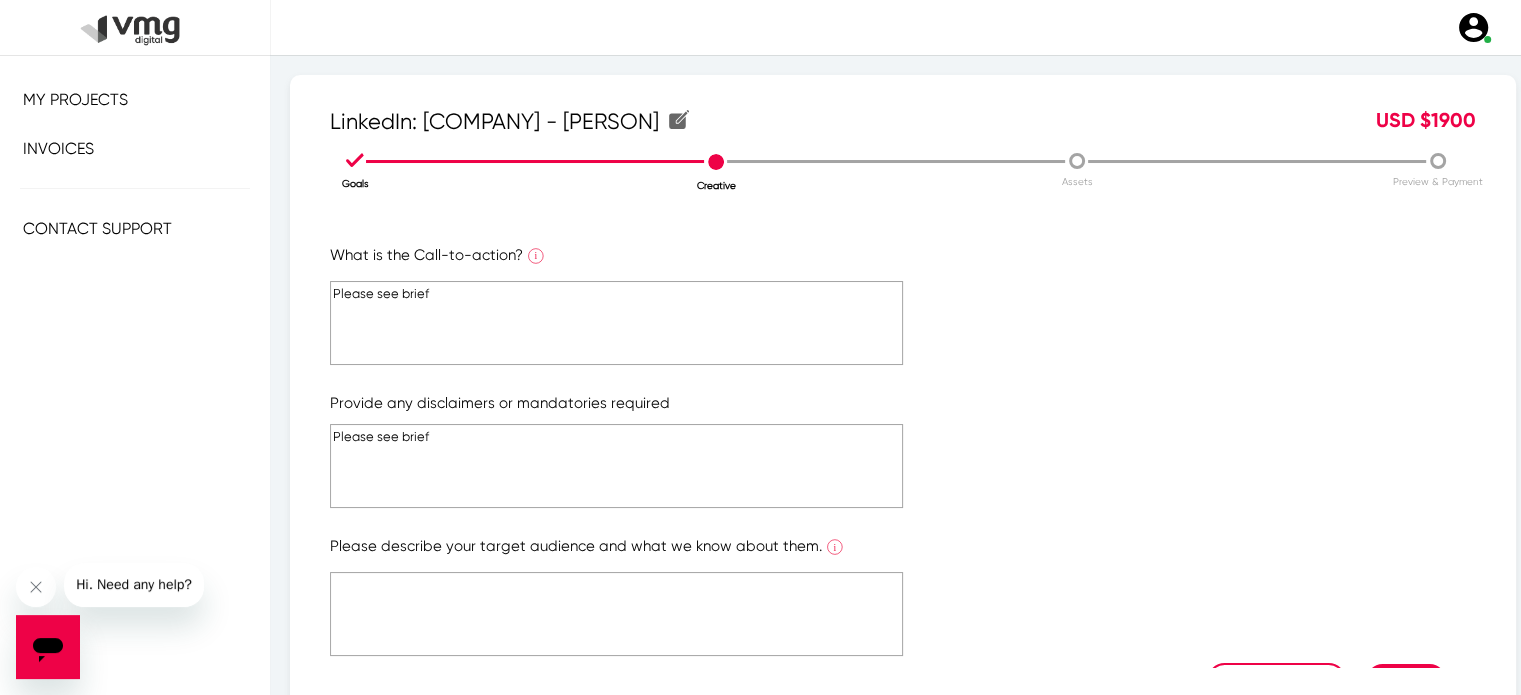 click on "Please see brief" 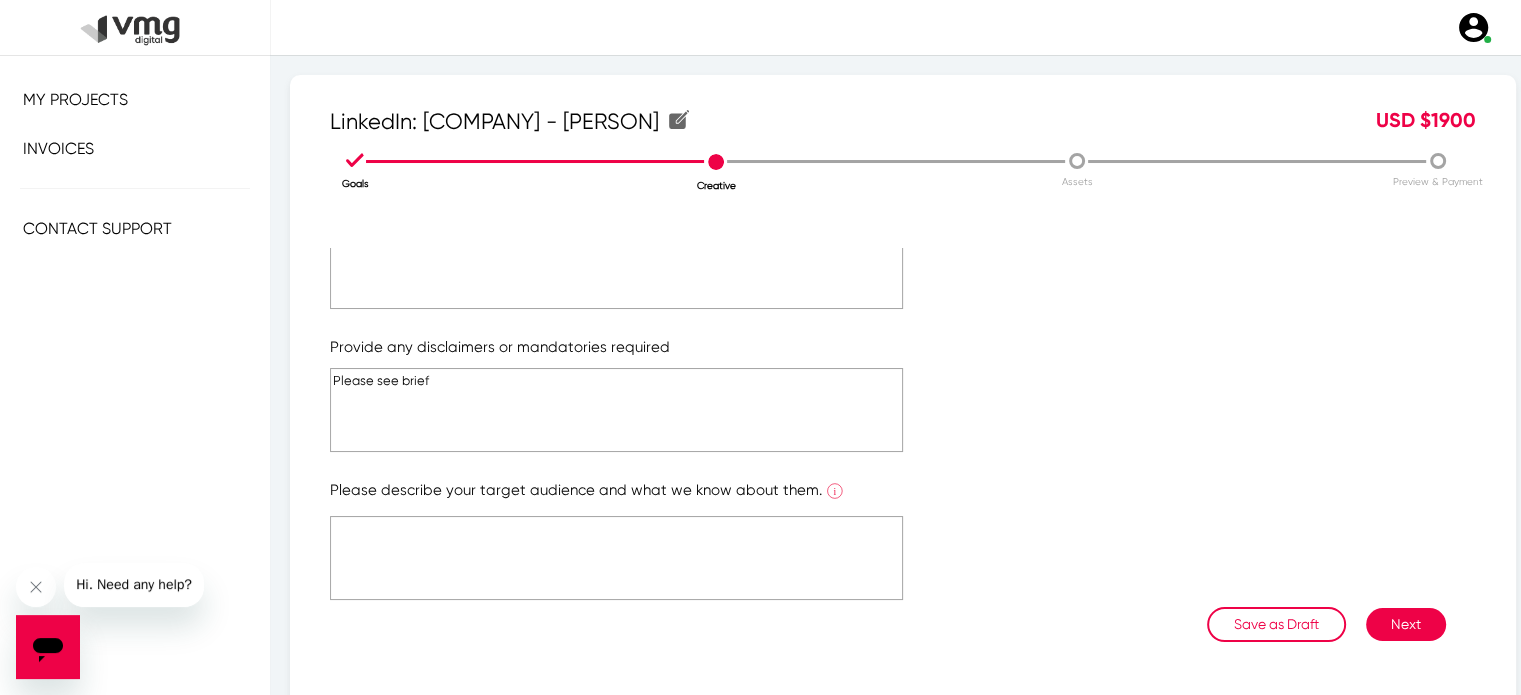 type on "Please see brief" 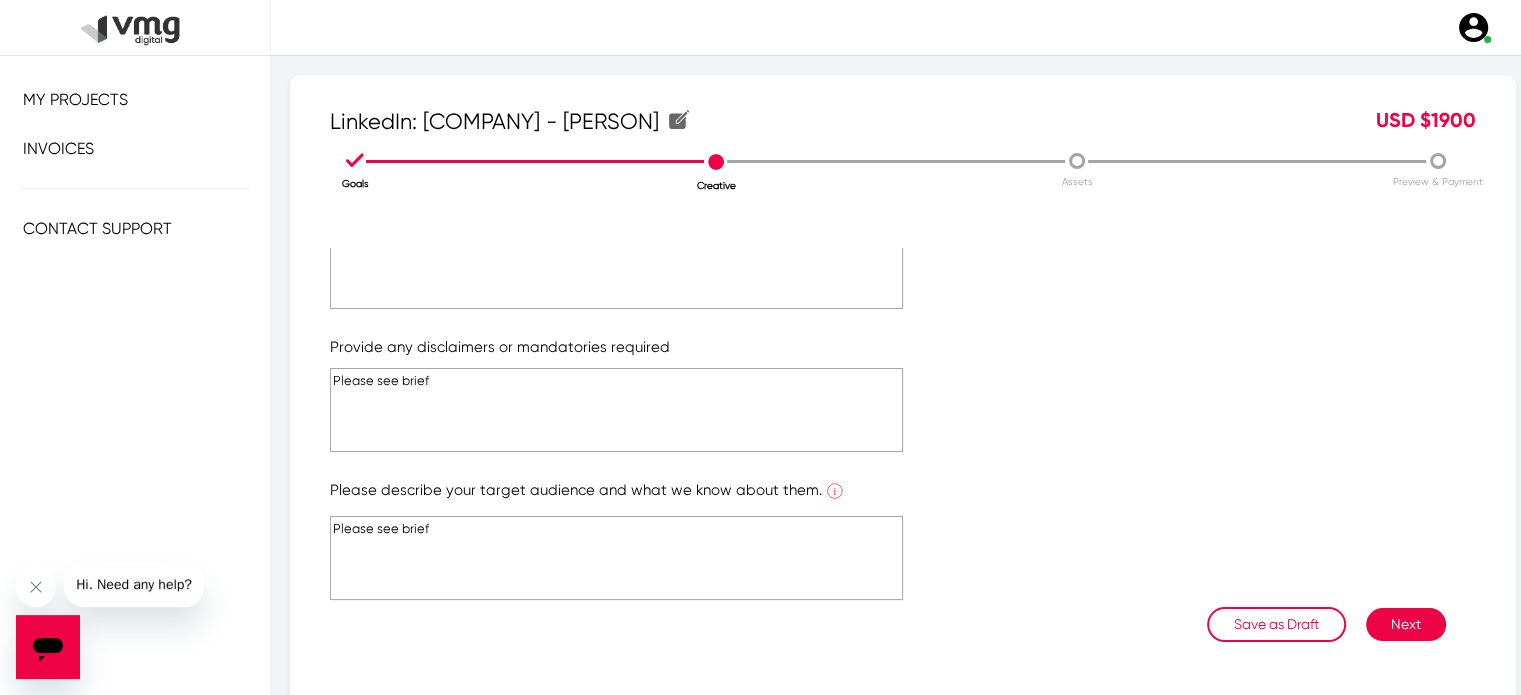 click on "Please see brief" 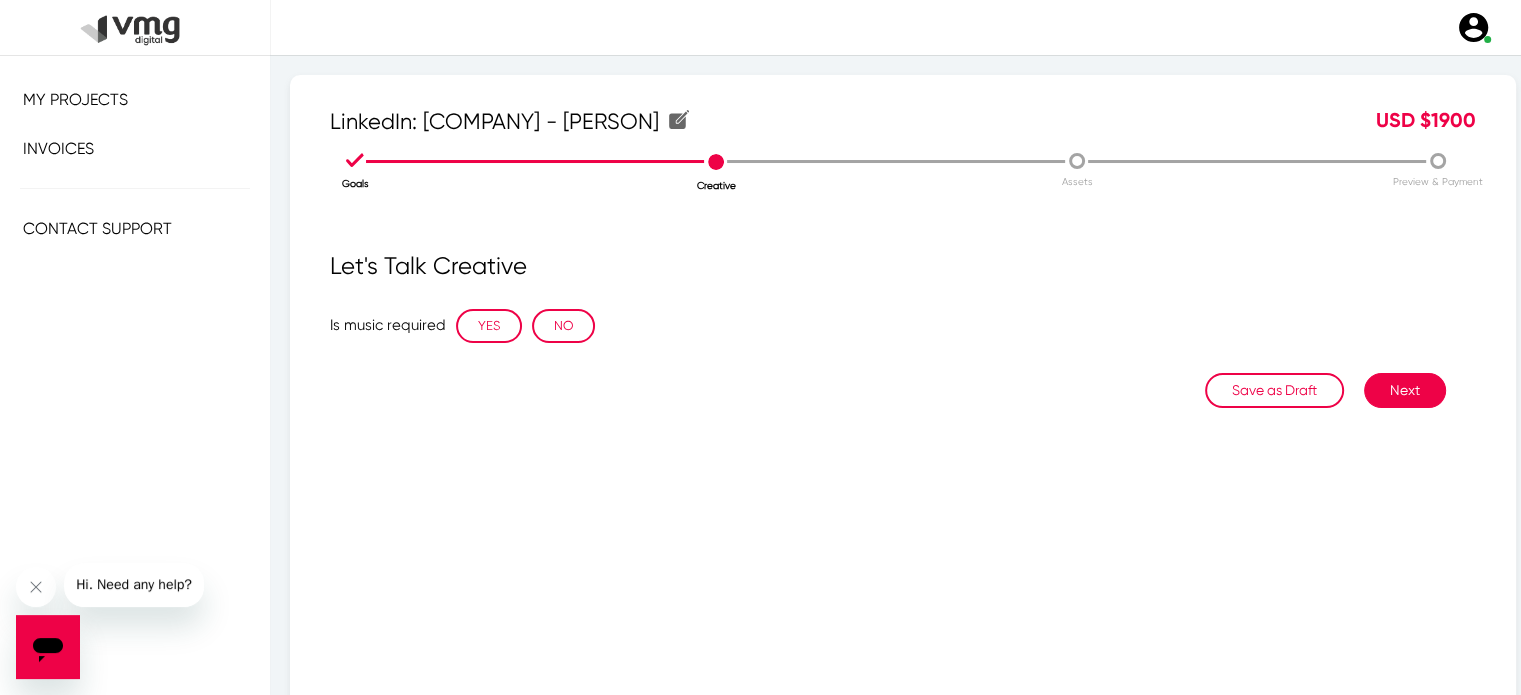 click on "Is music required  YES NO" 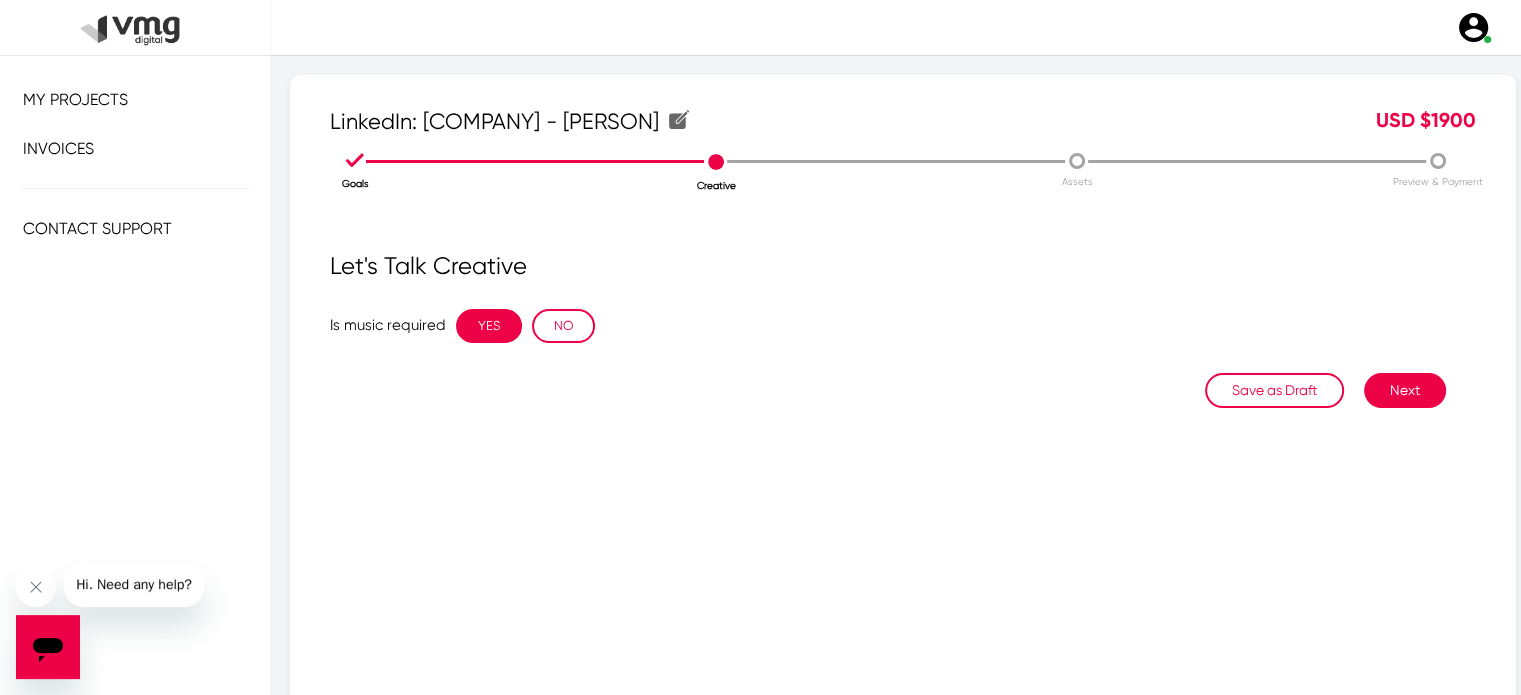 click on "YES" 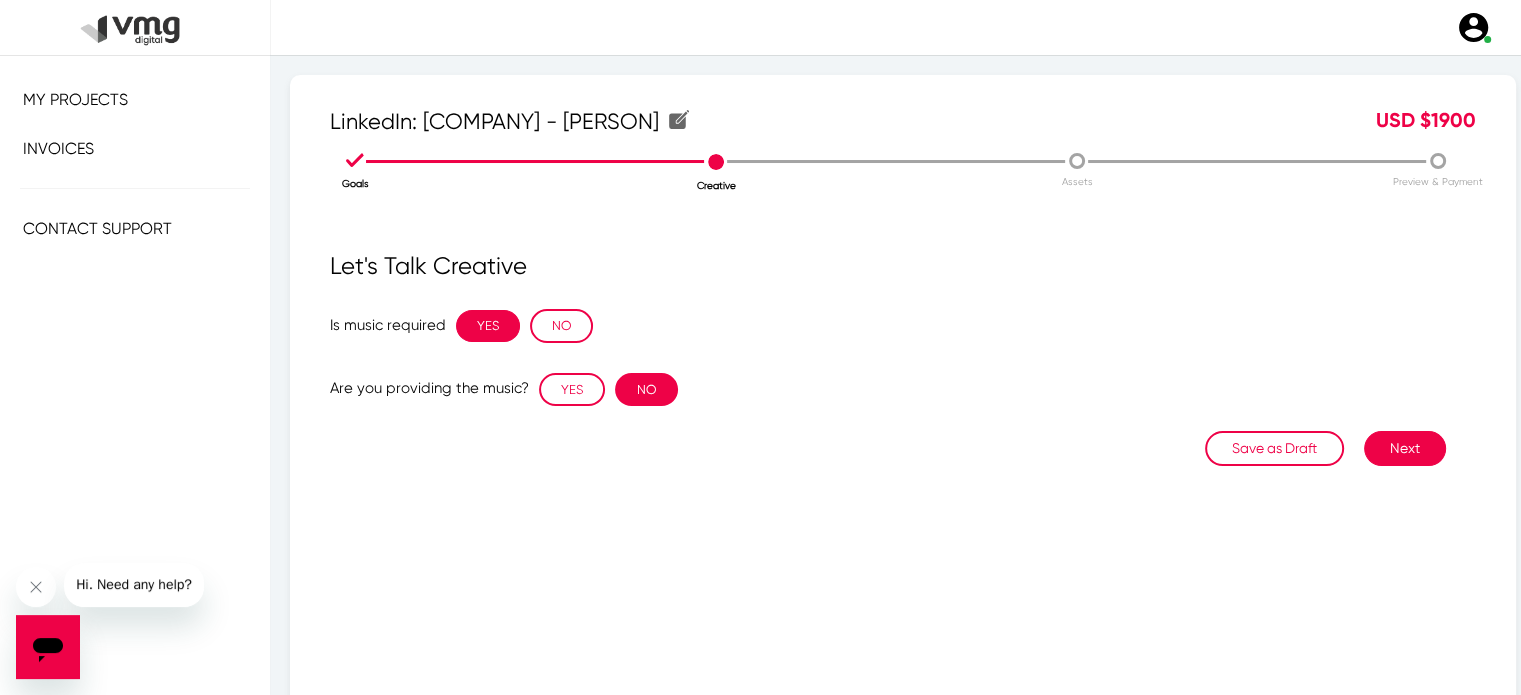 click on "NO" 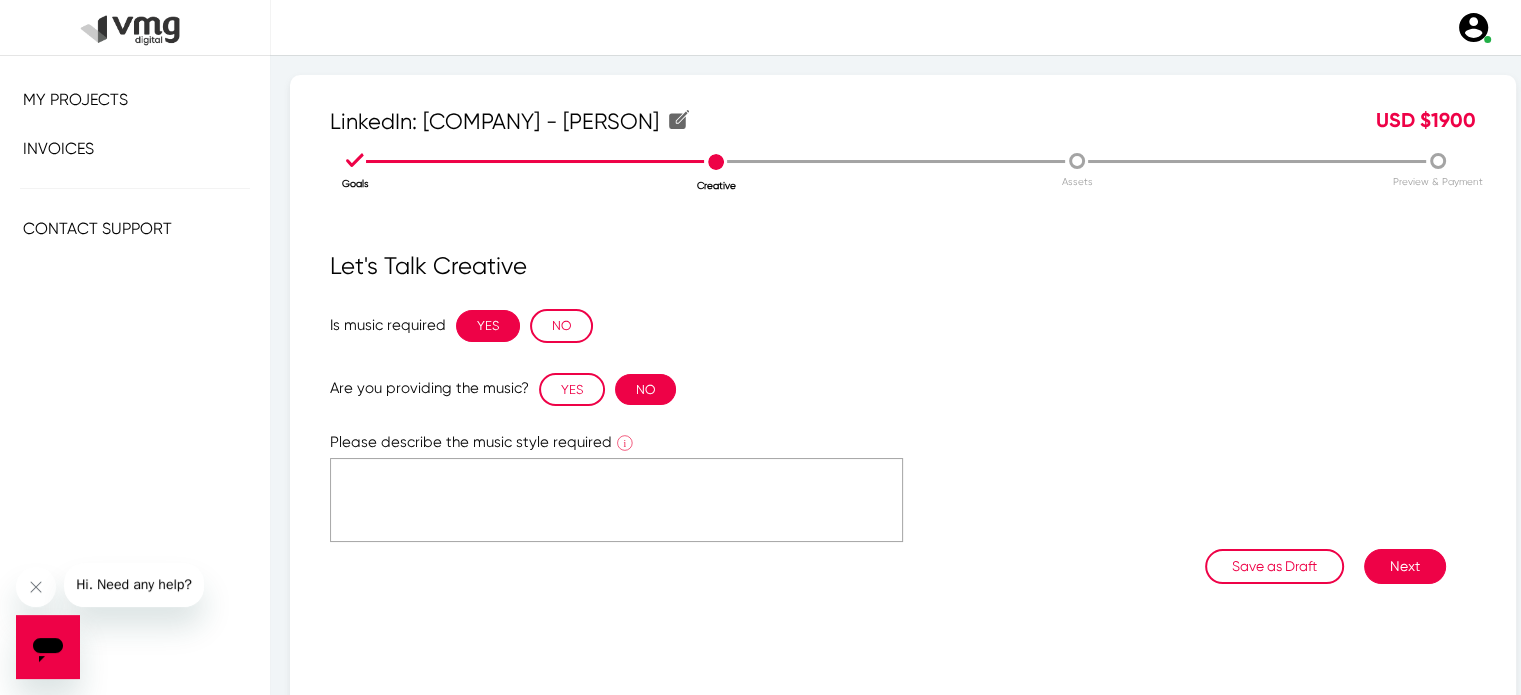 type 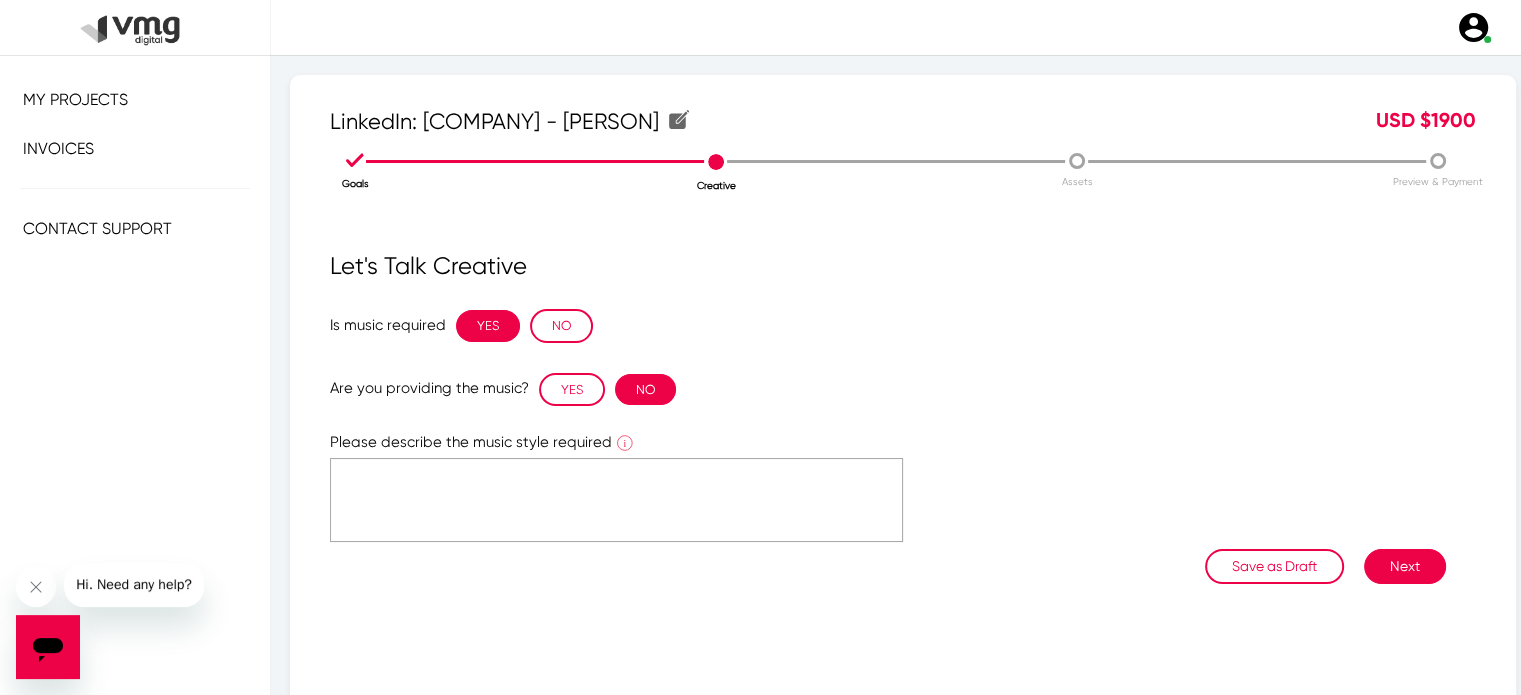 click 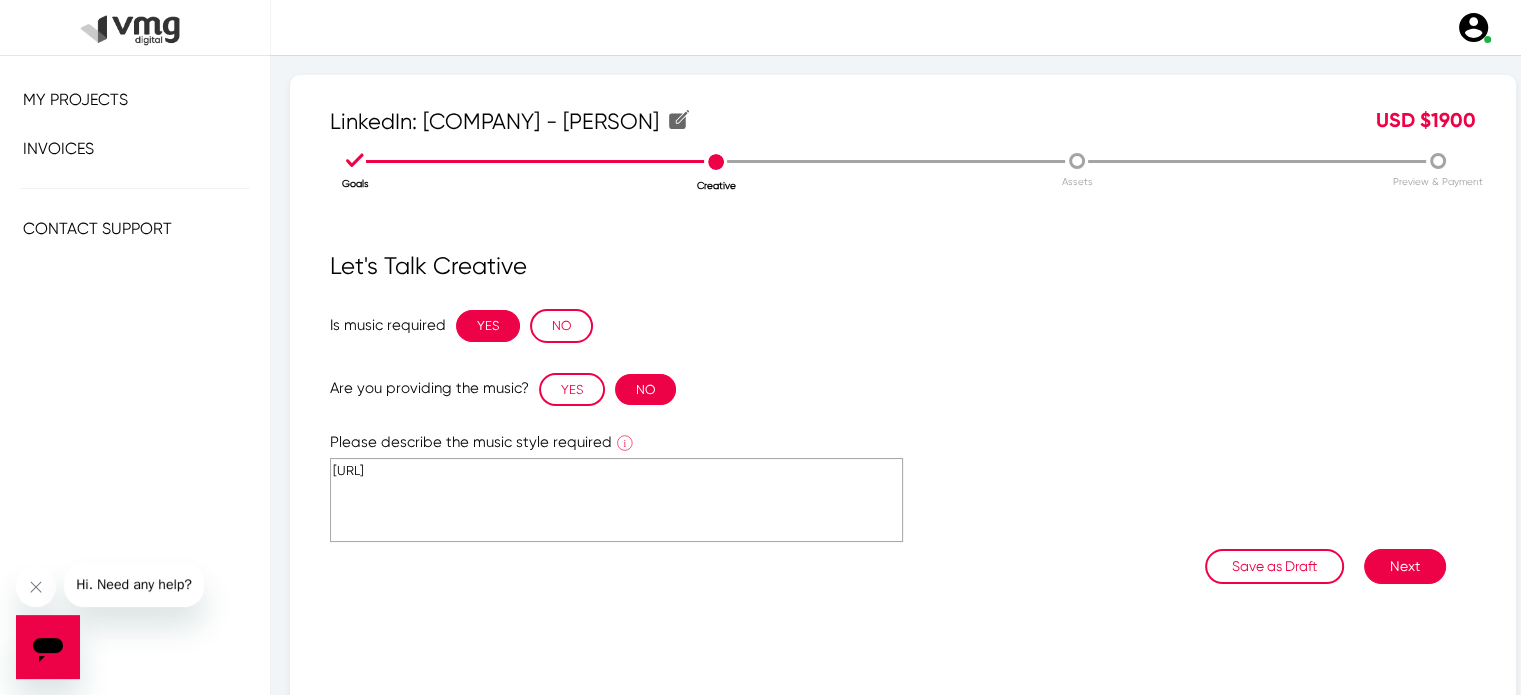 type on "[URL]" 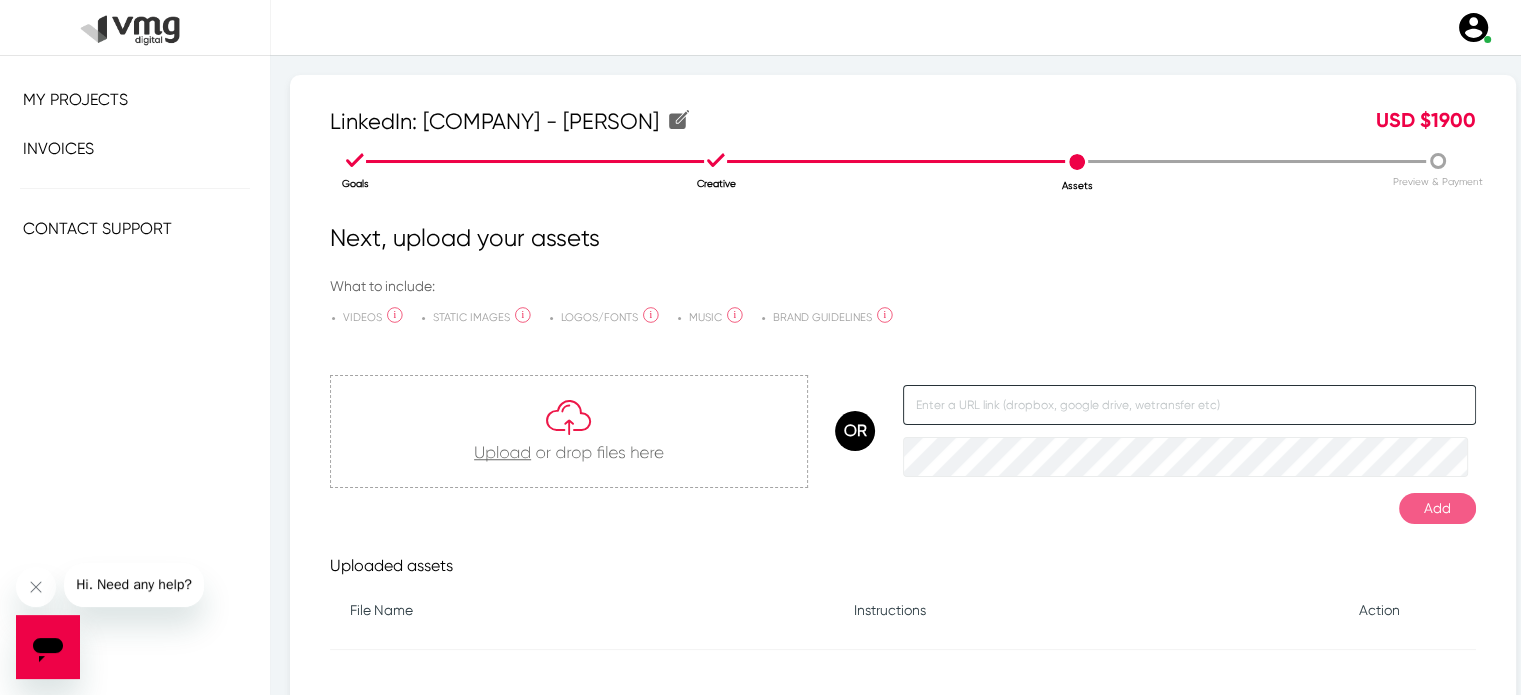 click 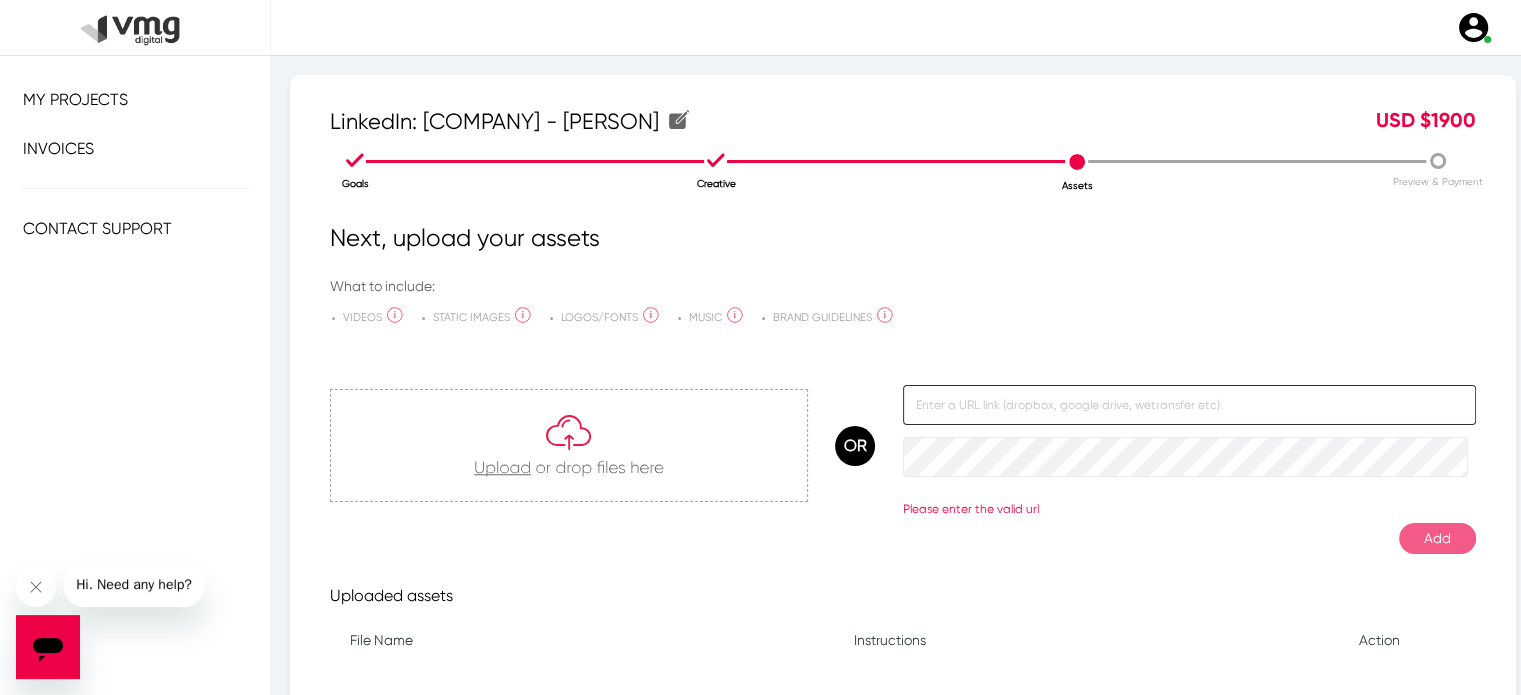 paste on "[URL]" 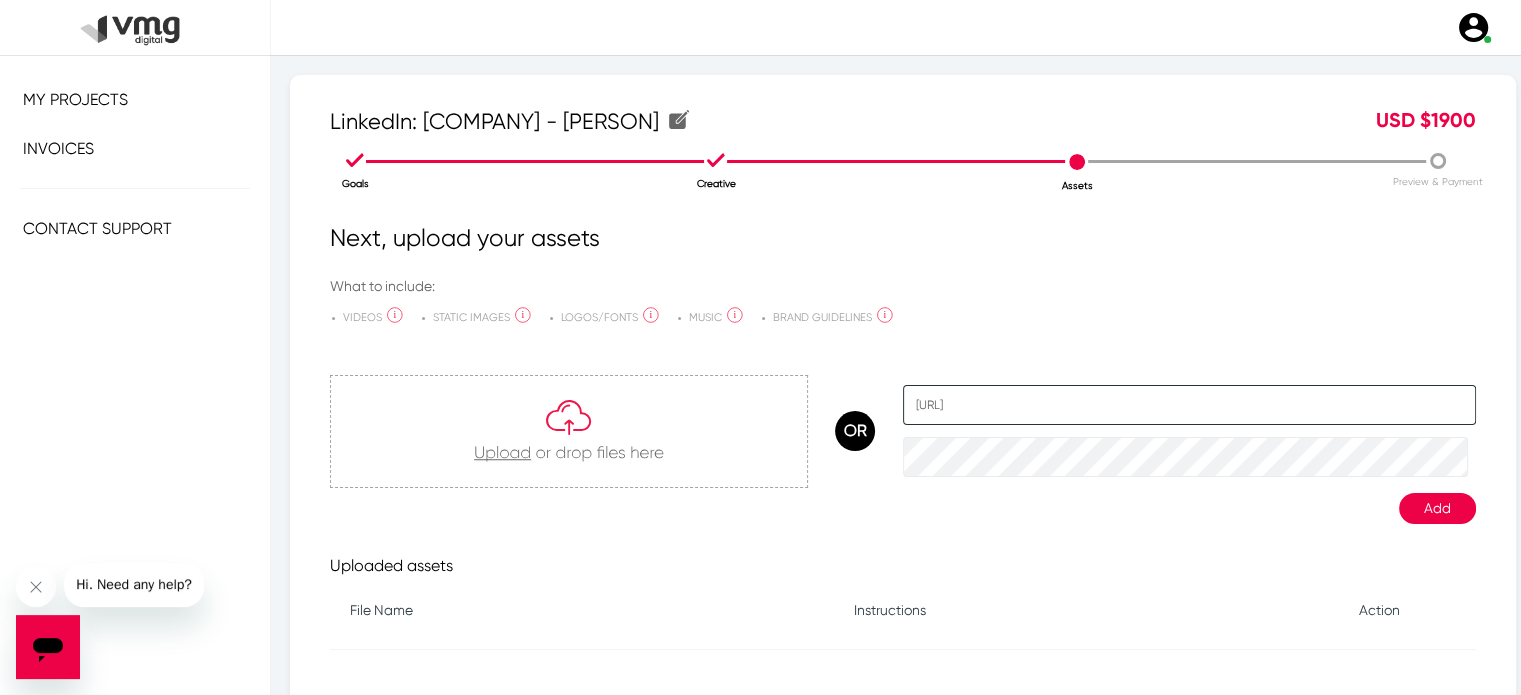 scroll, scrollTop: 0, scrollLeft: 281, axis: horizontal 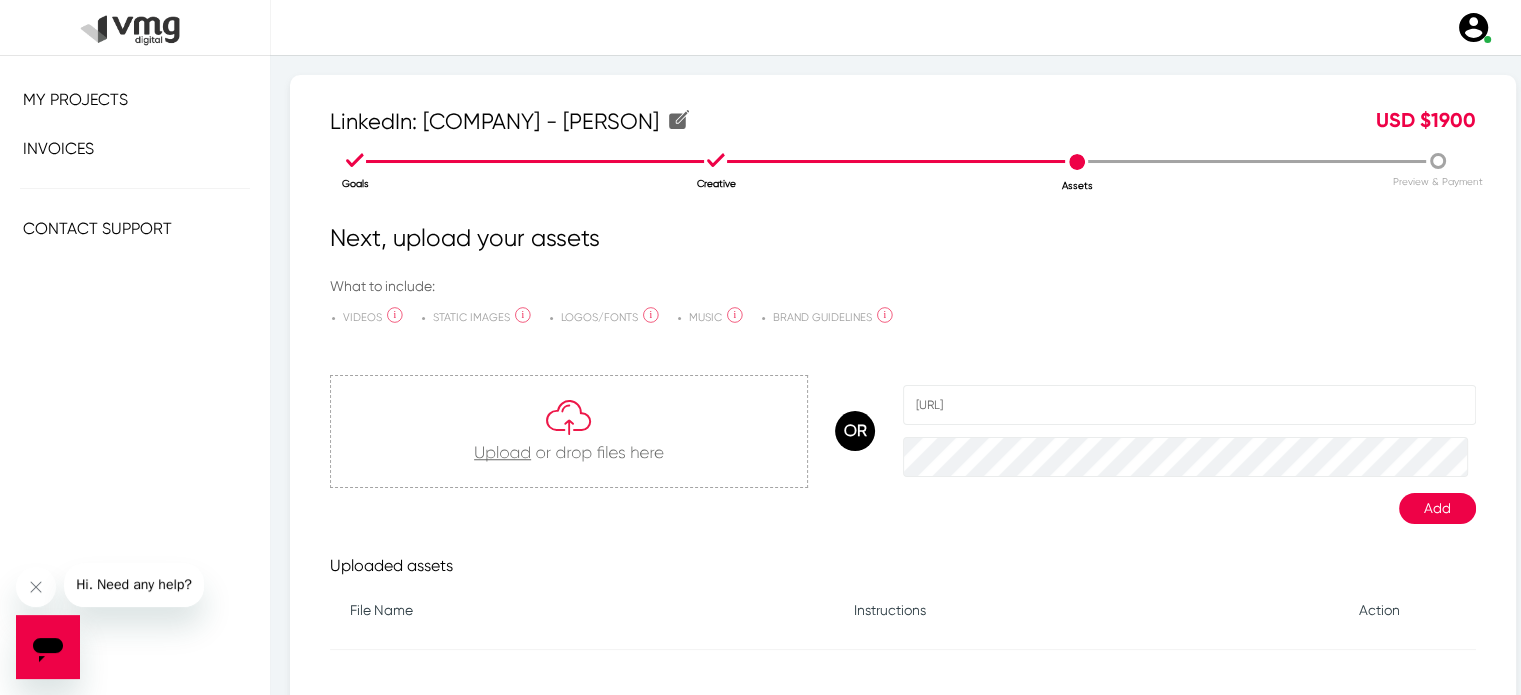 click on "Add" 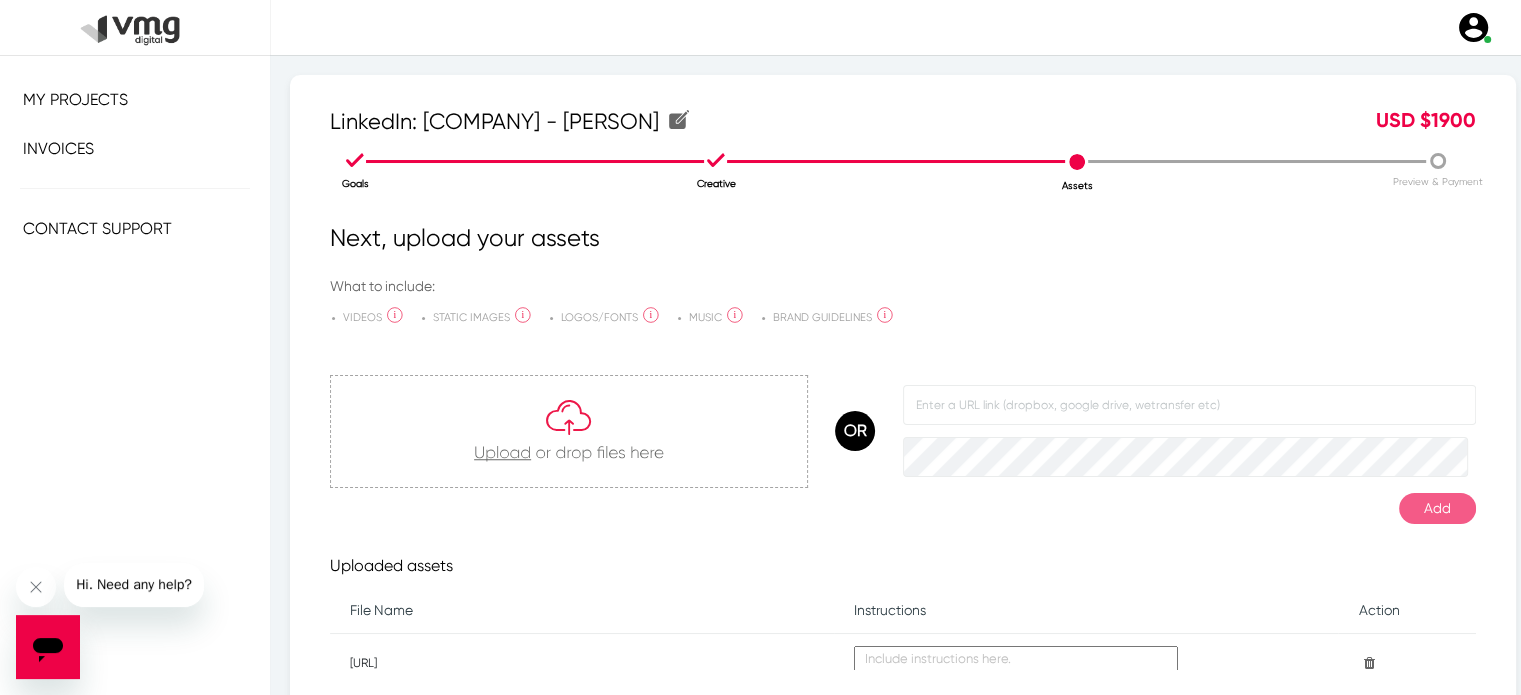 scroll, scrollTop: 168, scrollLeft: 0, axis: vertical 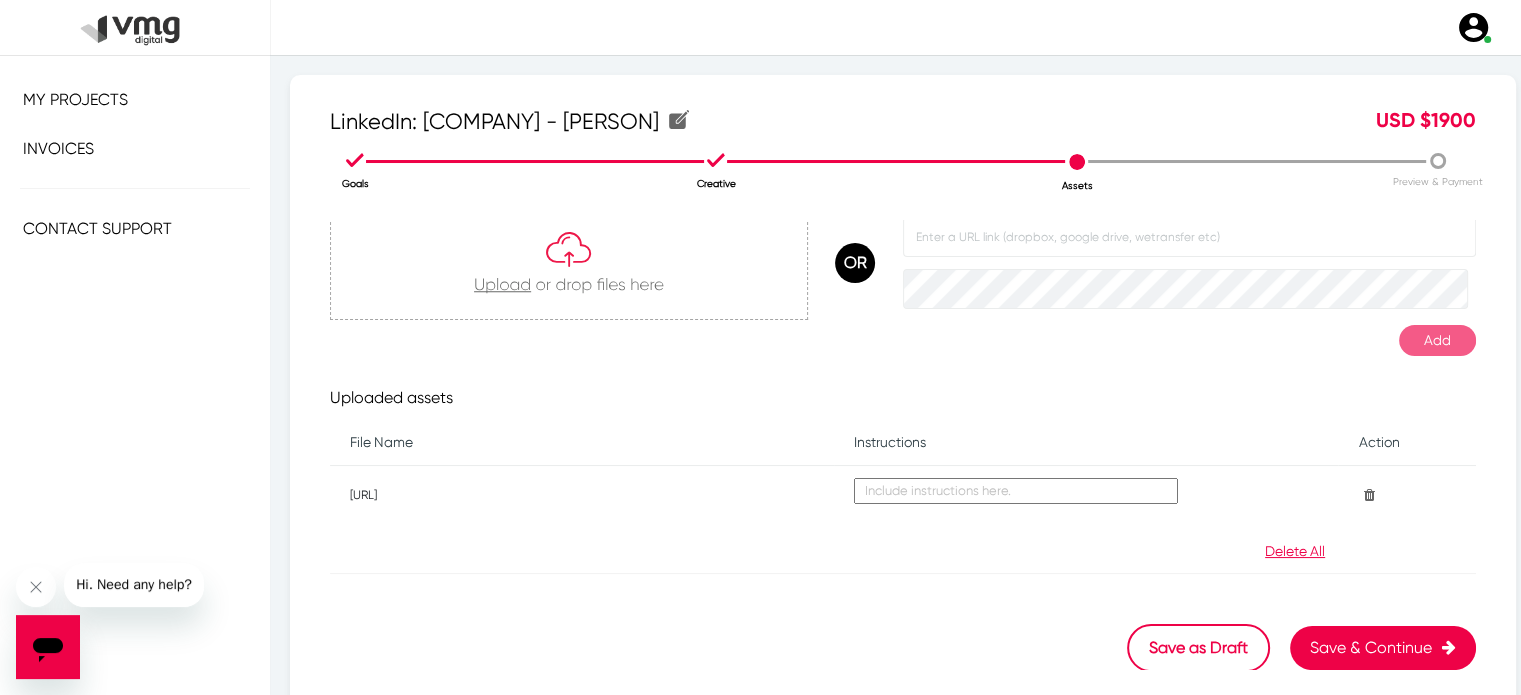 click on "Save & Continue" at bounding box center [1383, 648] 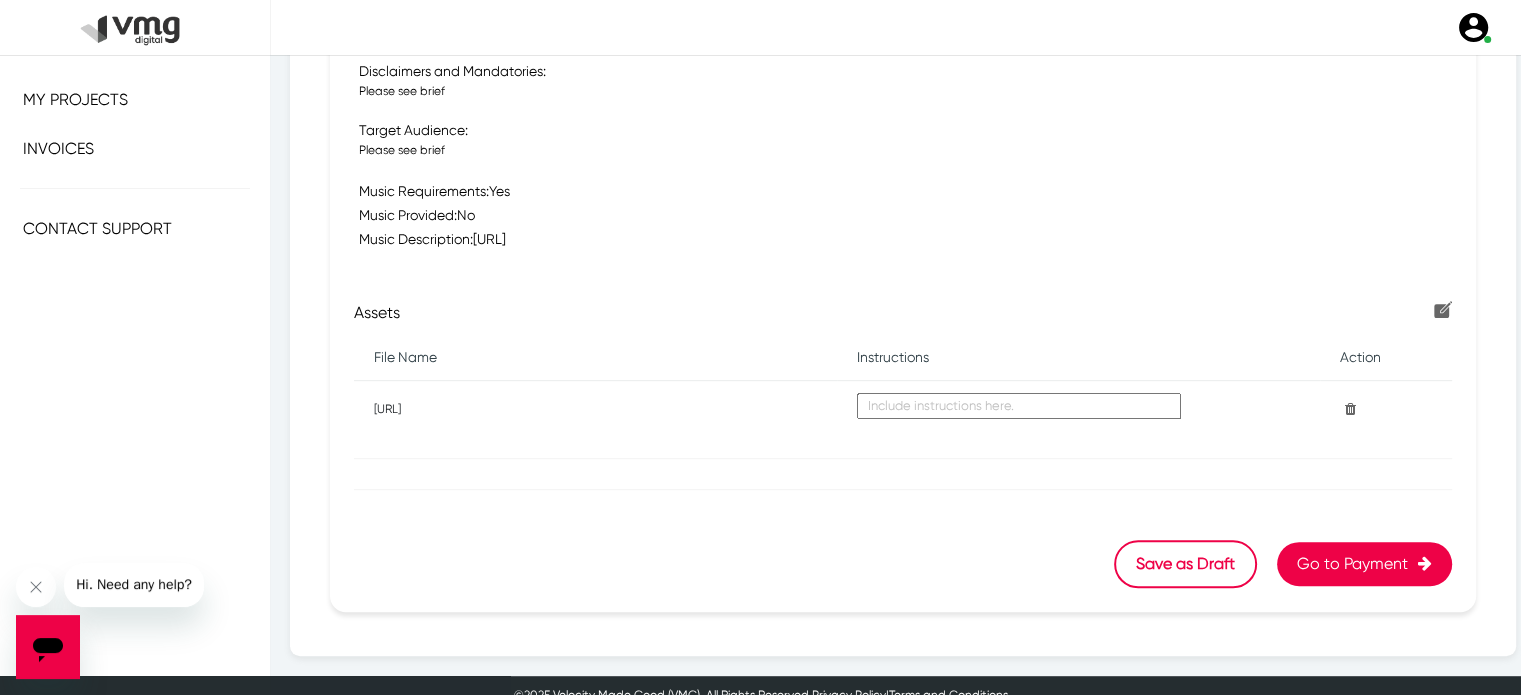 scroll, scrollTop: 844, scrollLeft: 0, axis: vertical 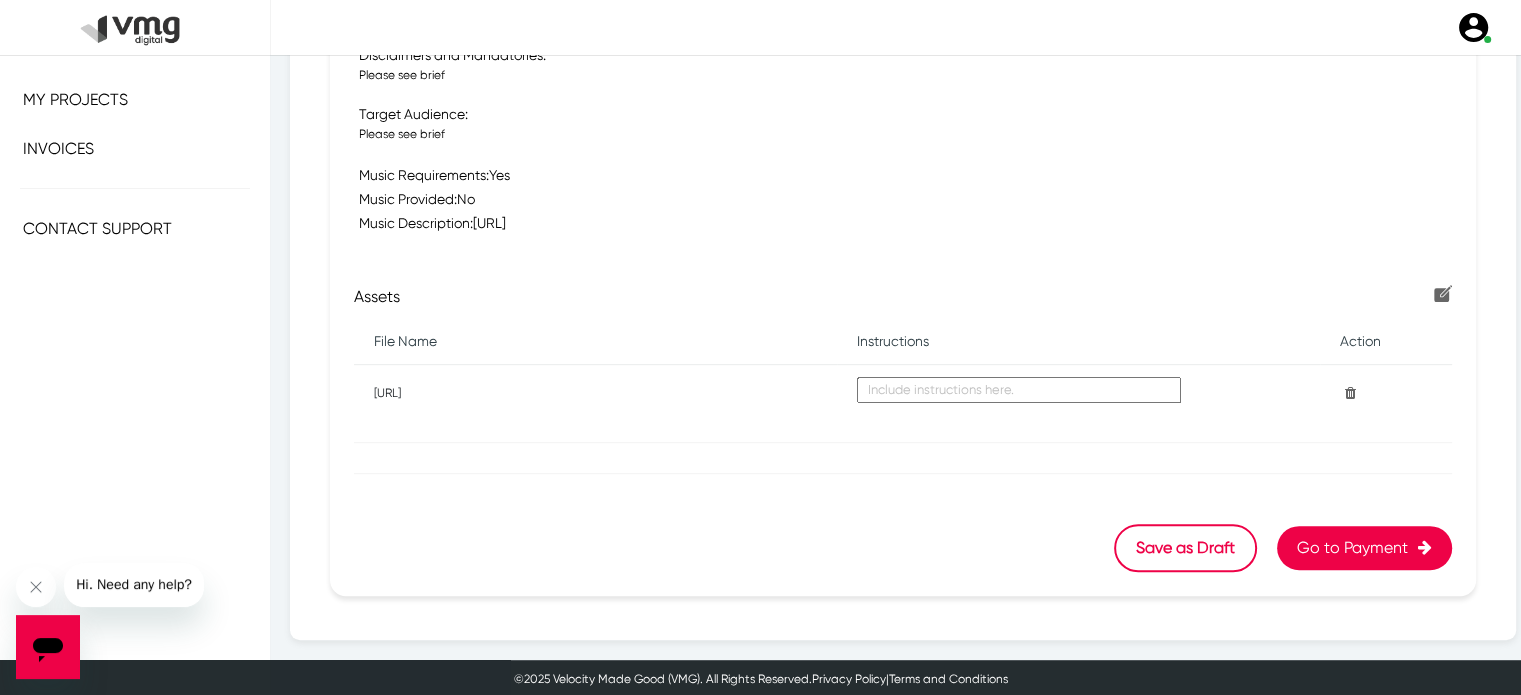 click on "Go to Payment" at bounding box center (1364, 548) 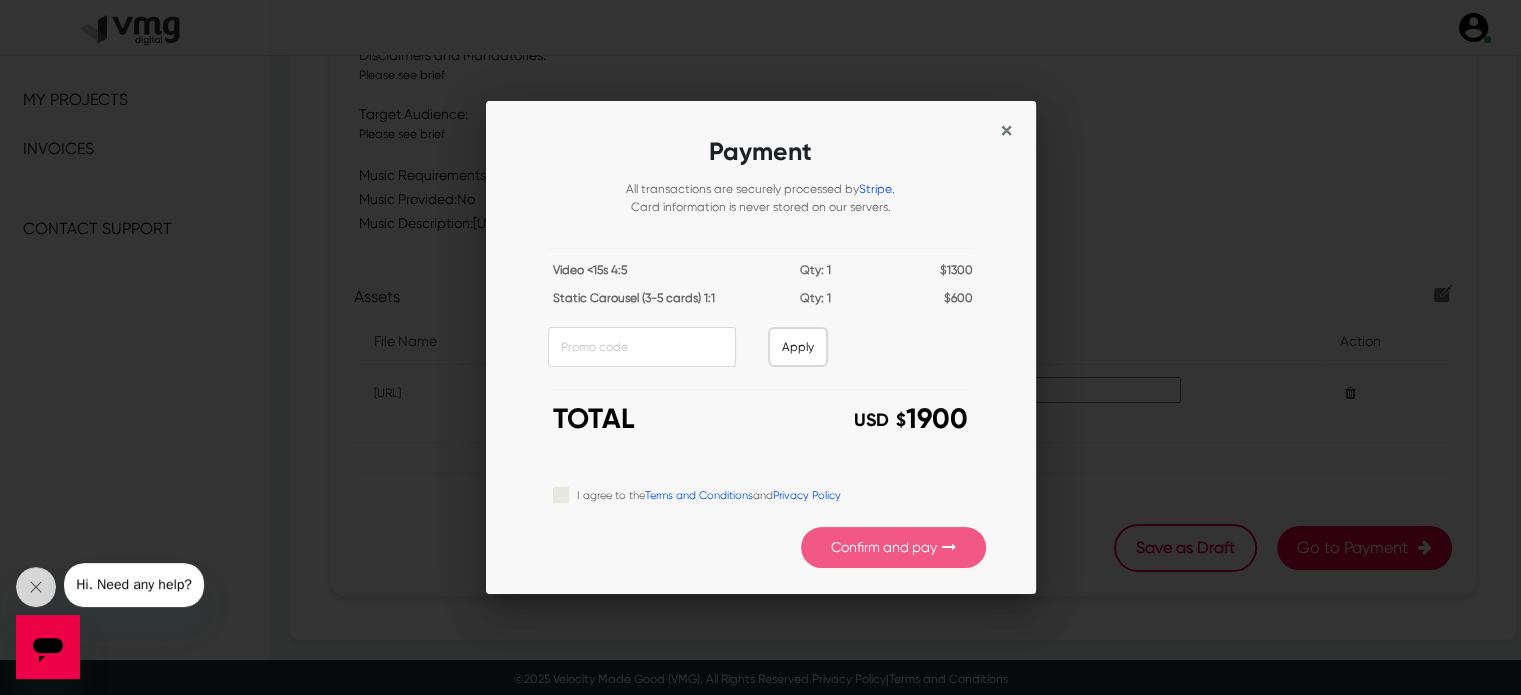scroll, scrollTop: 0, scrollLeft: 0, axis: both 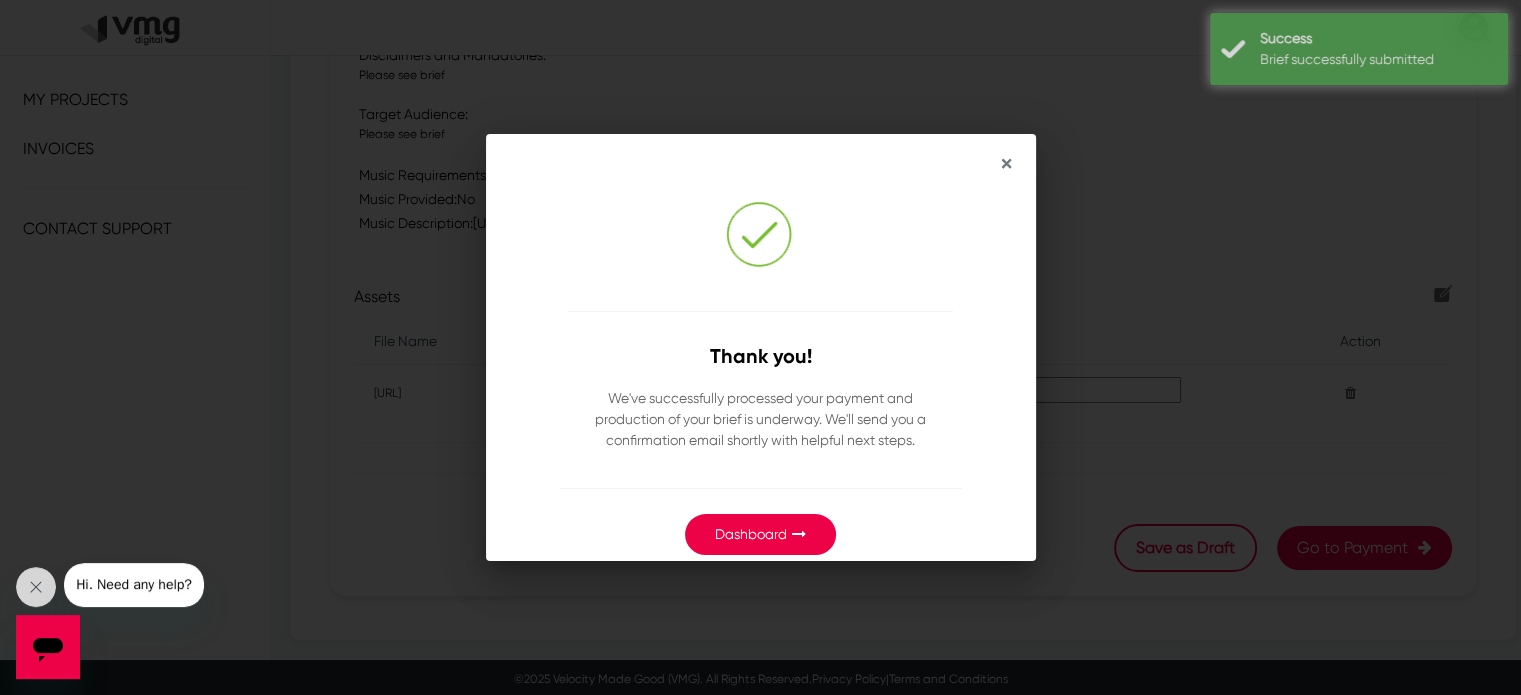 type 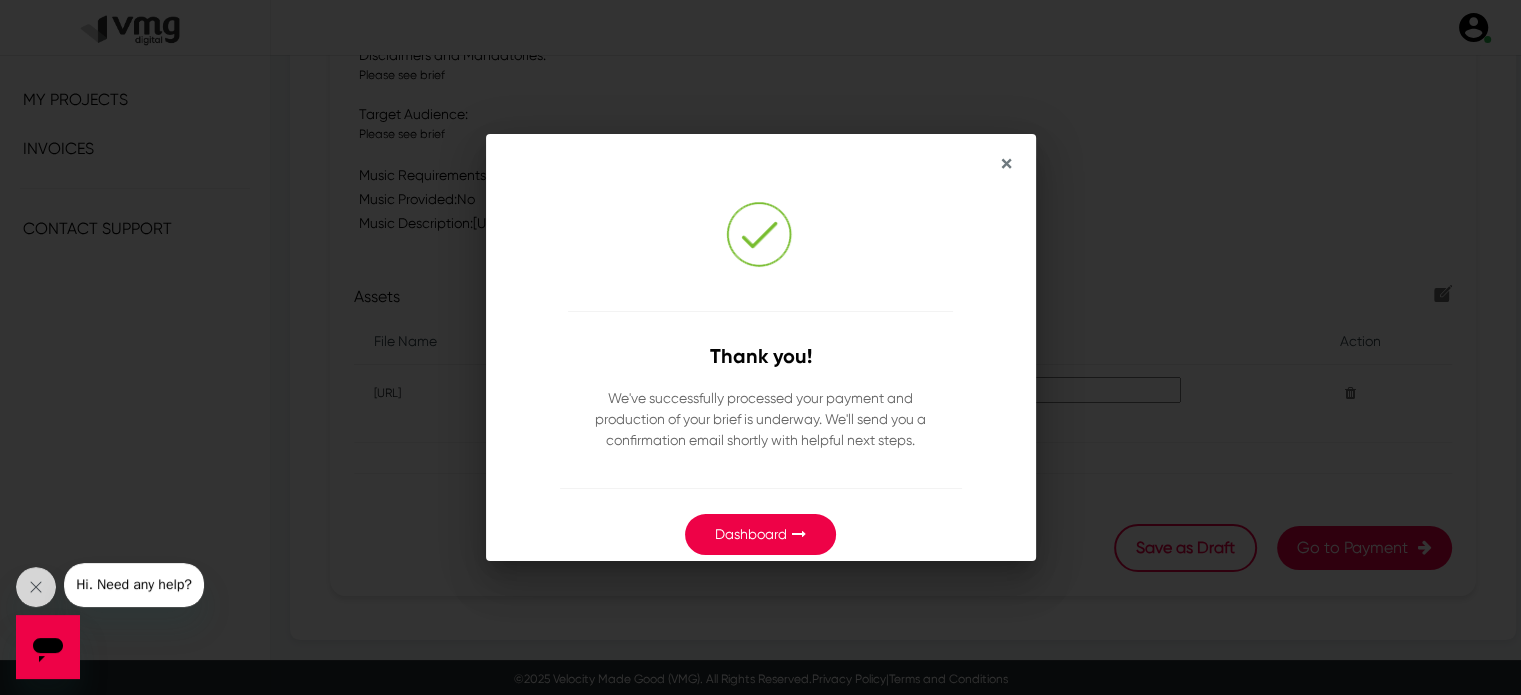 click on "Dashboard" at bounding box center [751, 534] 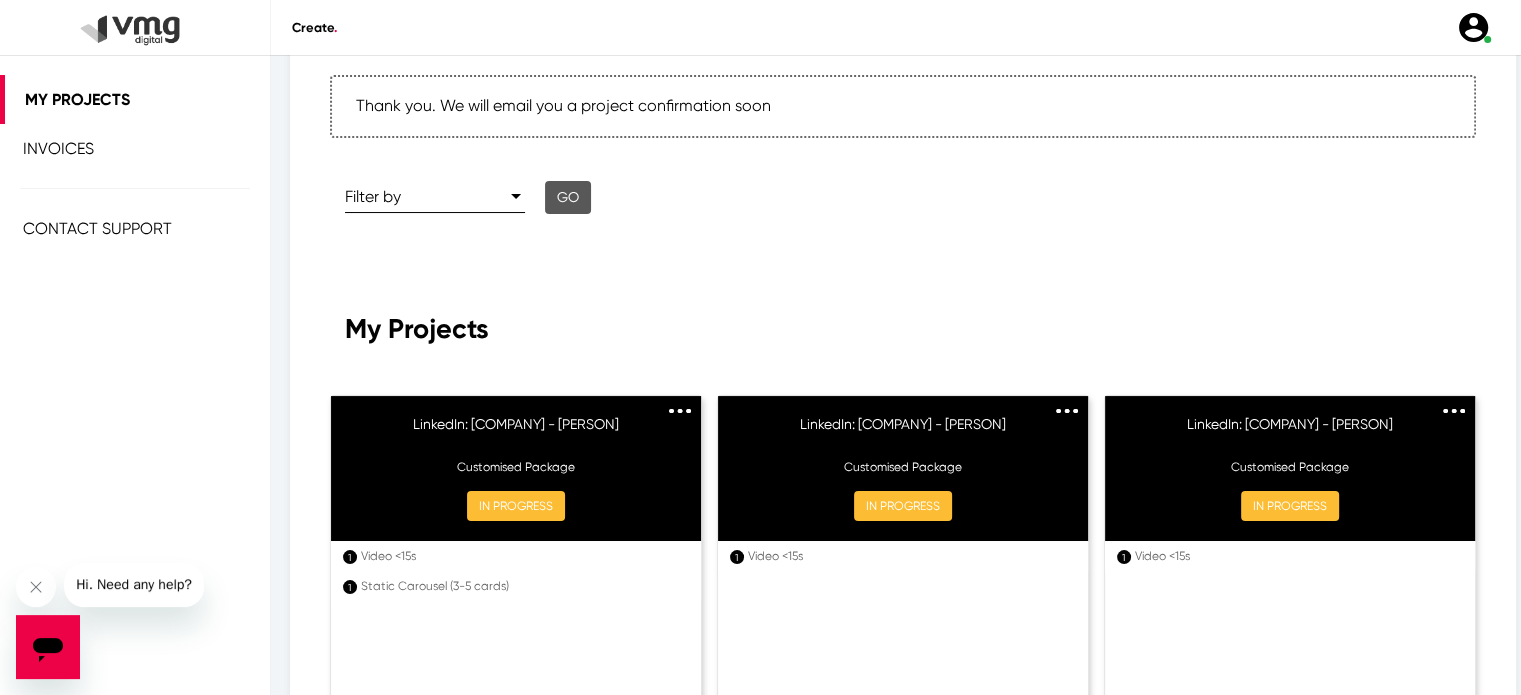 scroll, scrollTop: 0, scrollLeft: 0, axis: both 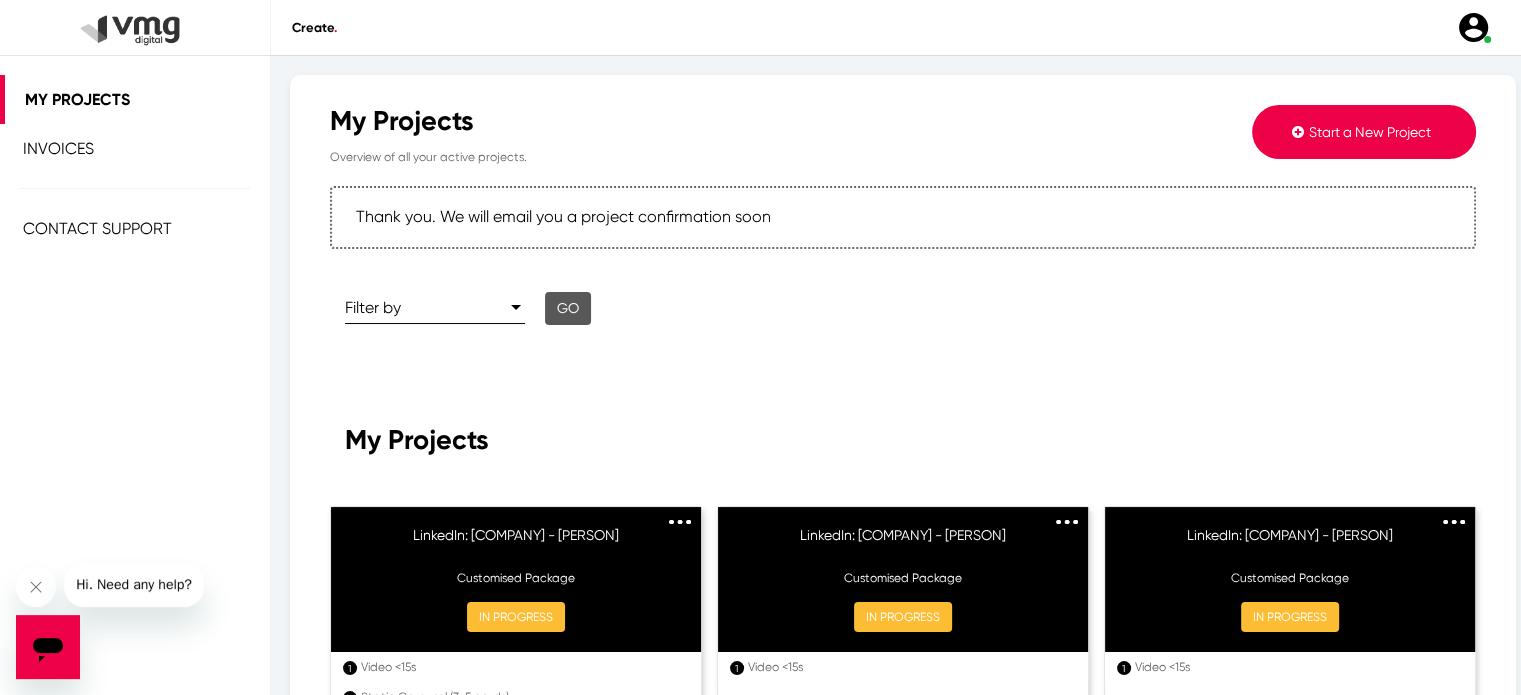 click on "Start a New Project" 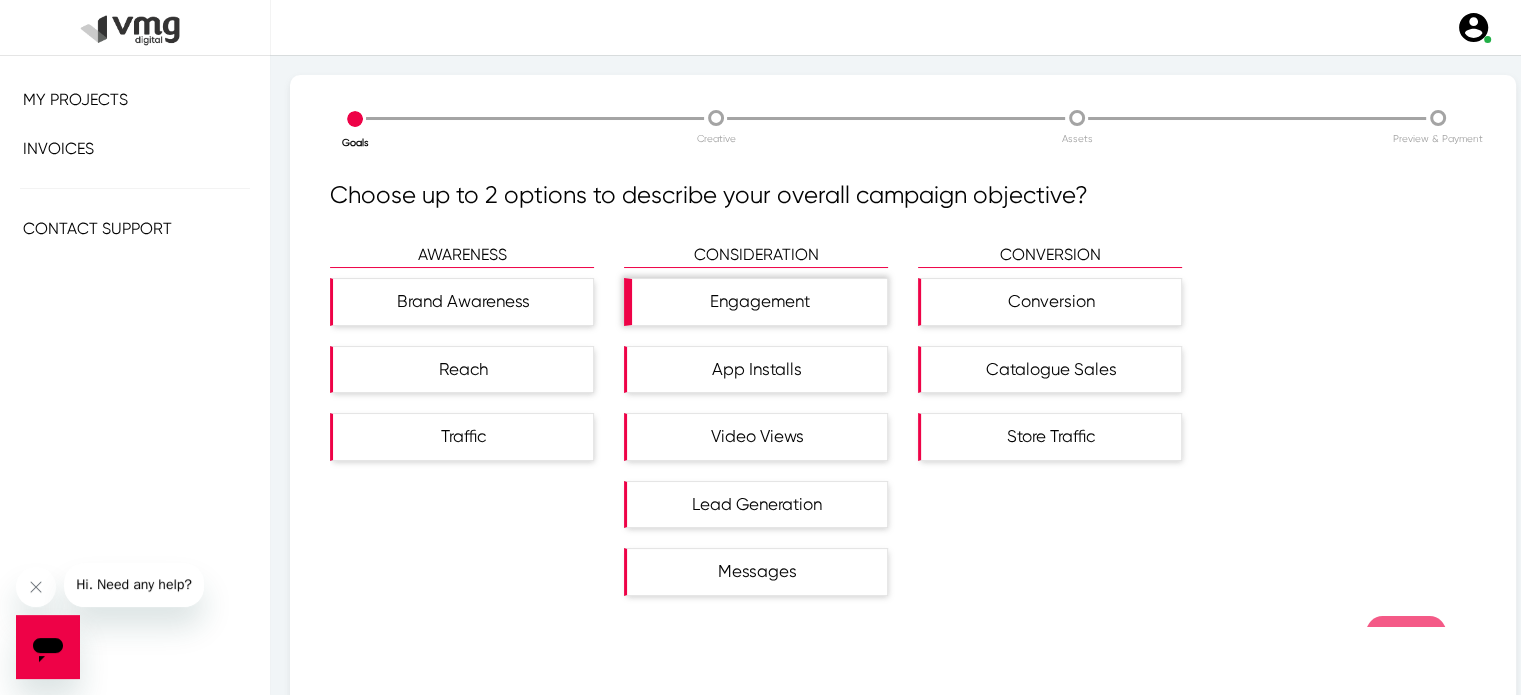 click on "Engagement" 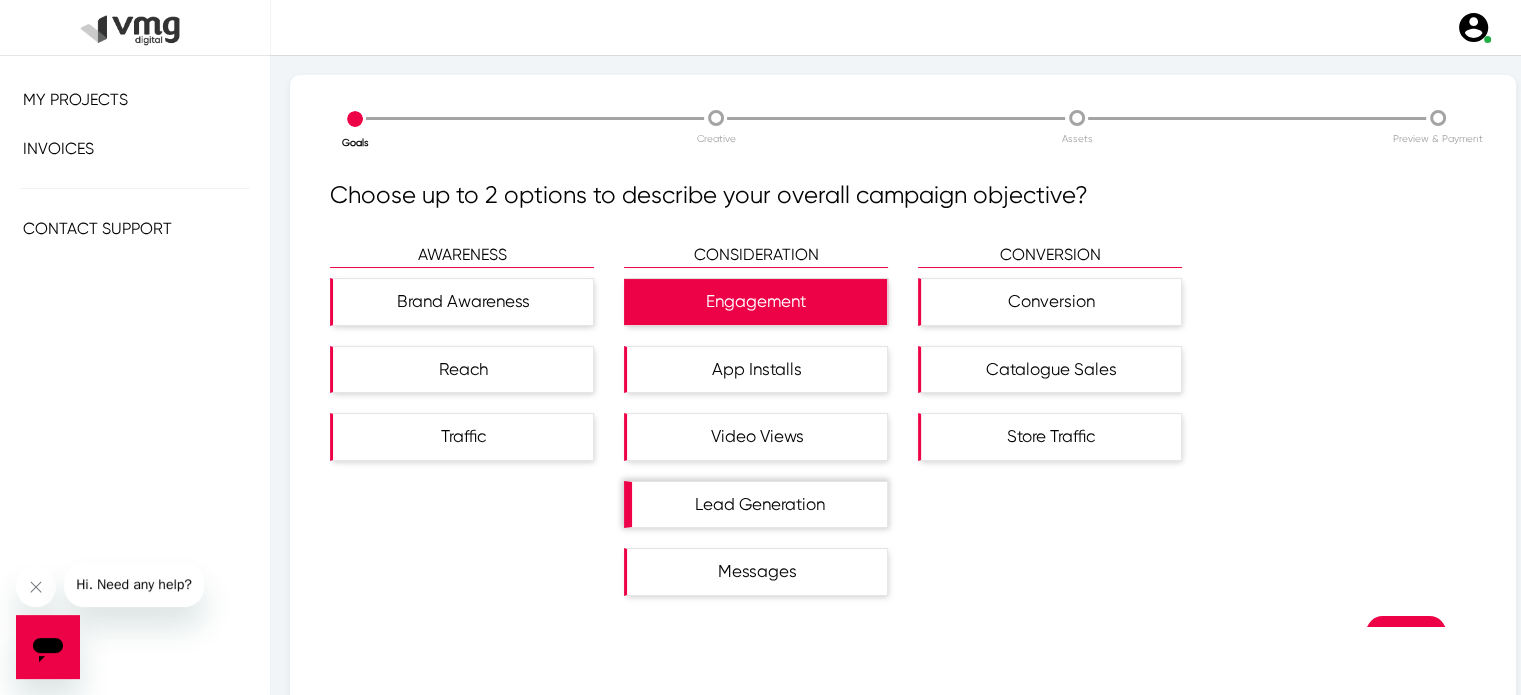 click on "Lead Generation" 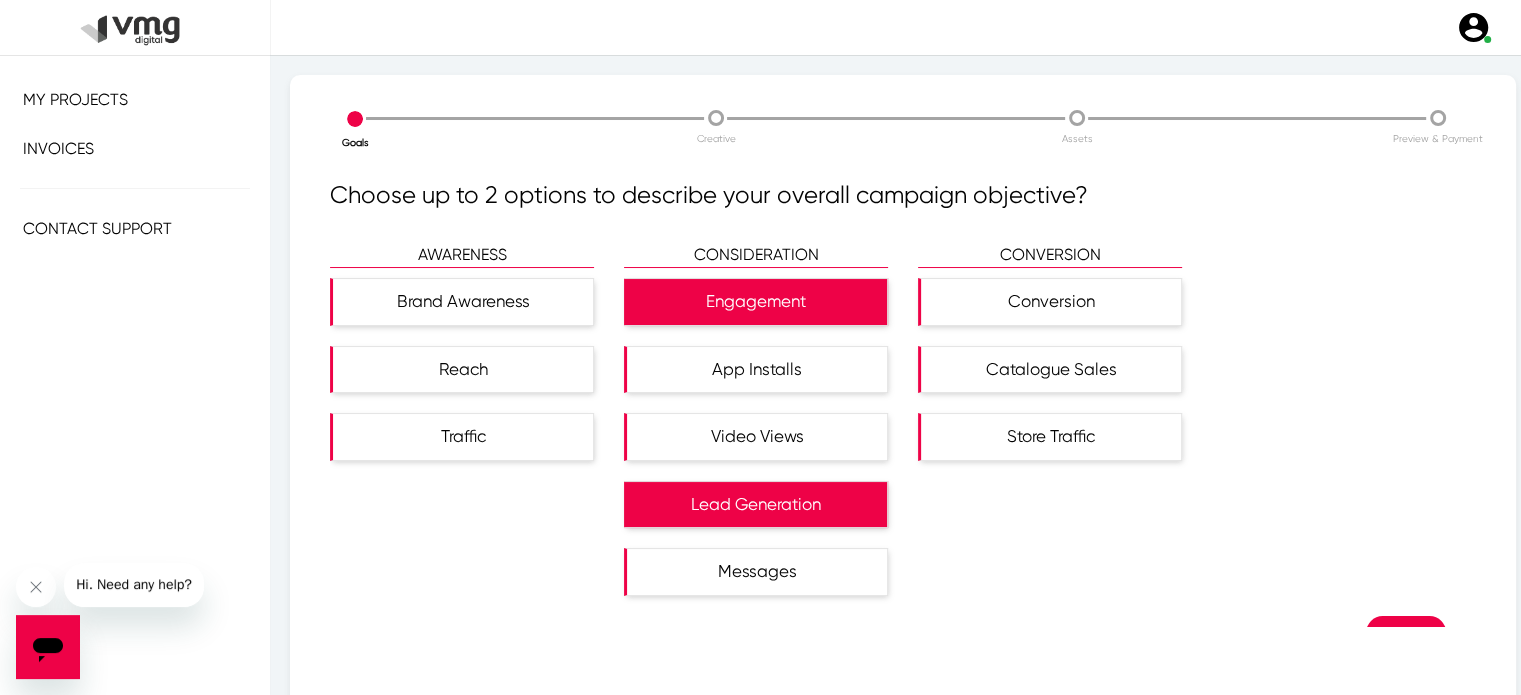 scroll, scrollTop: 48, scrollLeft: 0, axis: vertical 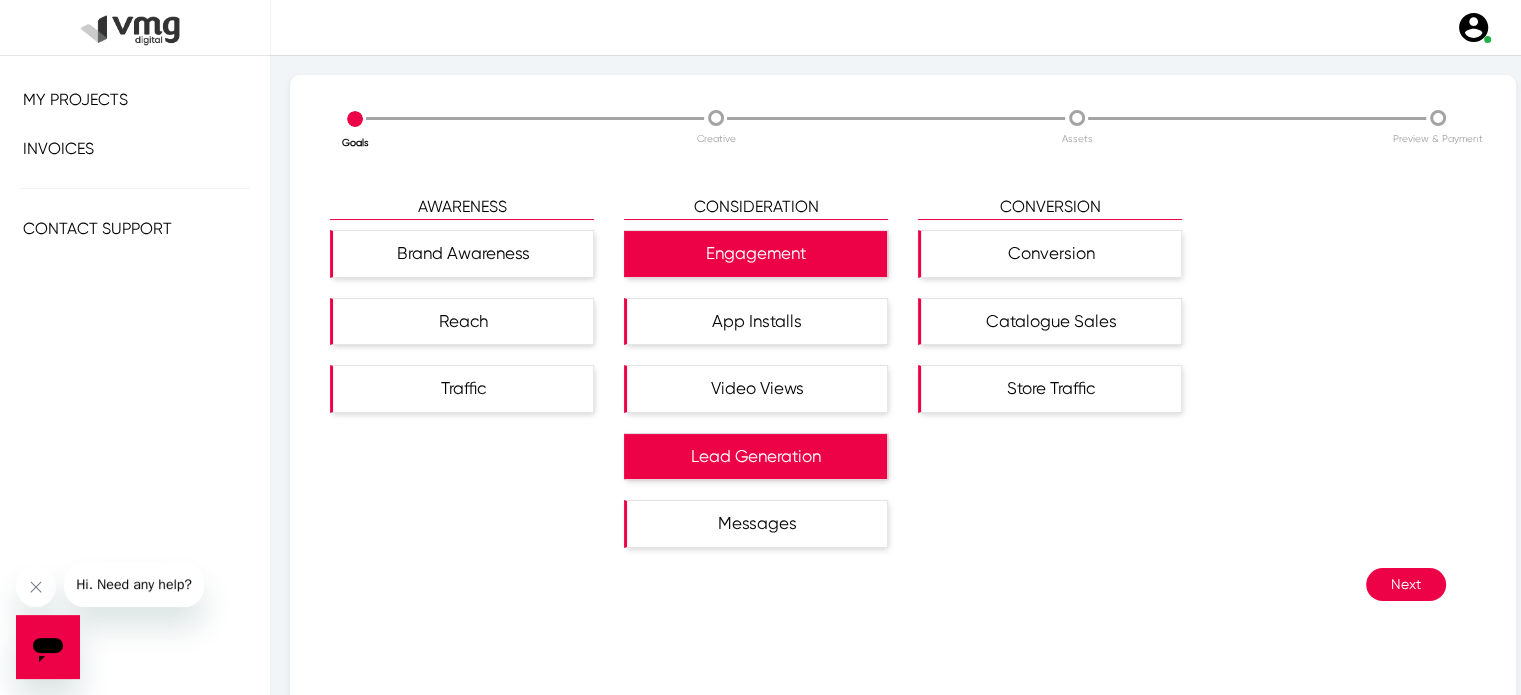 click on "Next" 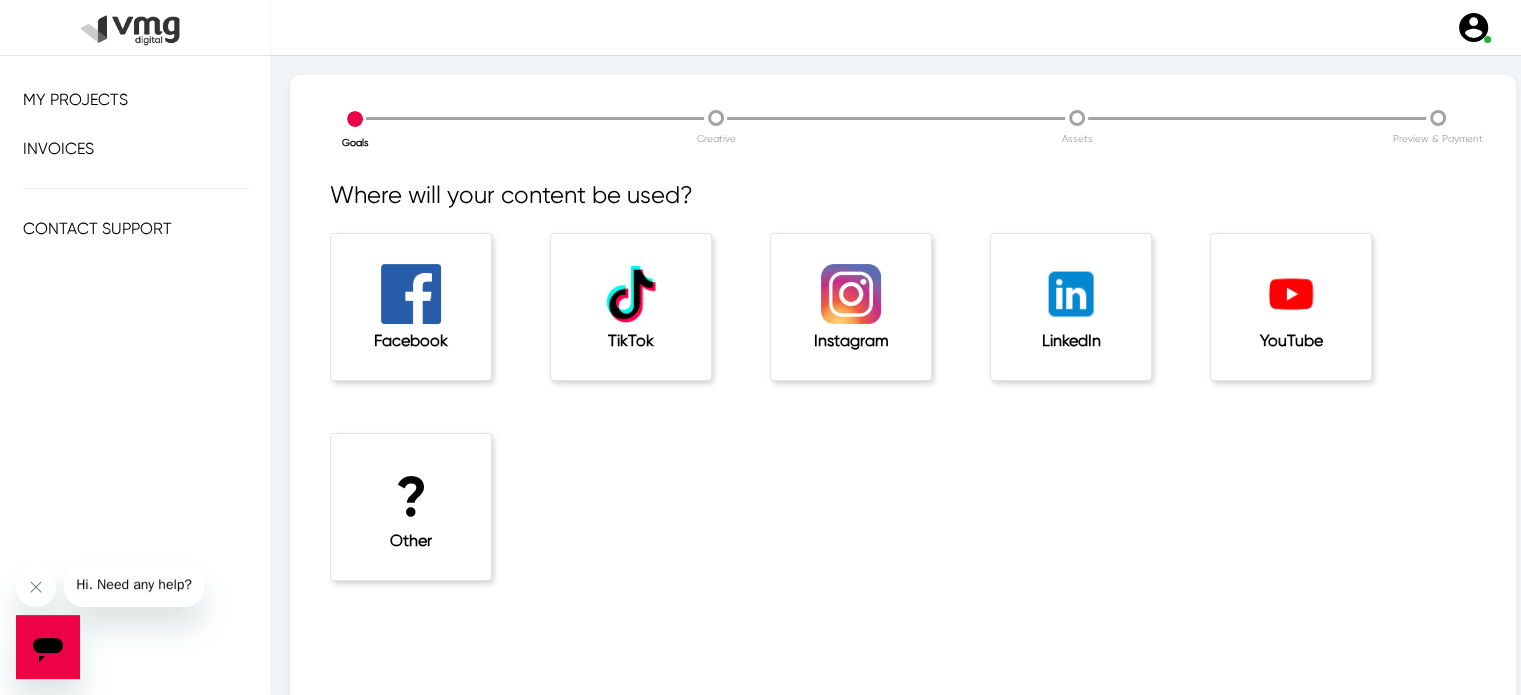 click on "LinkedIn" 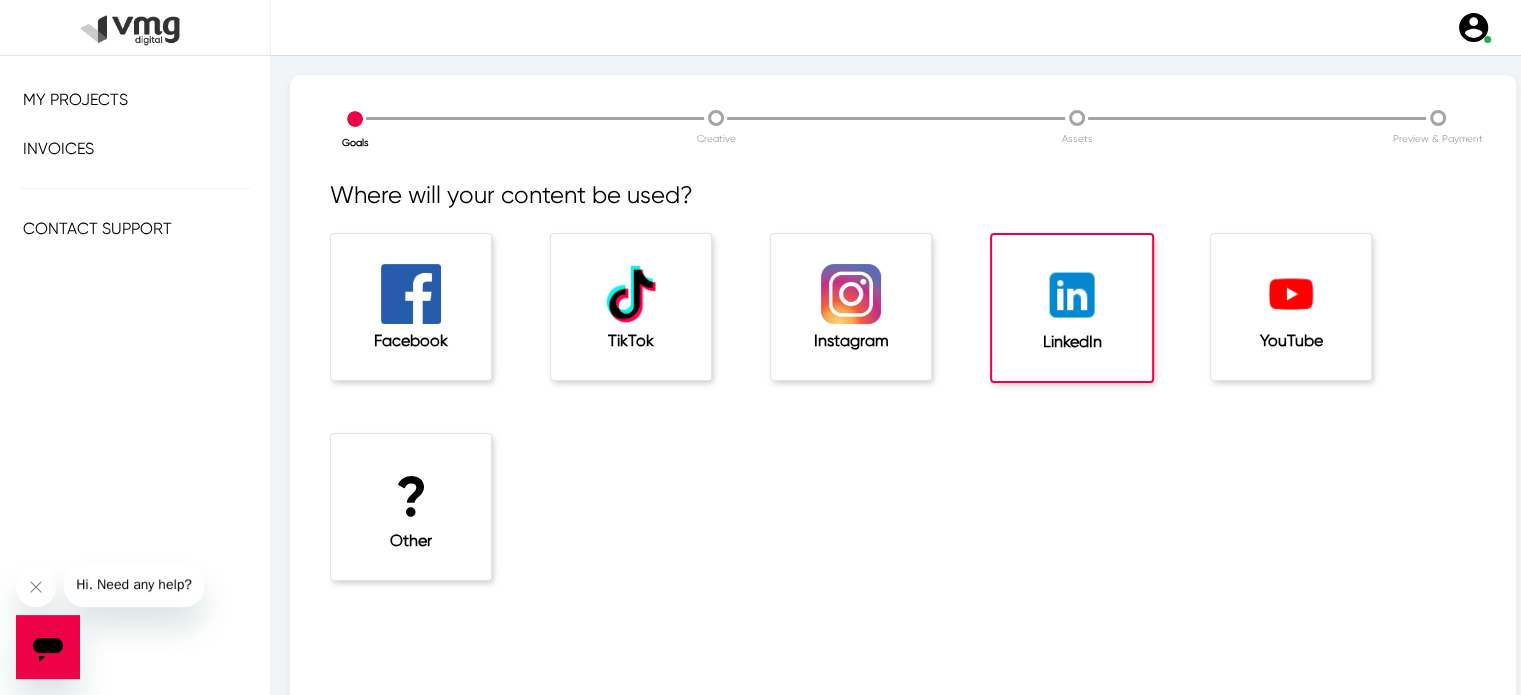 scroll, scrollTop: 68, scrollLeft: 0, axis: vertical 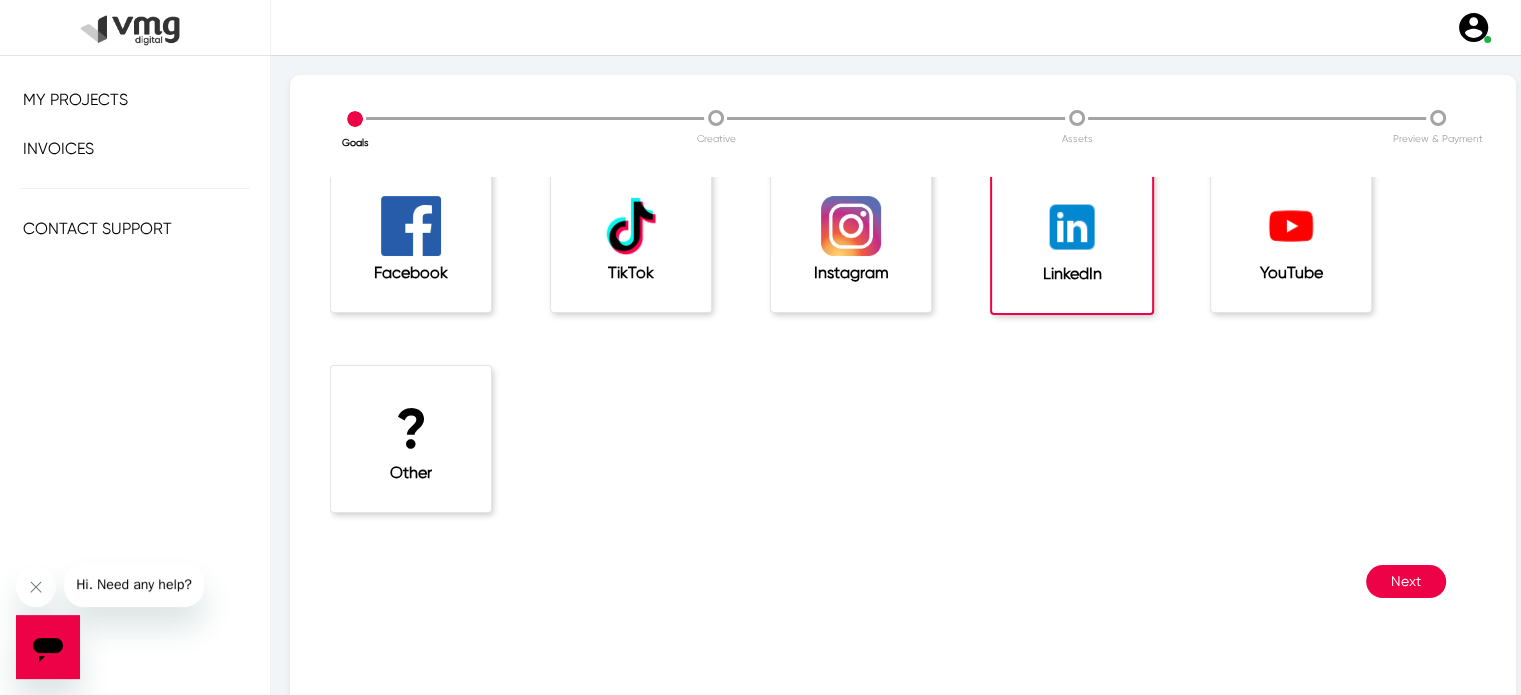 click on "Next" 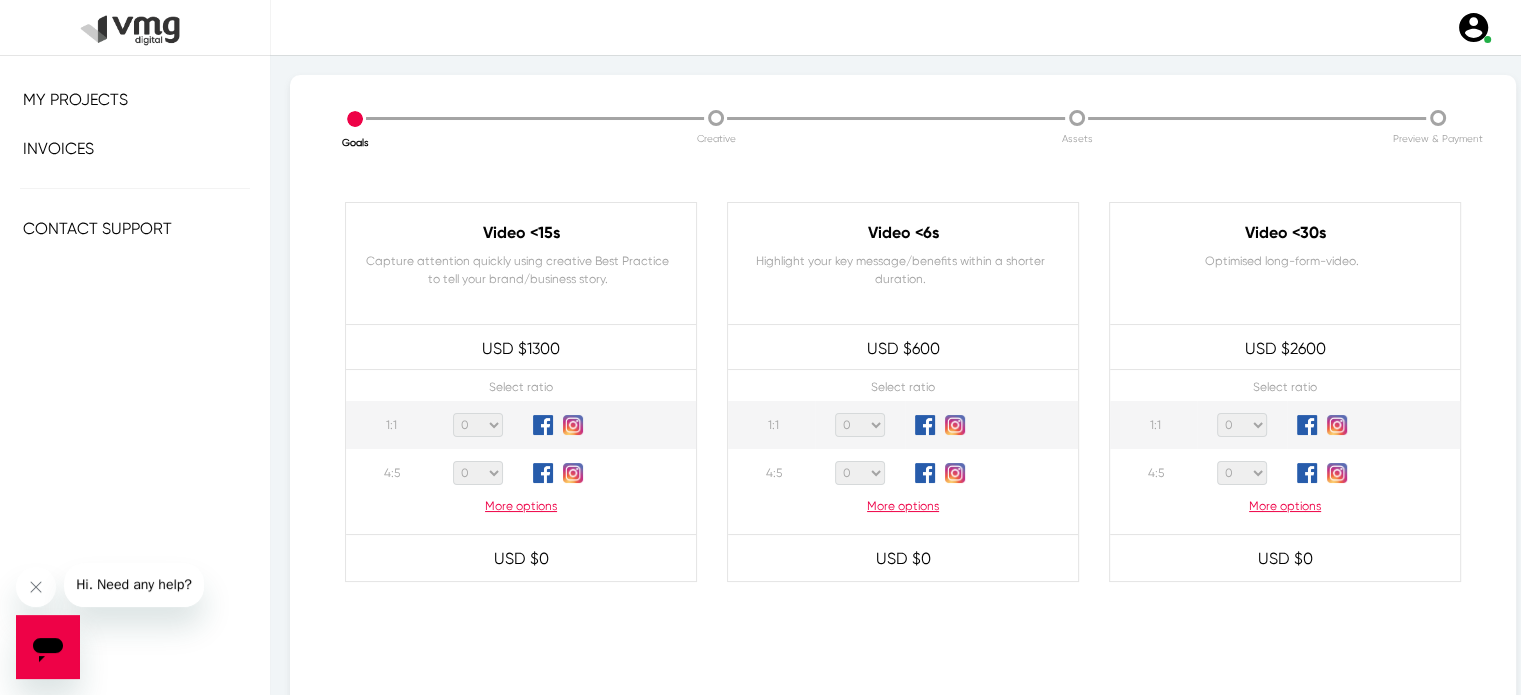 scroll, scrollTop: 127, scrollLeft: 0, axis: vertical 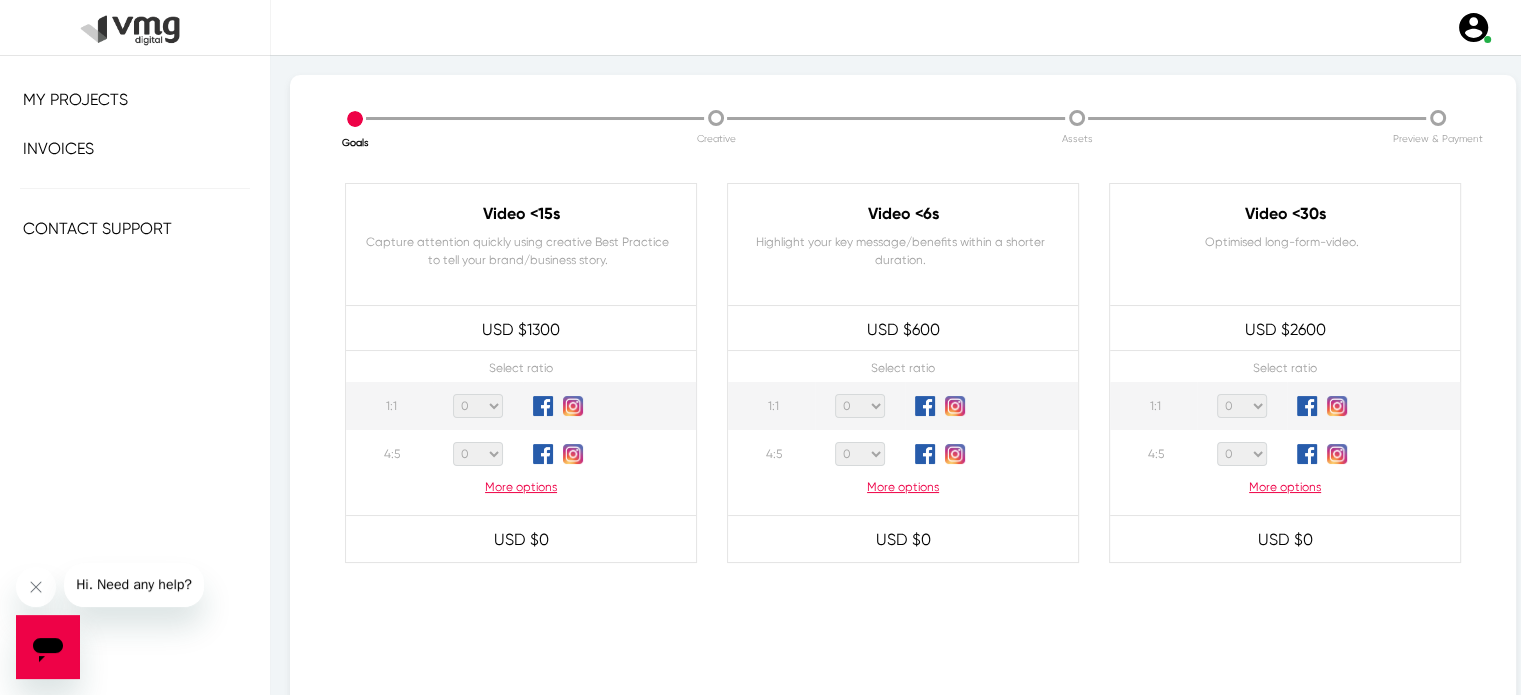 click on "More options" 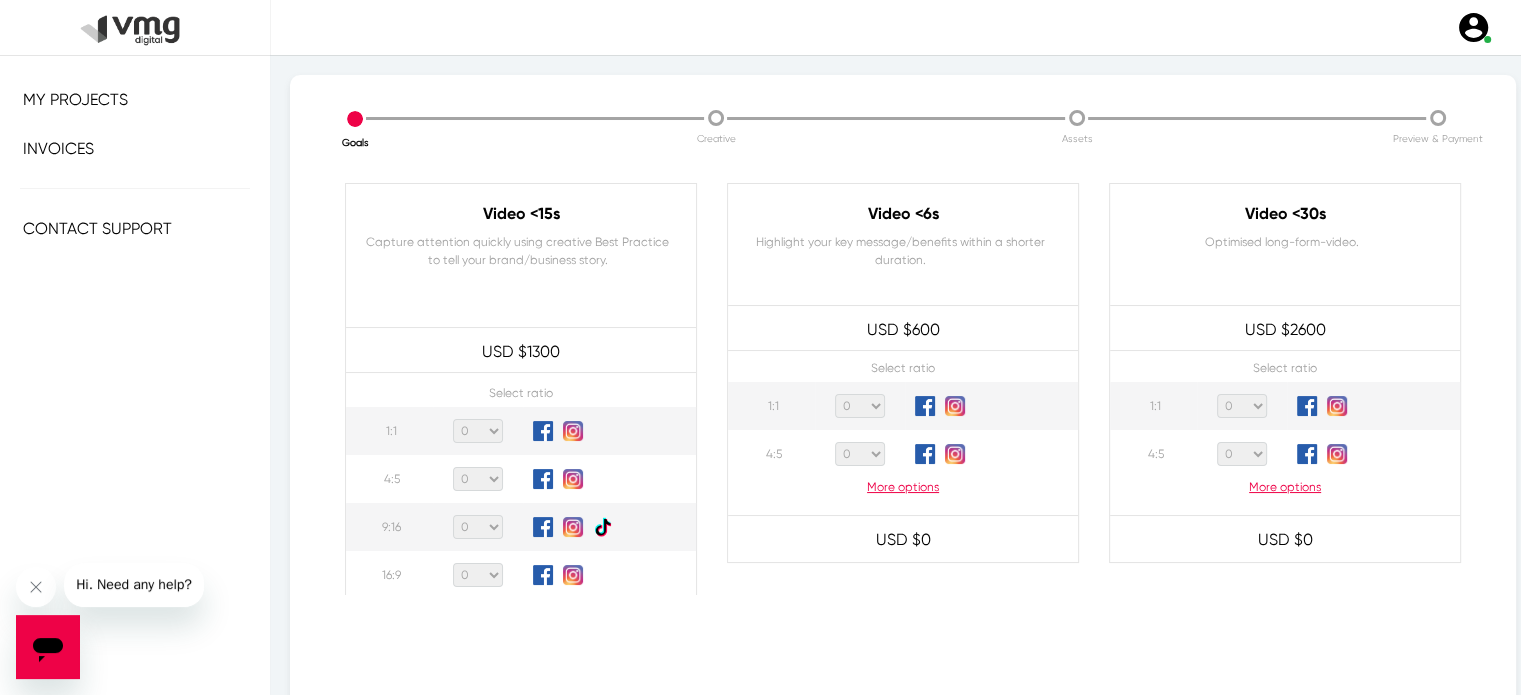 click on "0 1 2 3 4 5 6 7 8 9 10 11 12 13 14 15 16 17 18 19 20" 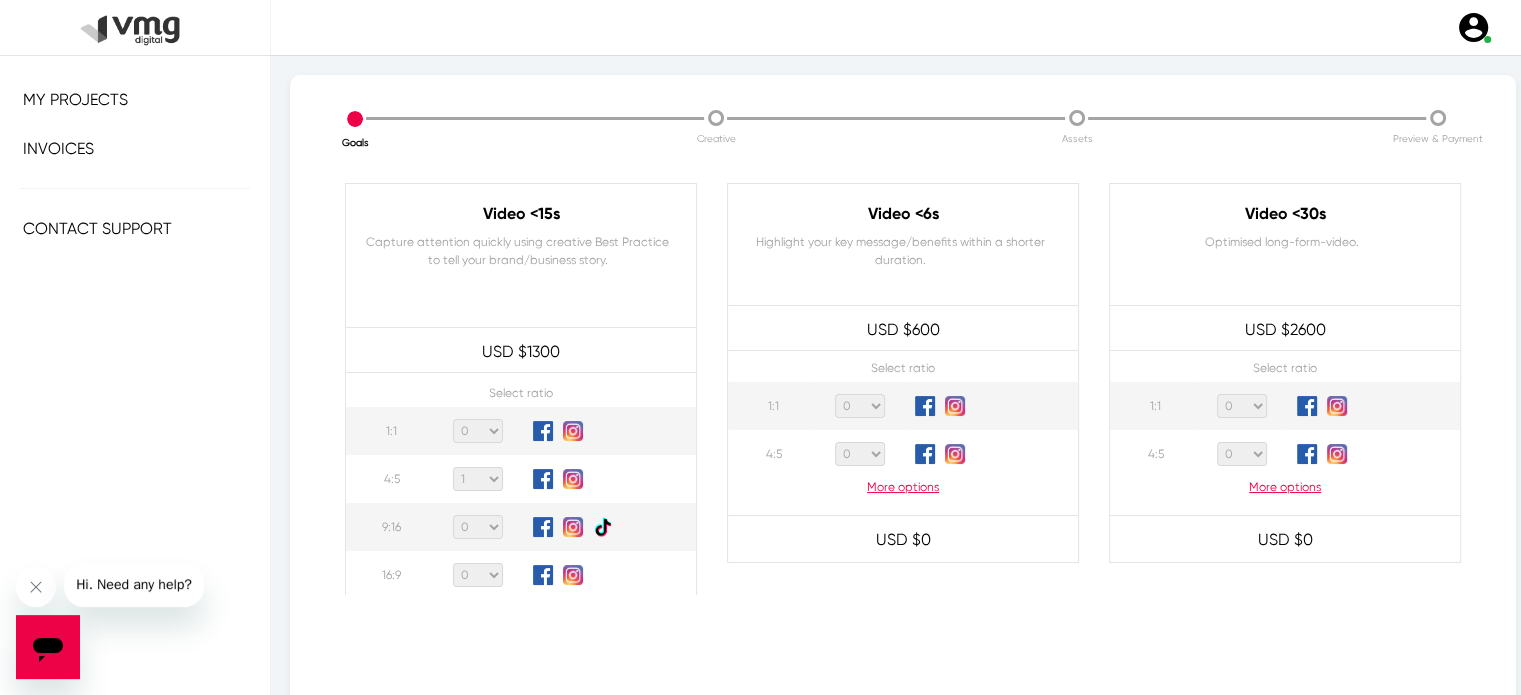 click on "0 1 2 3 4 5 6 7 8 9 10 11 12 13 14 15 16 17 18 19 20" 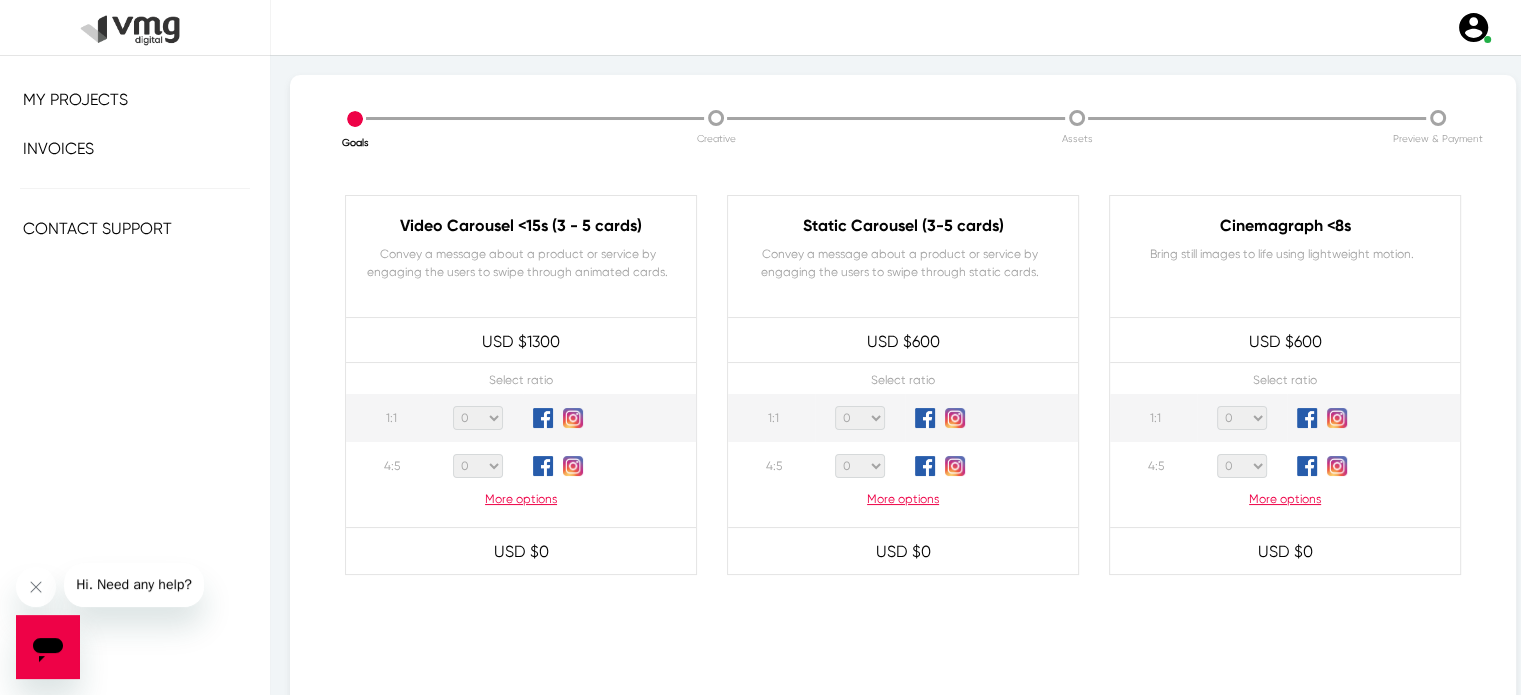 scroll, scrollTop: 636, scrollLeft: 0, axis: vertical 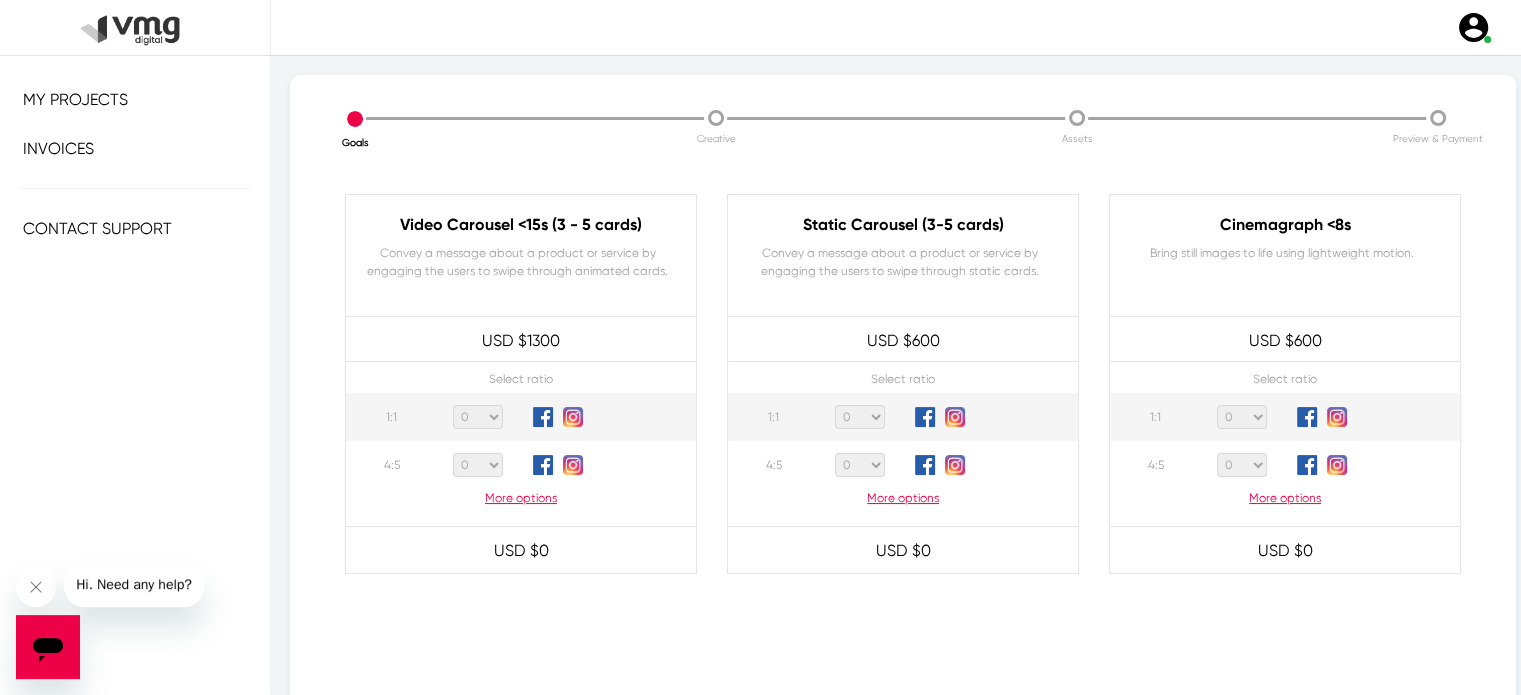 click on "0 1 2 3 4 5 6 7 8 9 10 11 12 13 14 15 16 17 18 19 20" 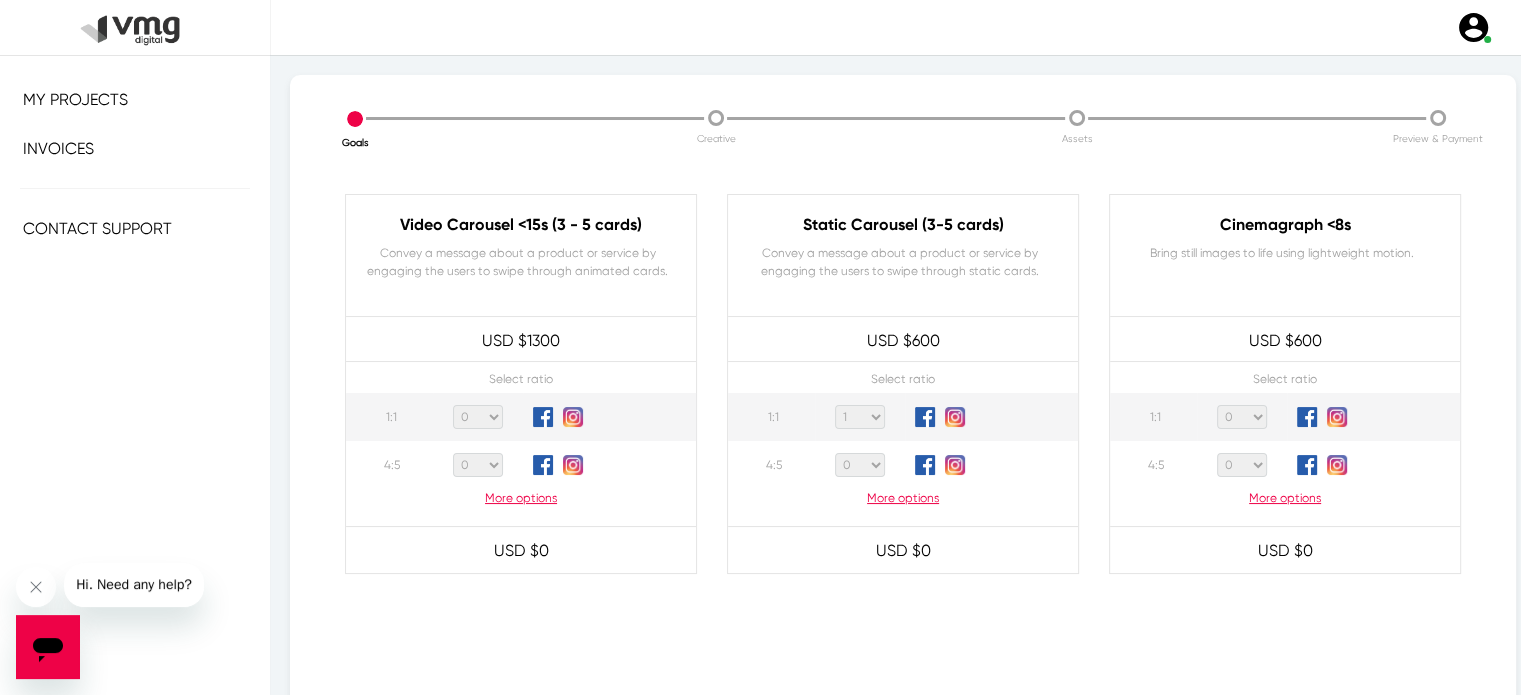 click on "0 1 2 3 4 5 6 7 8 9 10 11 12 13 14 15 16 17 18 19 20" 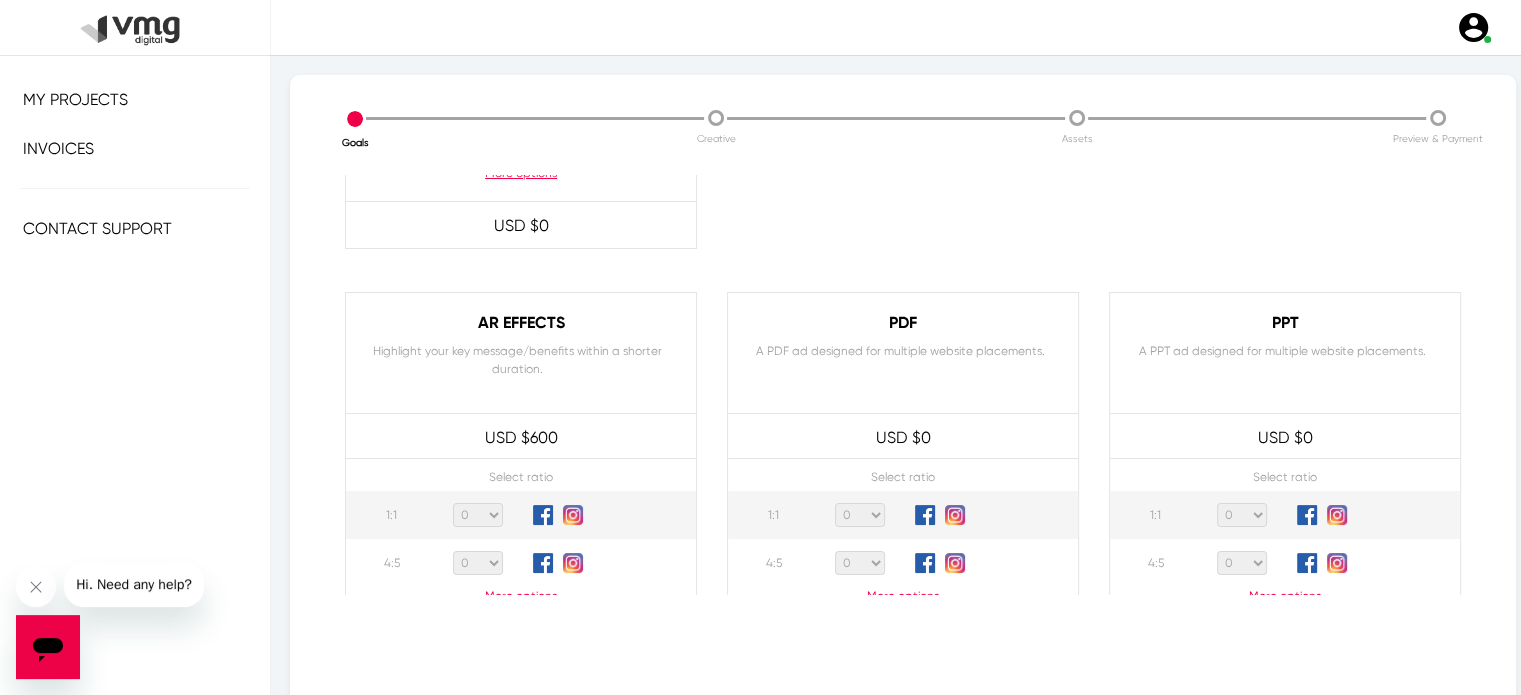 scroll, scrollTop: 1985, scrollLeft: 0, axis: vertical 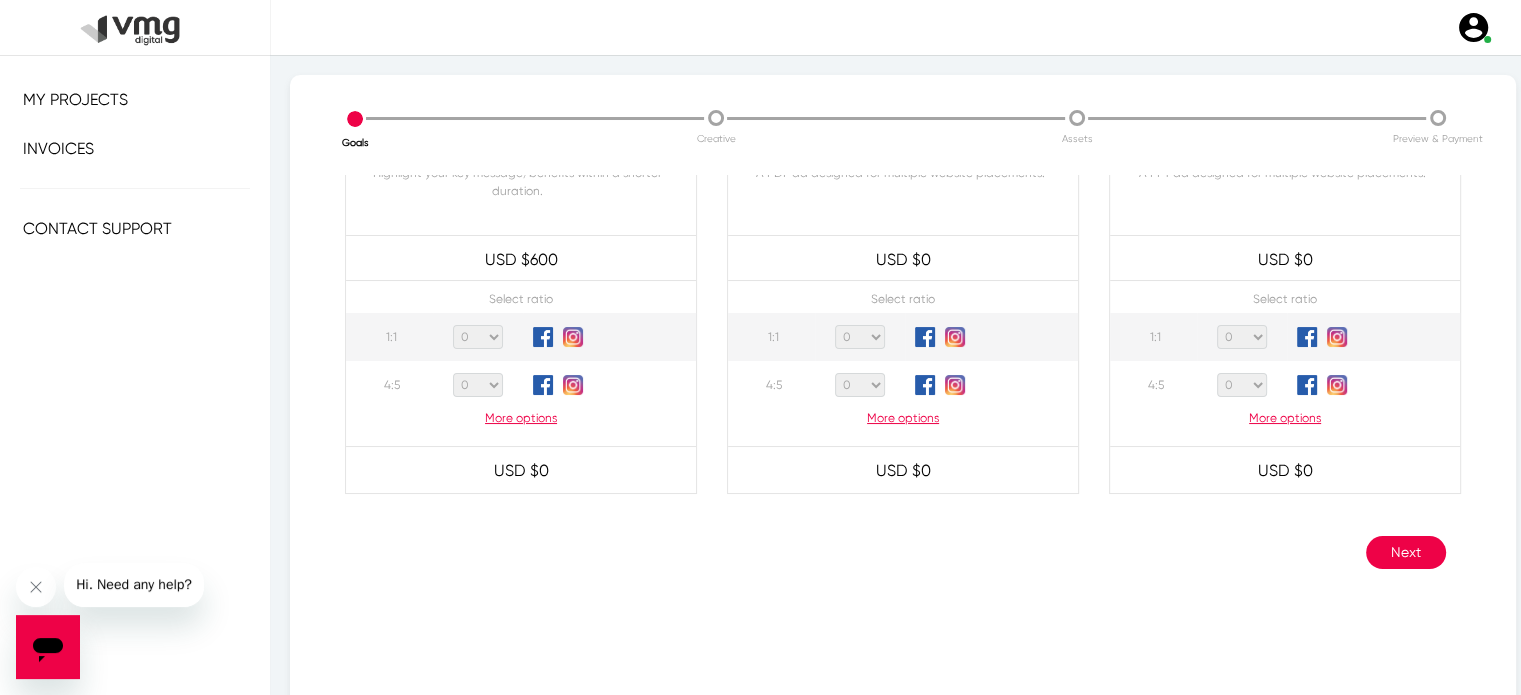 click on "Next" 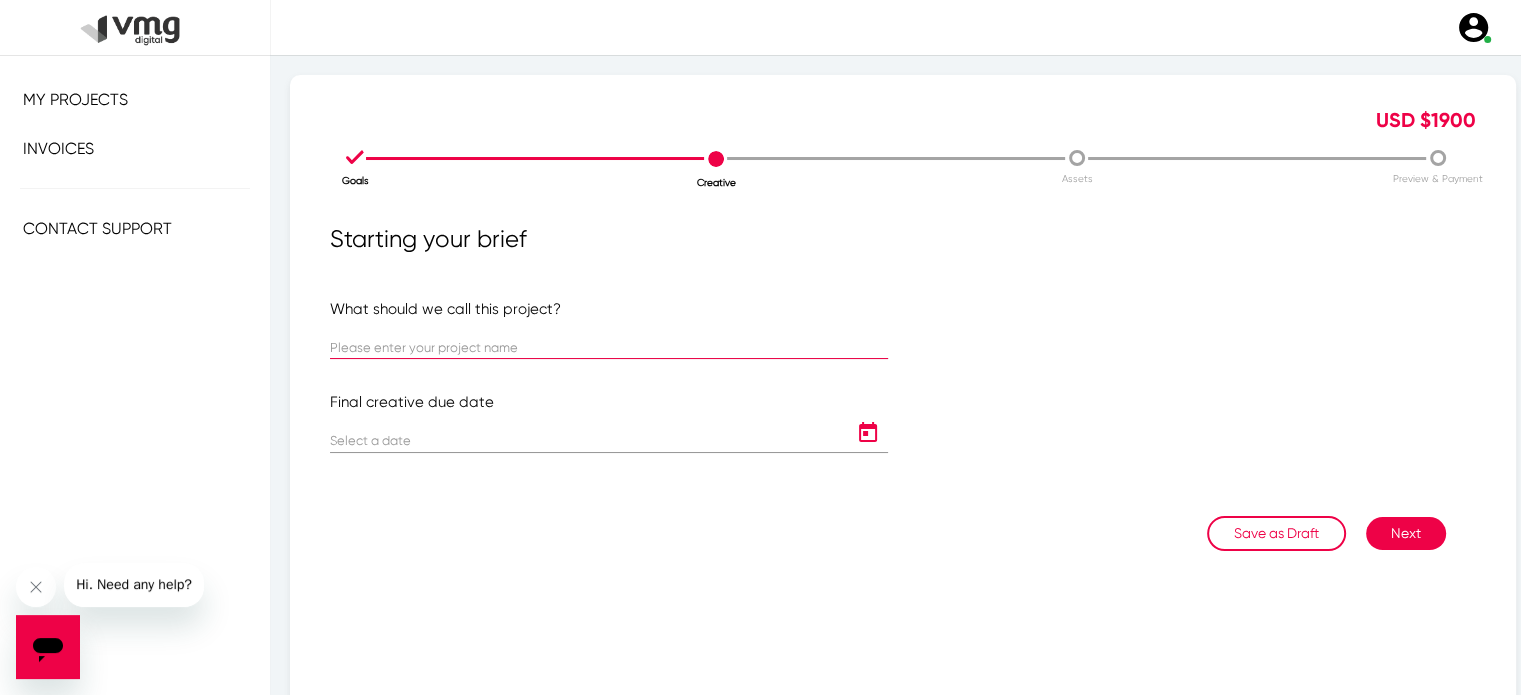 click at bounding box center [609, 348] 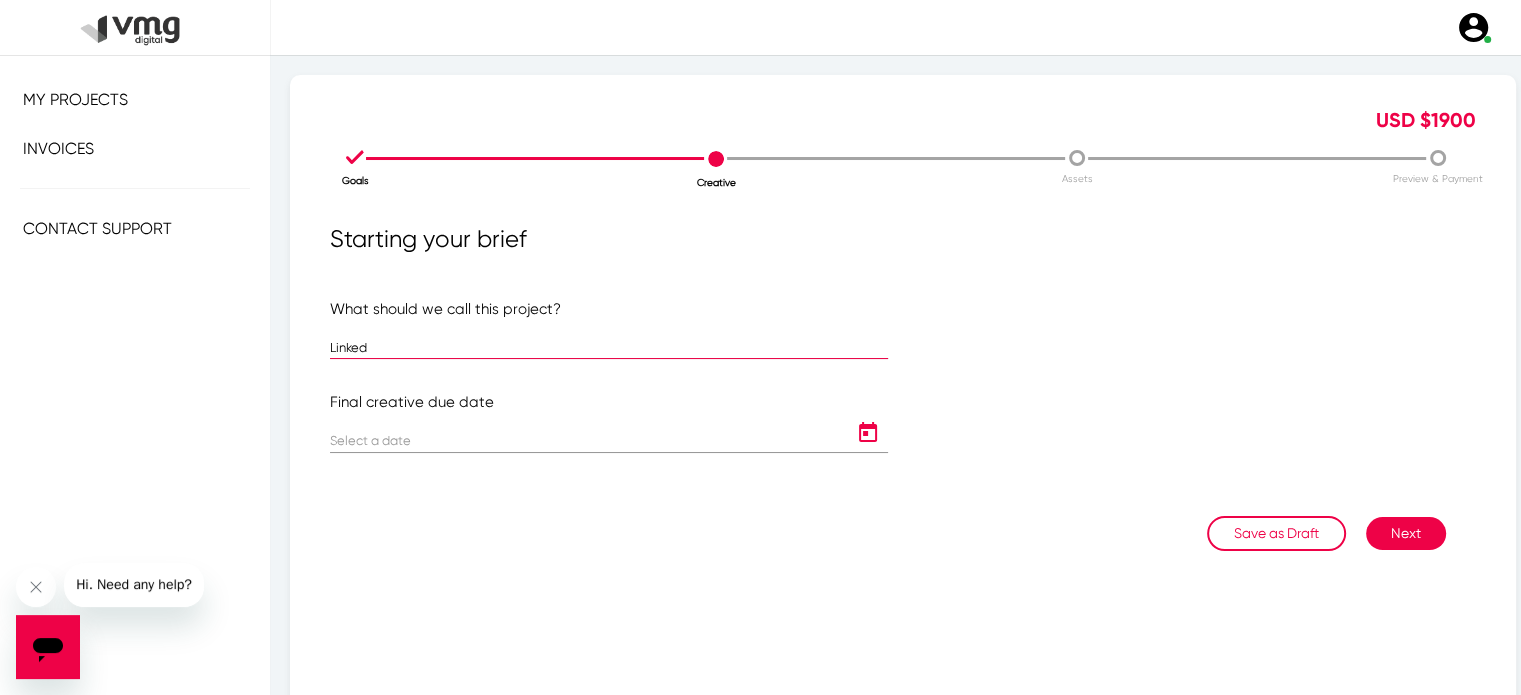drag, startPoint x: 649, startPoint y: 343, endPoint x: 421, endPoint y: 340, distance: 228.01973 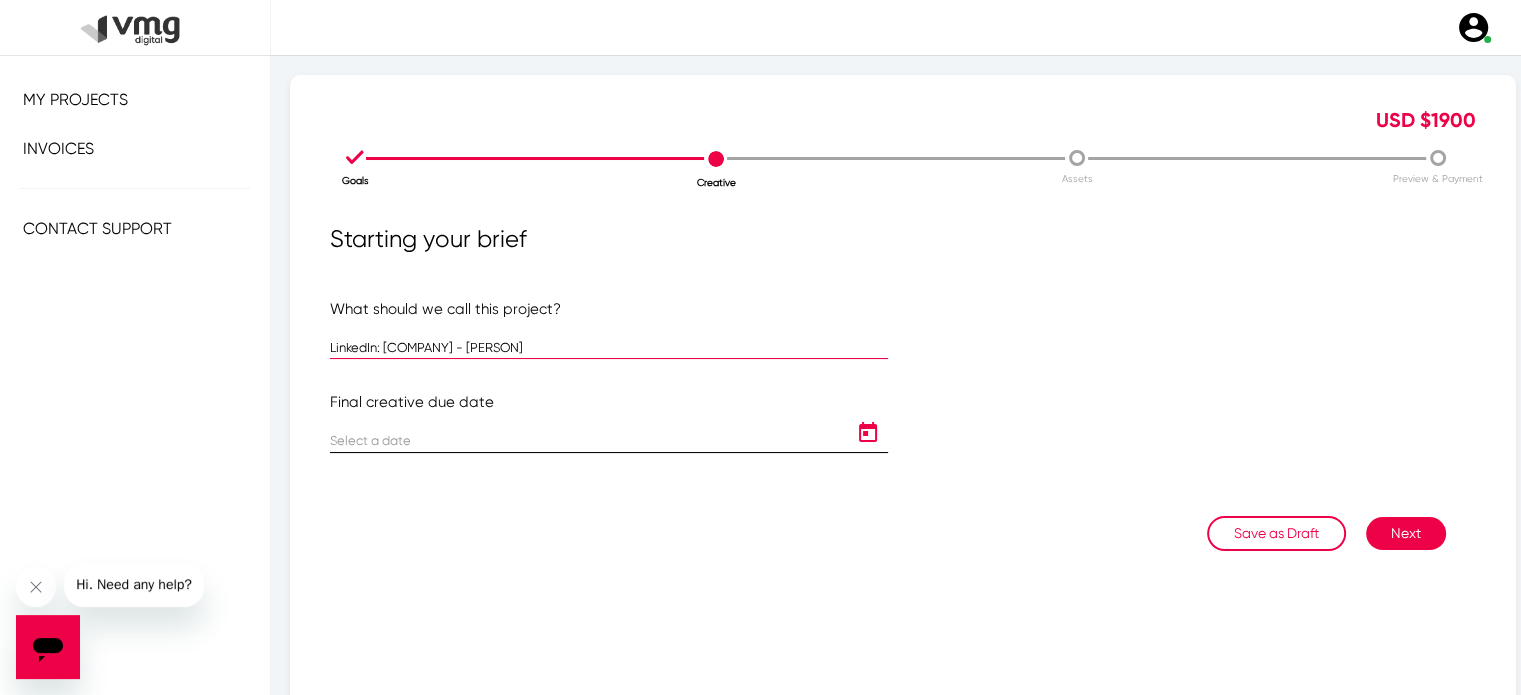 type on "LinkedIn: [COMPANY] - [PERSON]" 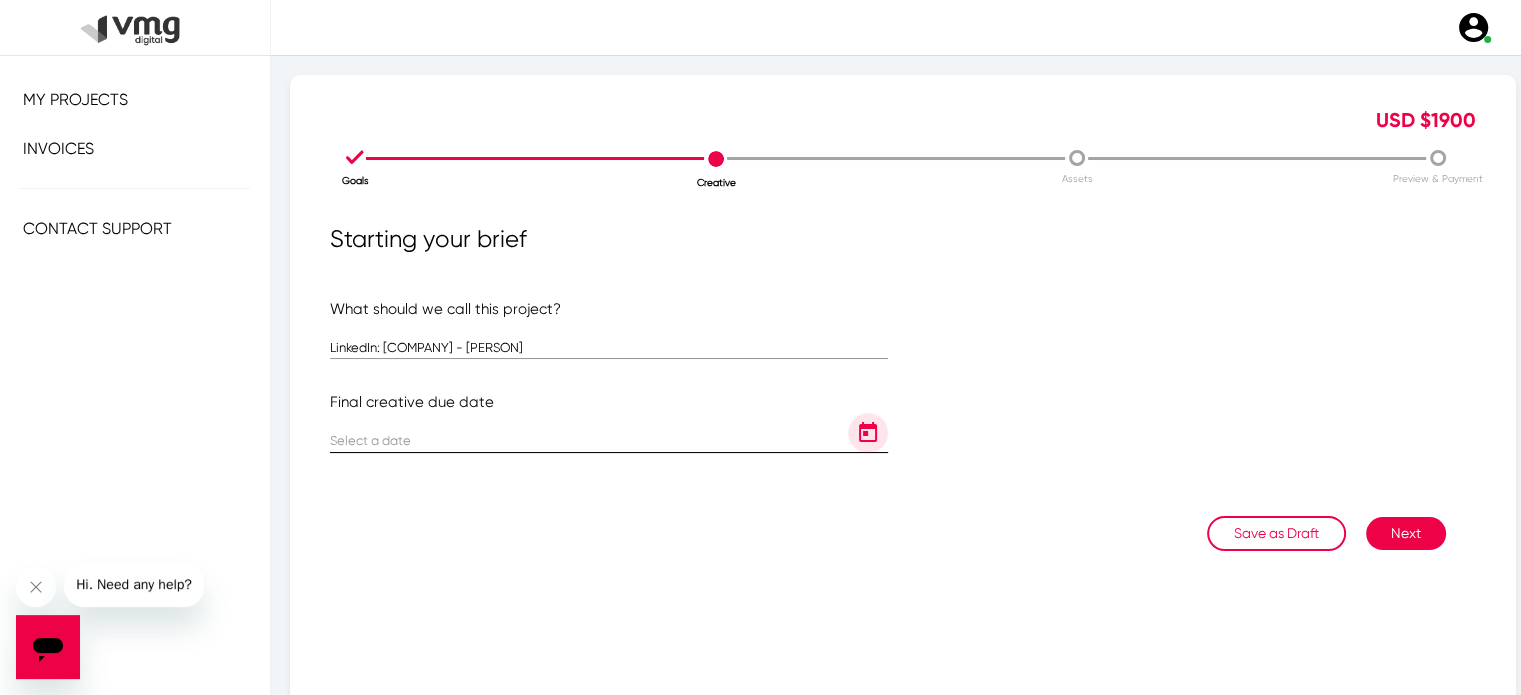 click 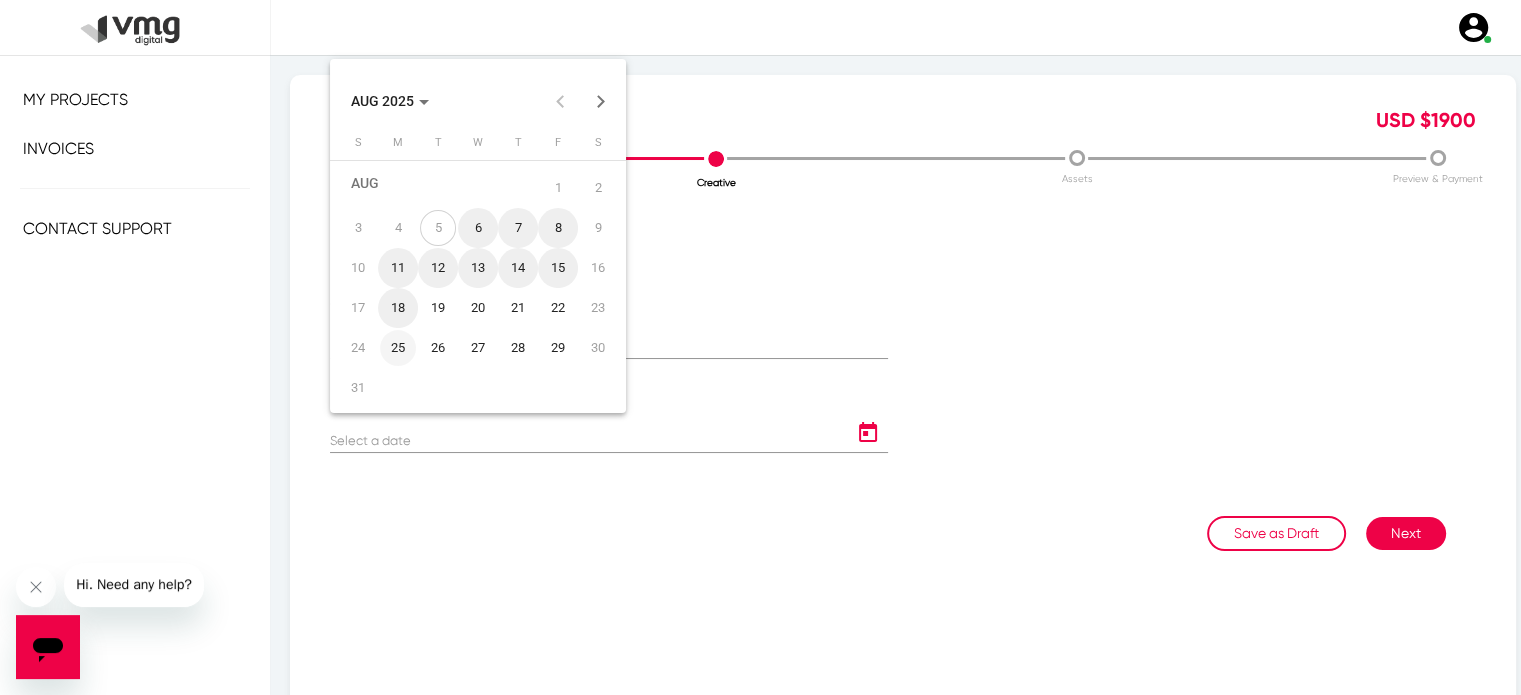 click on "25" at bounding box center [398, 348] 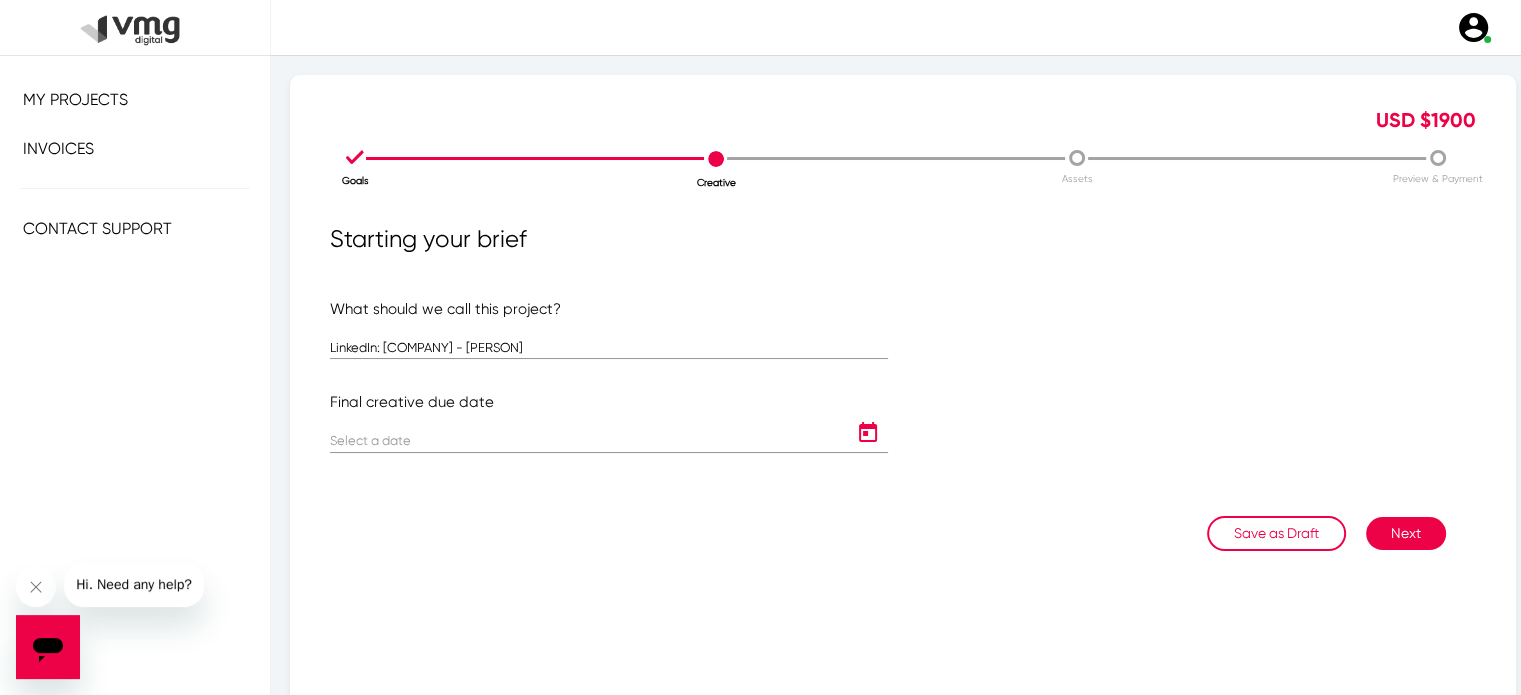 type on "[DATE]" 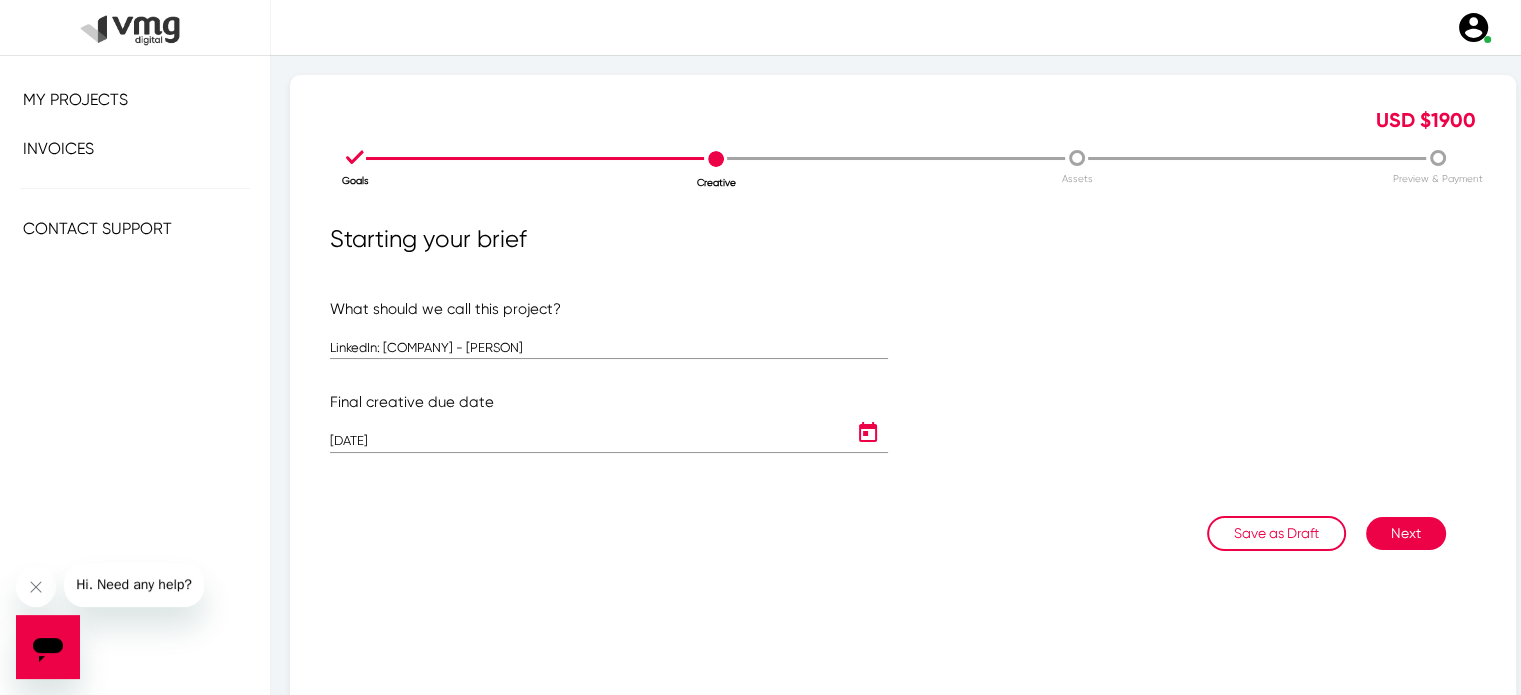 click on "Next" 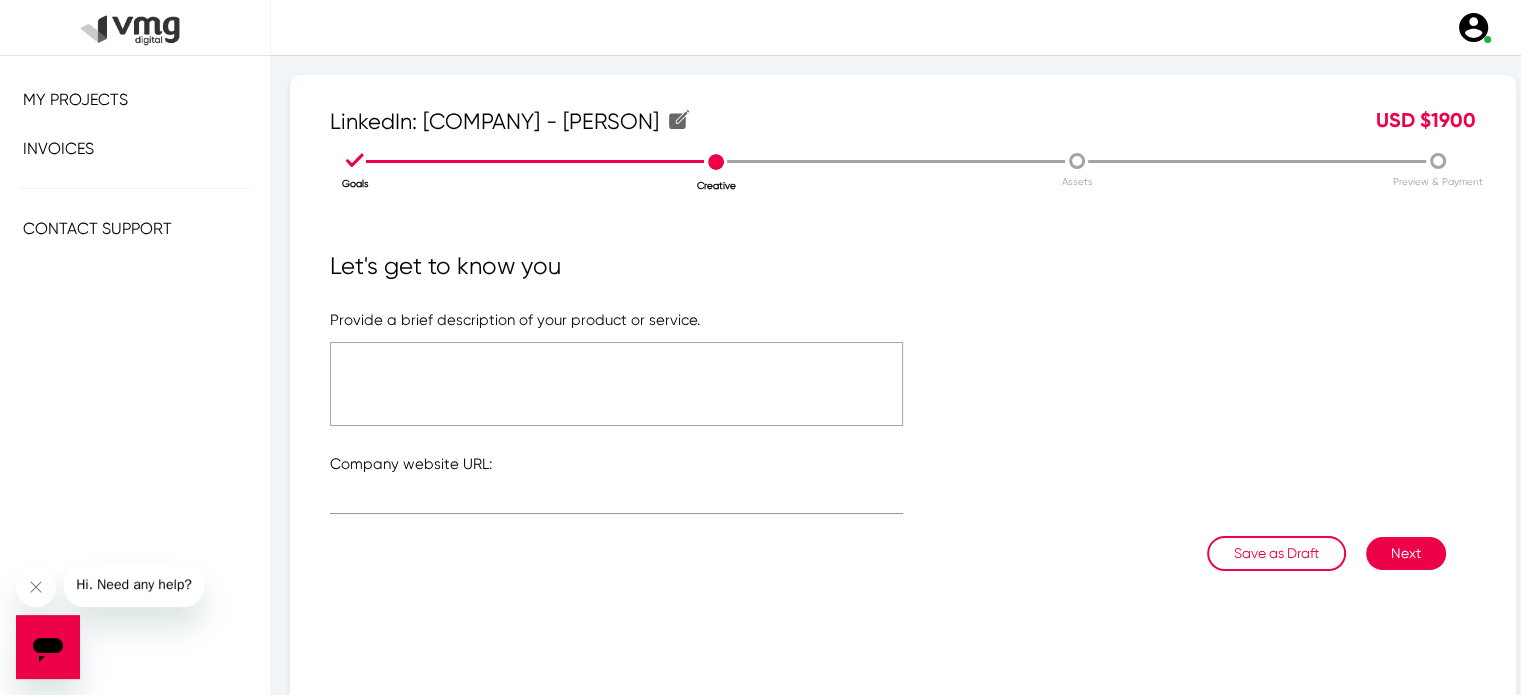 click 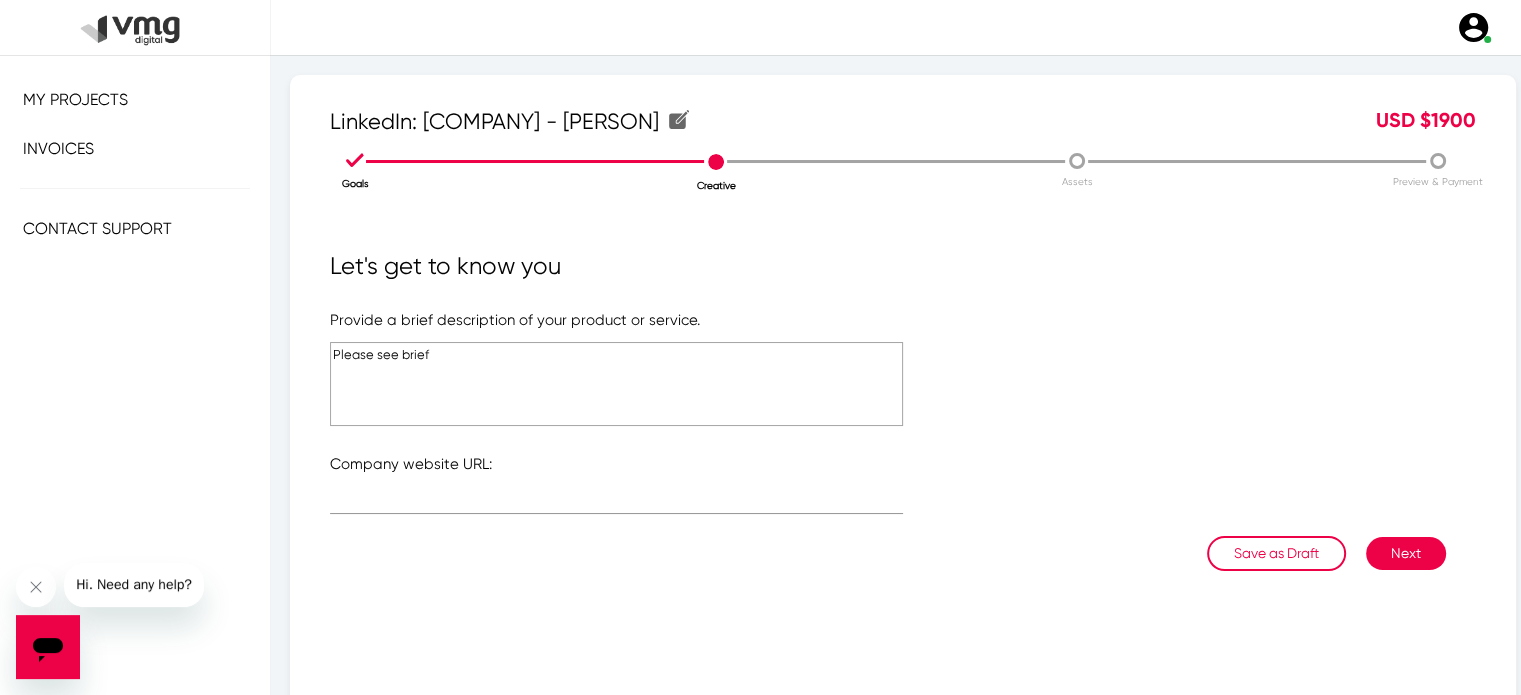 type on "Please see brief" 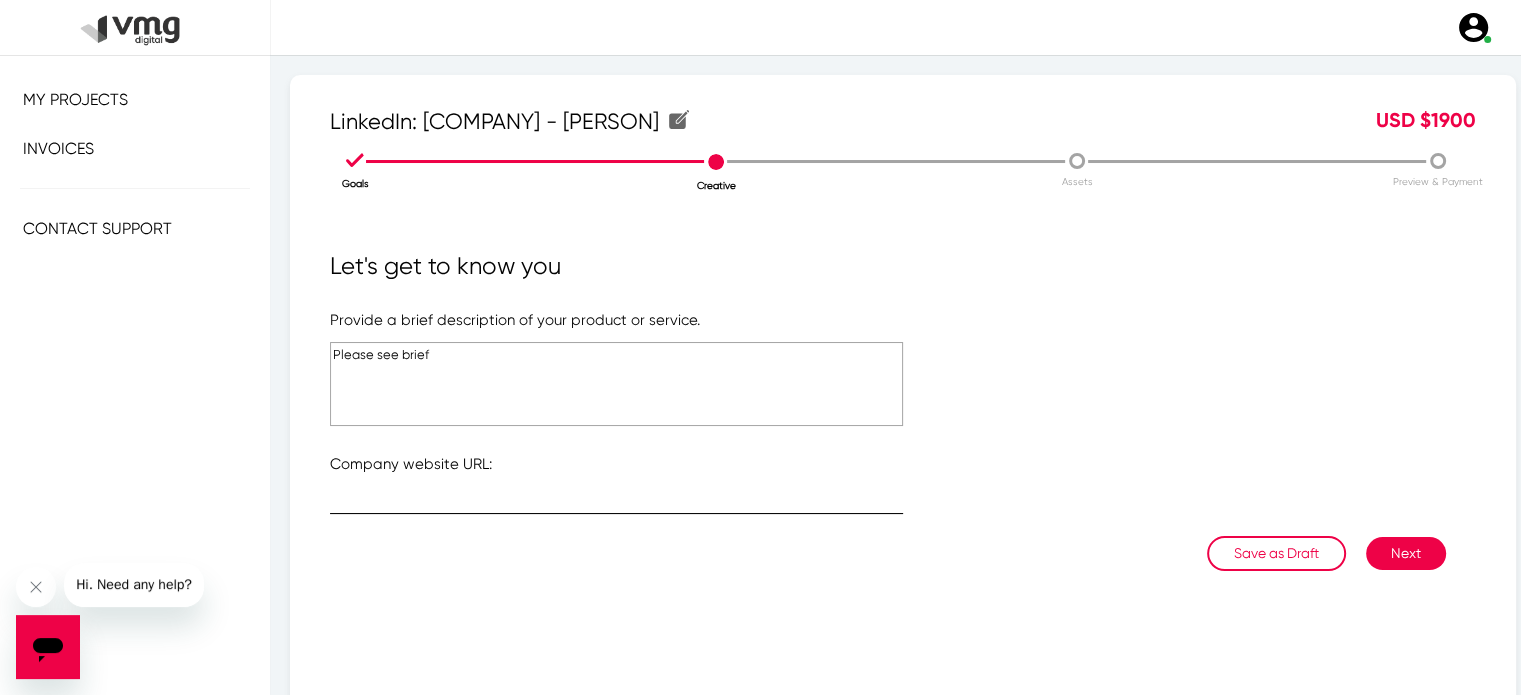 paste on "[URL]" 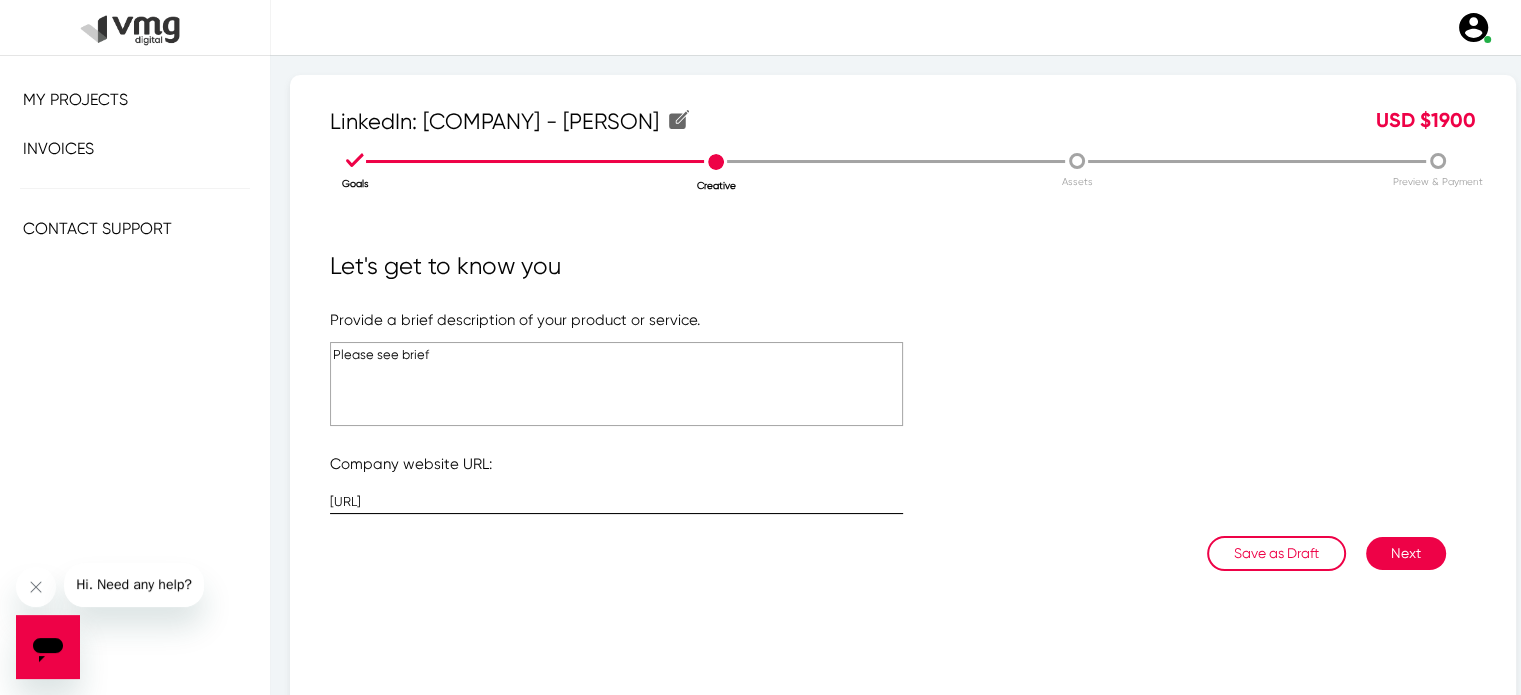 click on "[URL]" at bounding box center [616, 502] 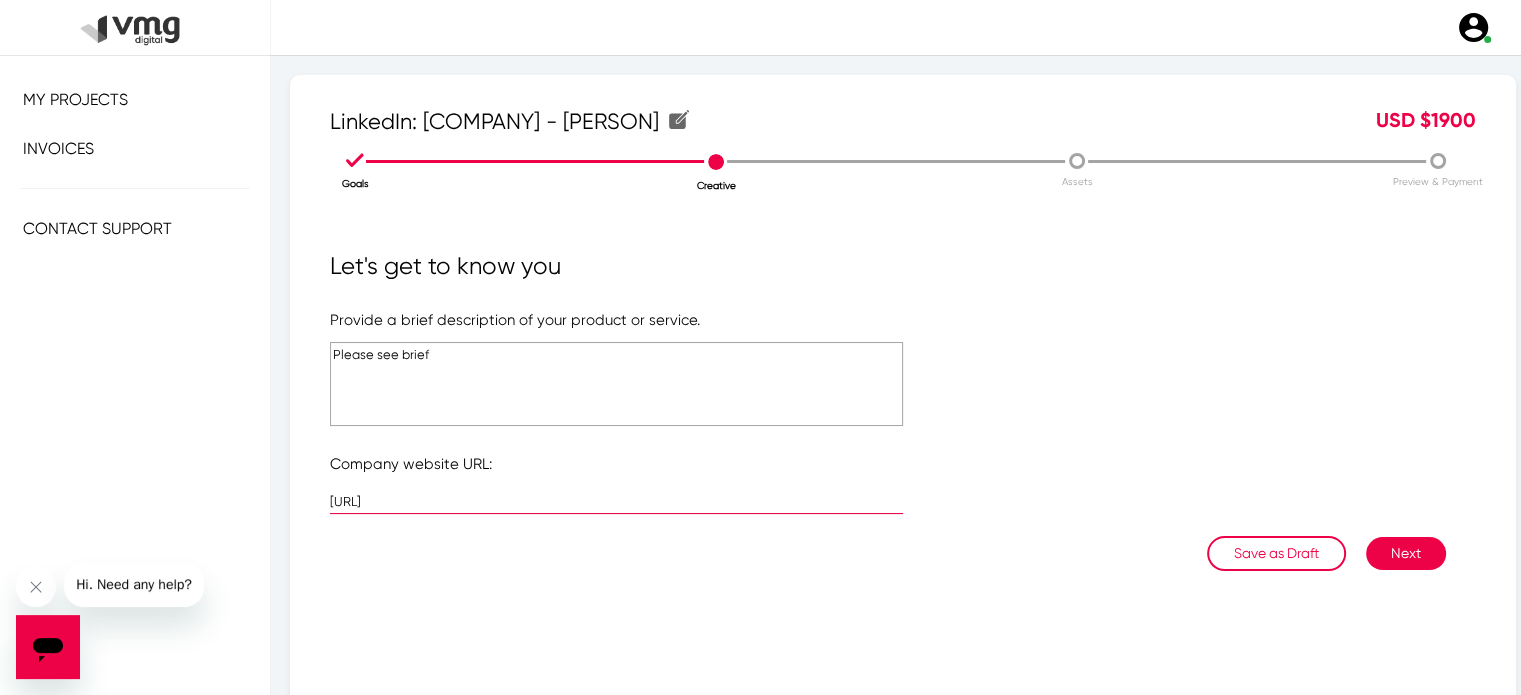 type on "[URL]" 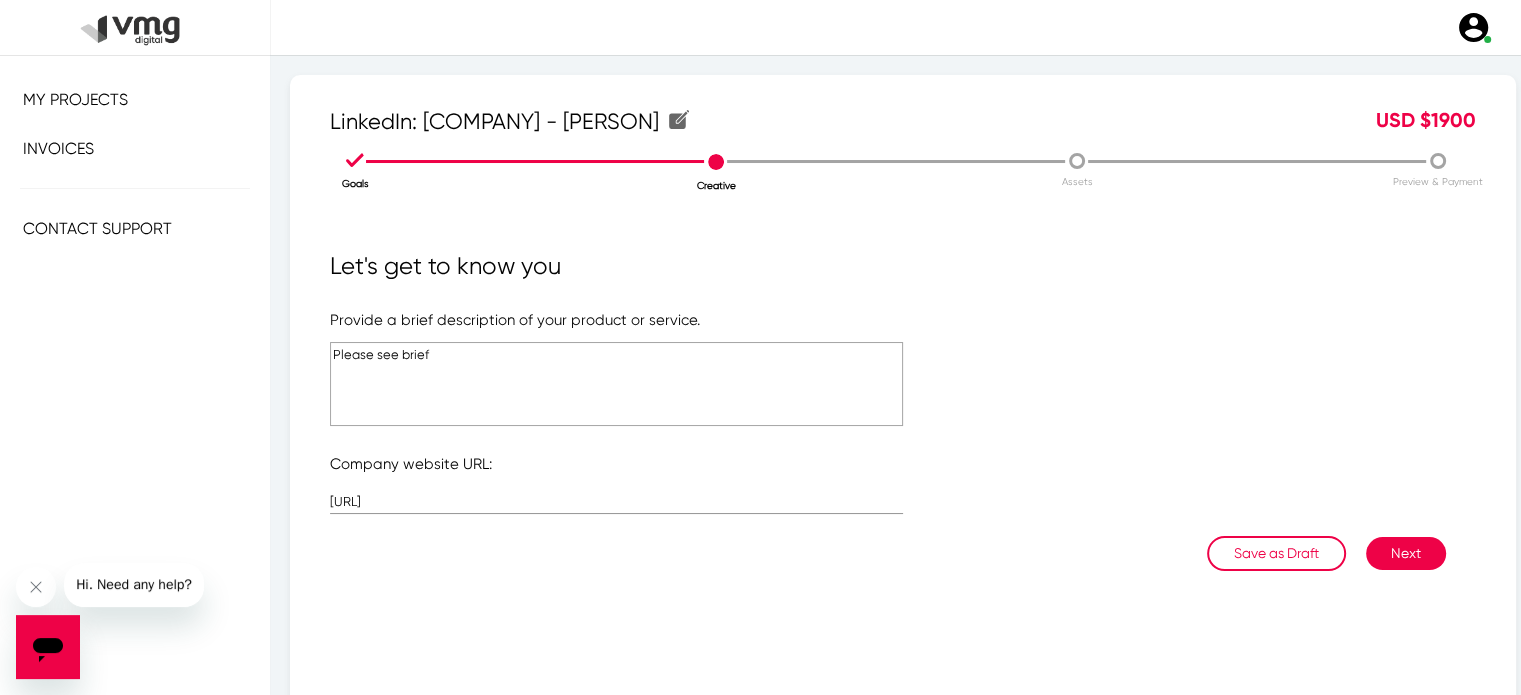 click on "Next" 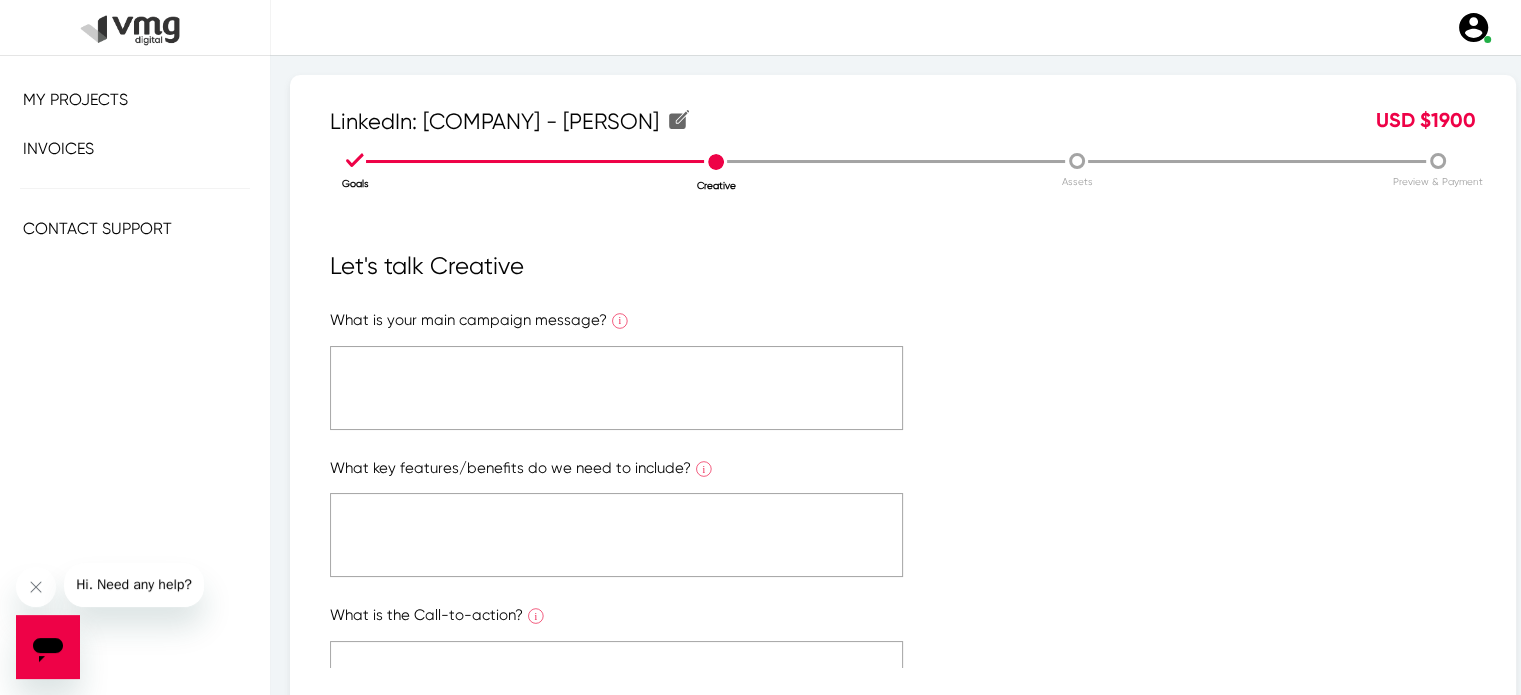 click 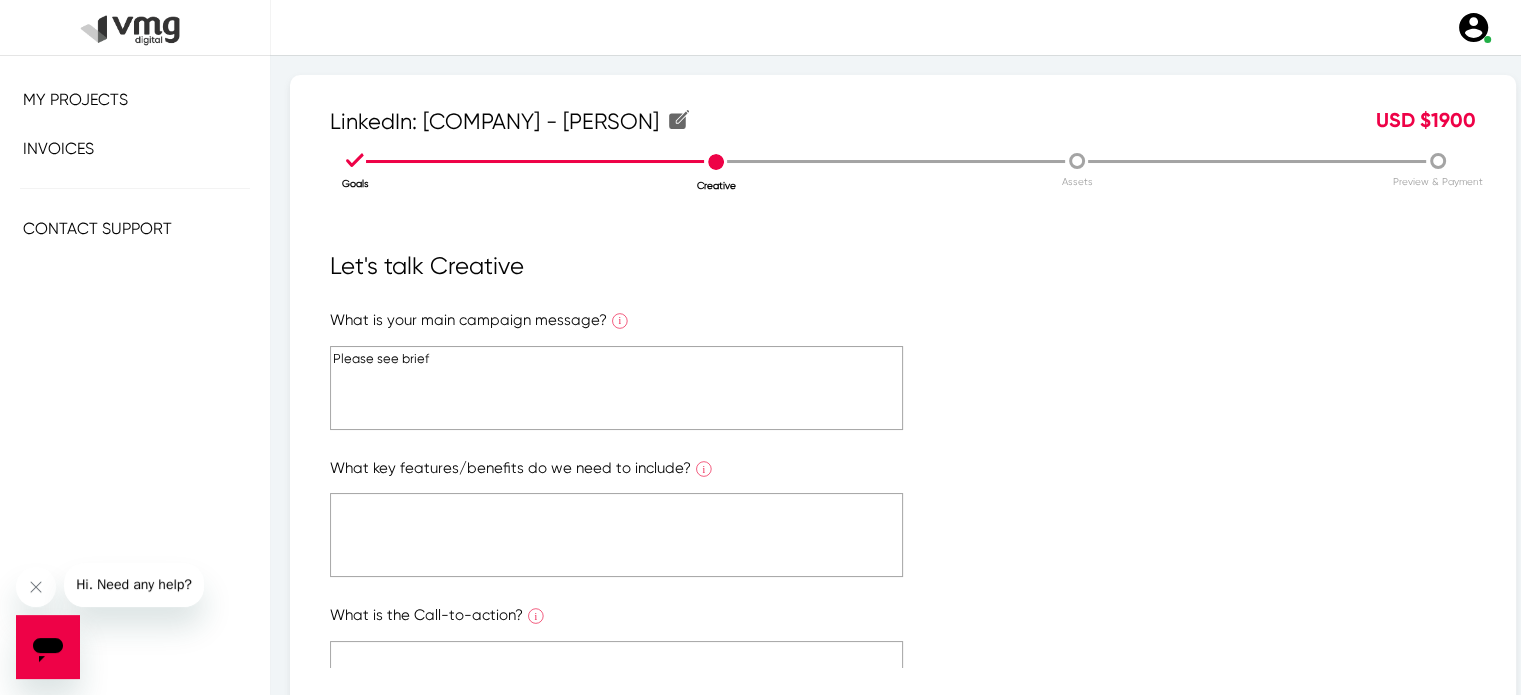 type on "Please see brief" 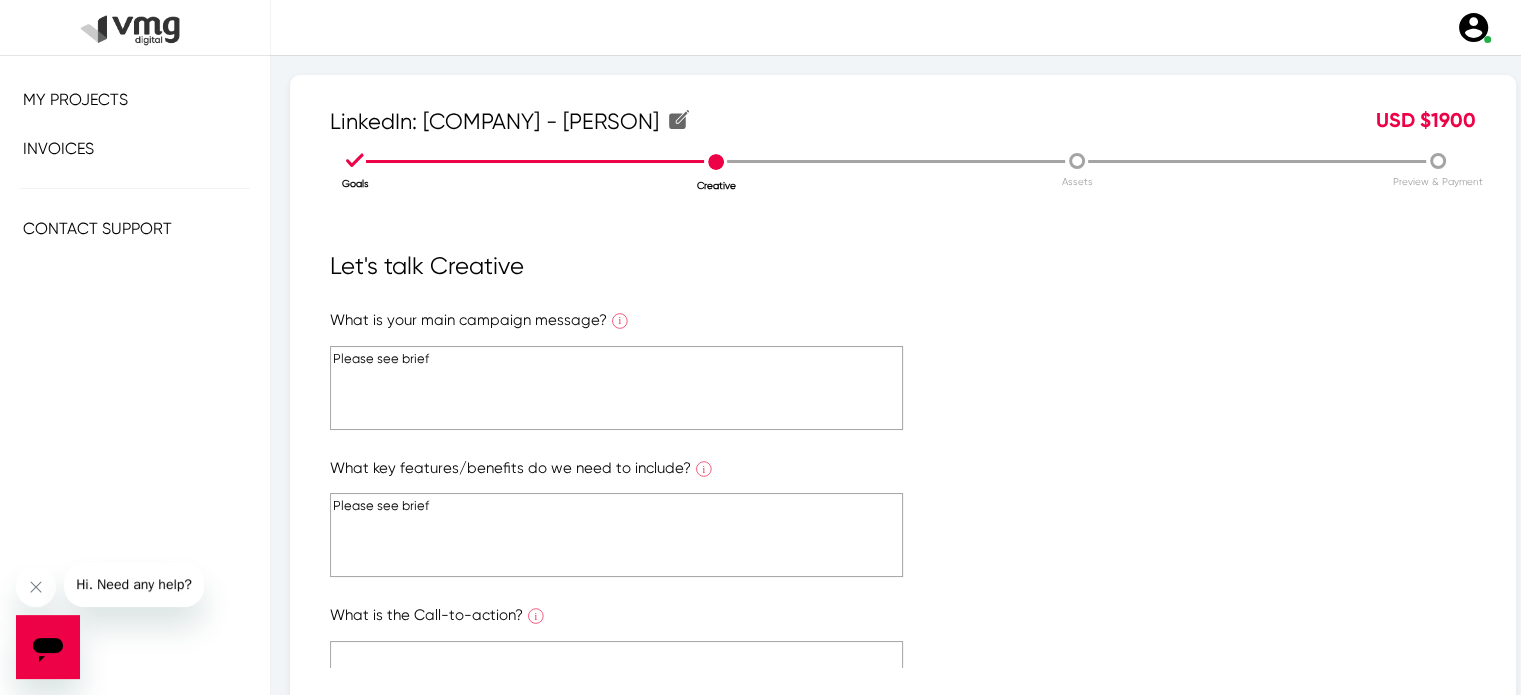 click on "Please see brief" 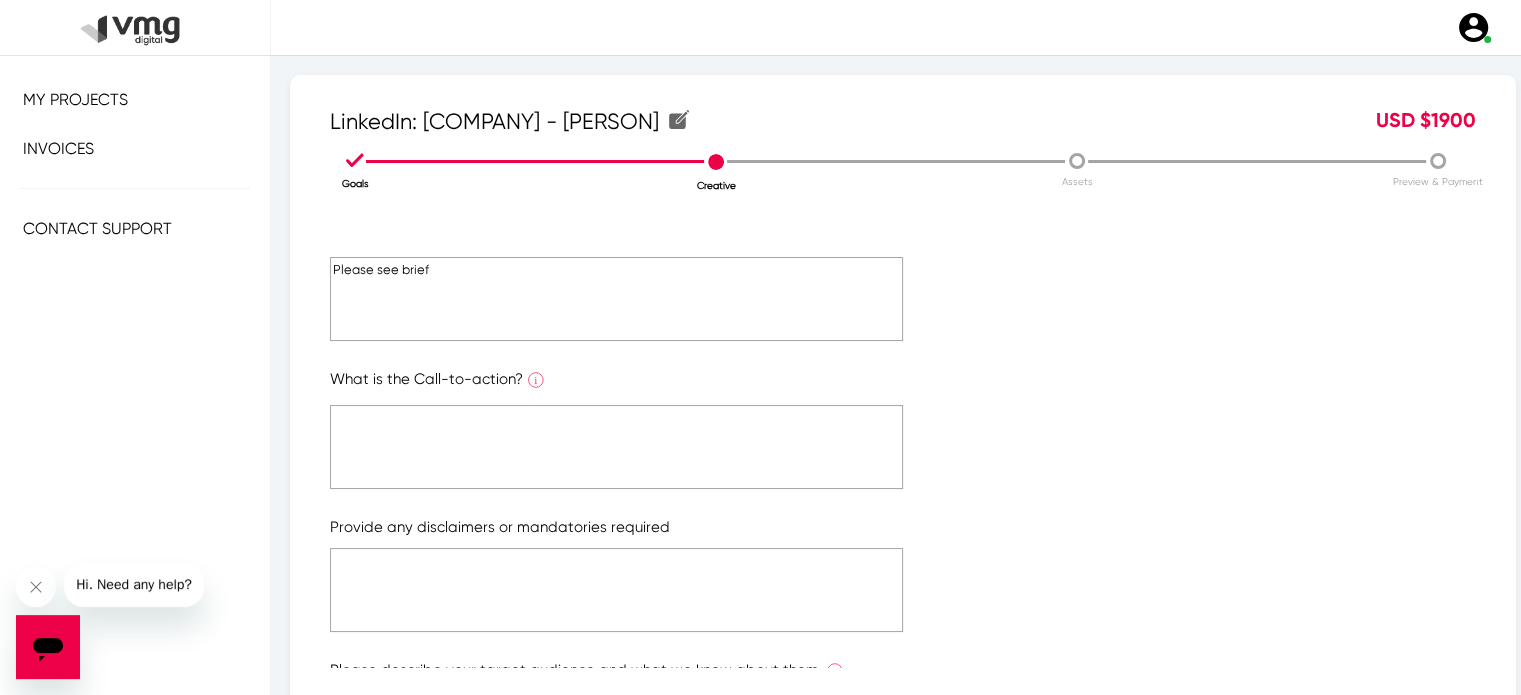 scroll, scrollTop: 238, scrollLeft: 0, axis: vertical 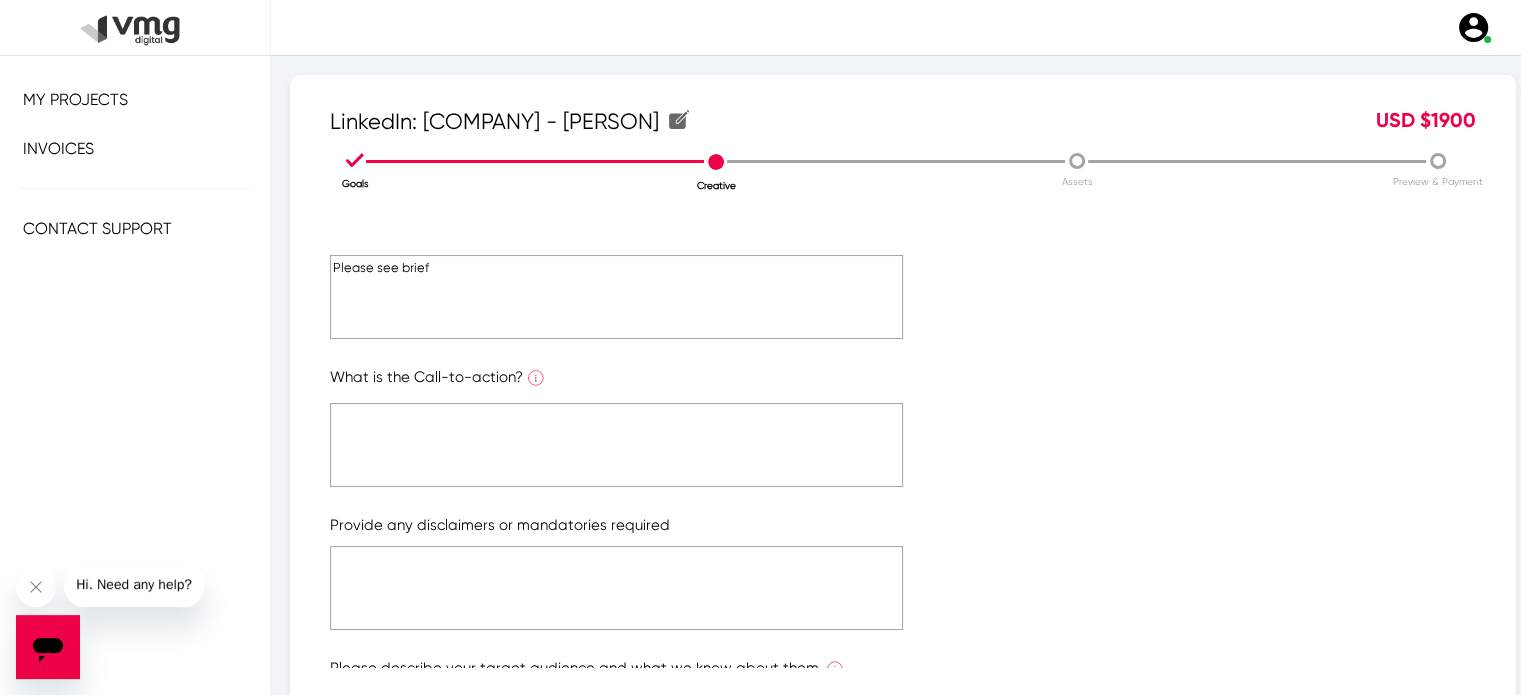 paste on "Please see brief" 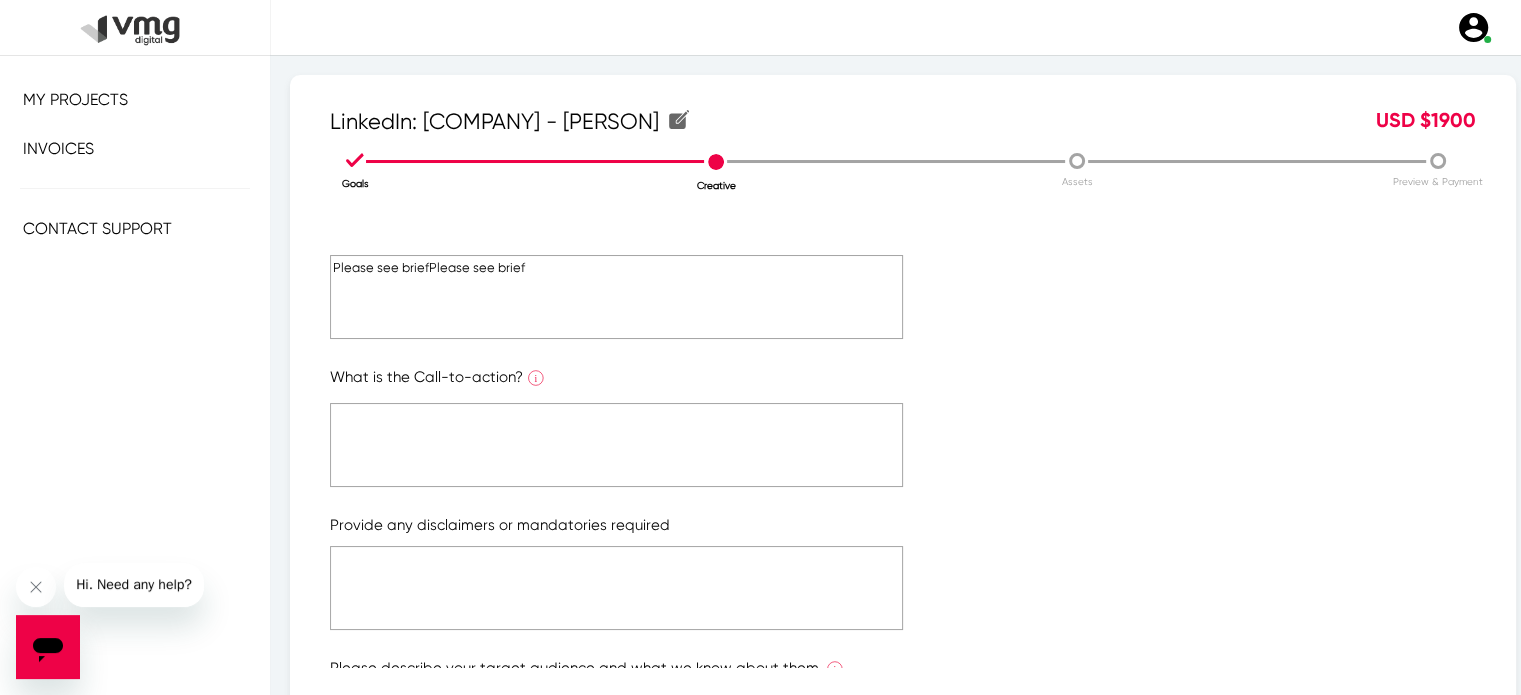 click 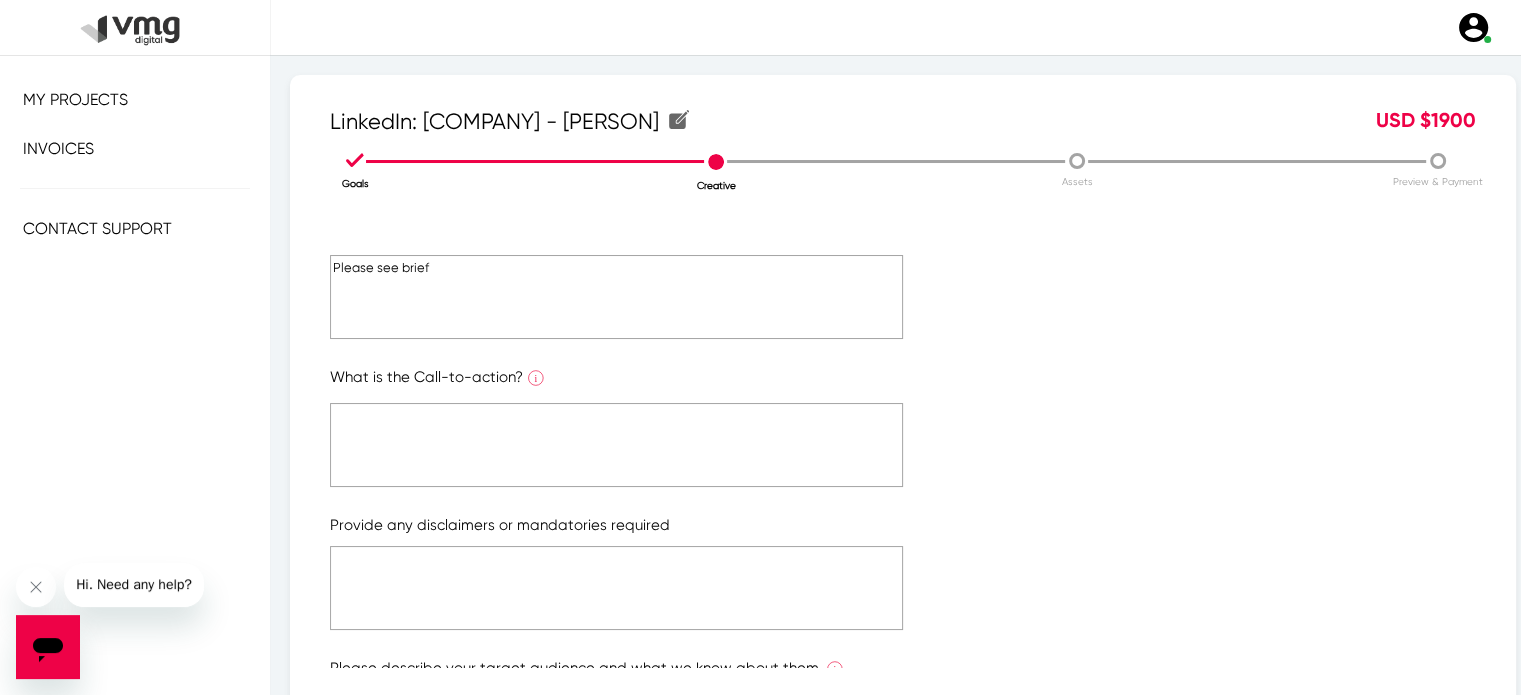 type on "Please see brief" 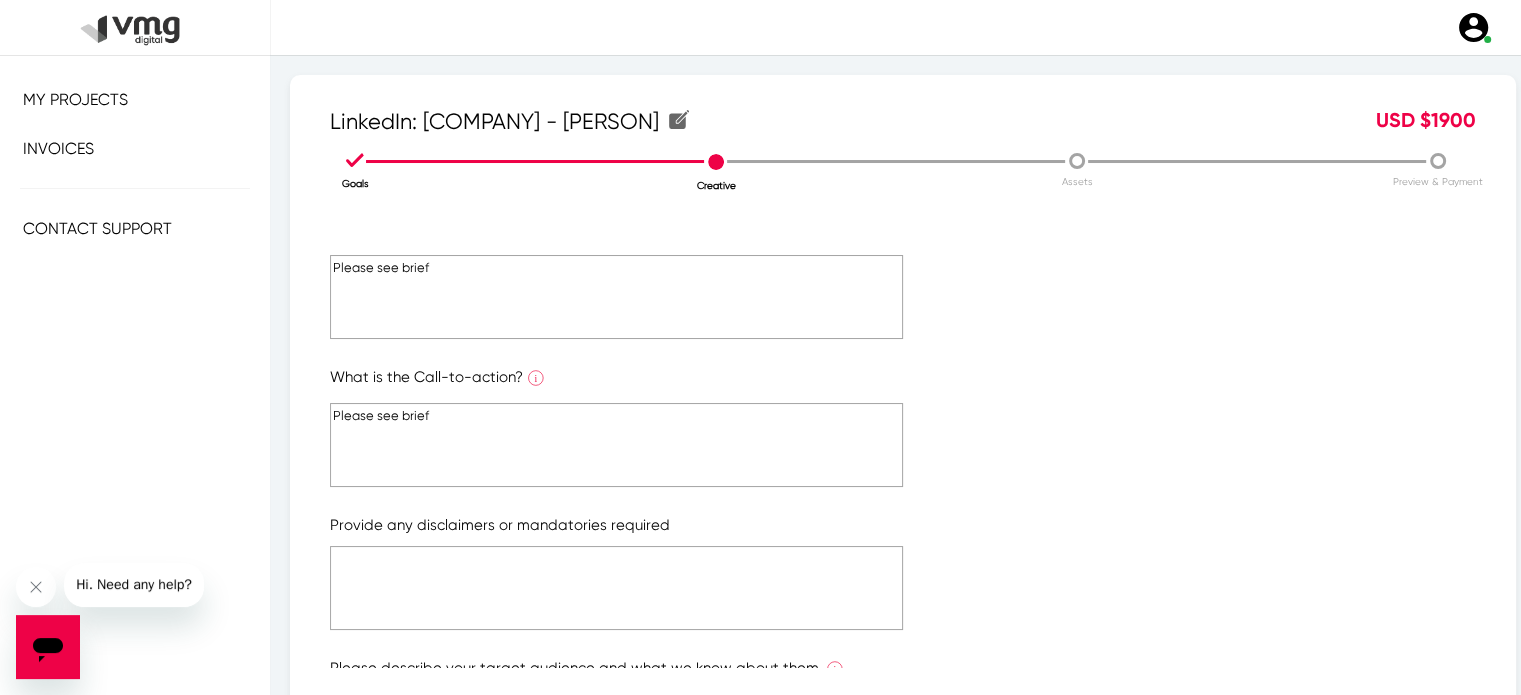 click on "Please see brief" 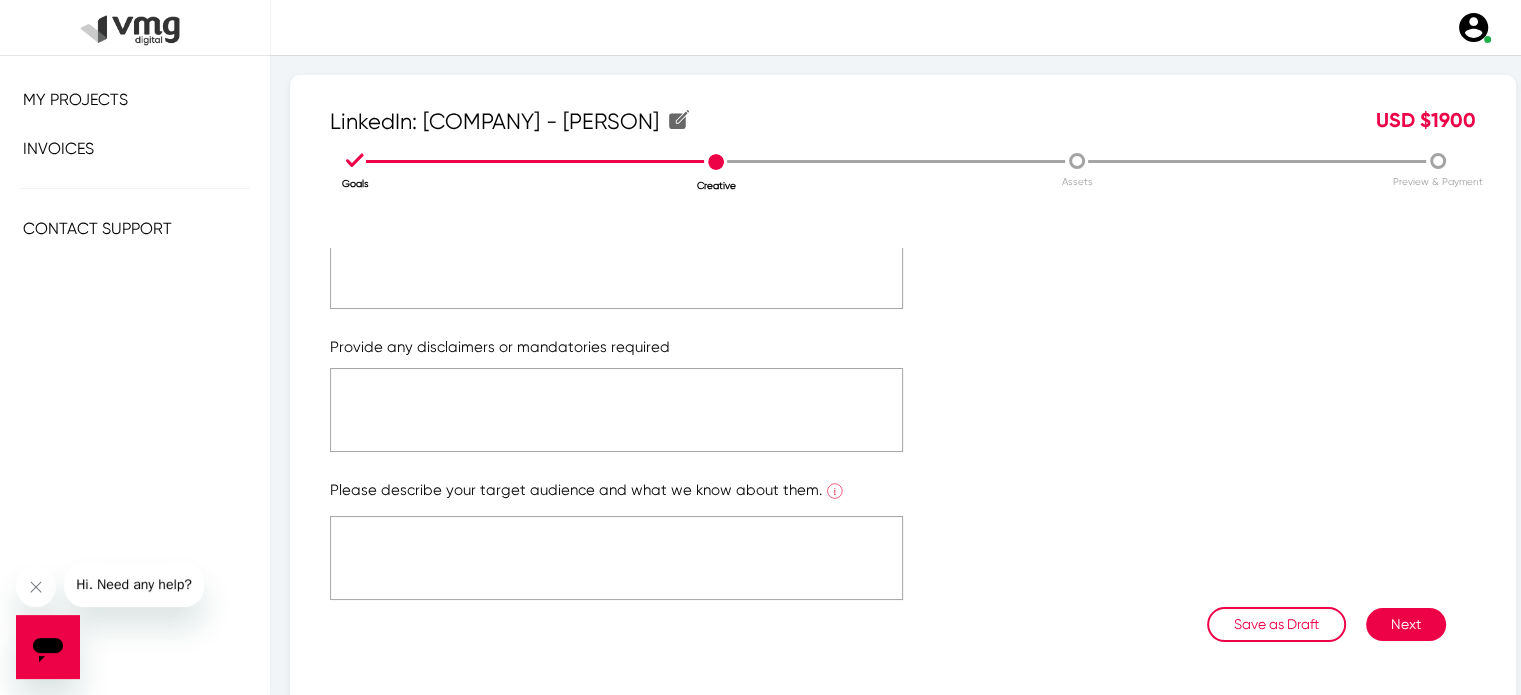 paste on "Please see brief" 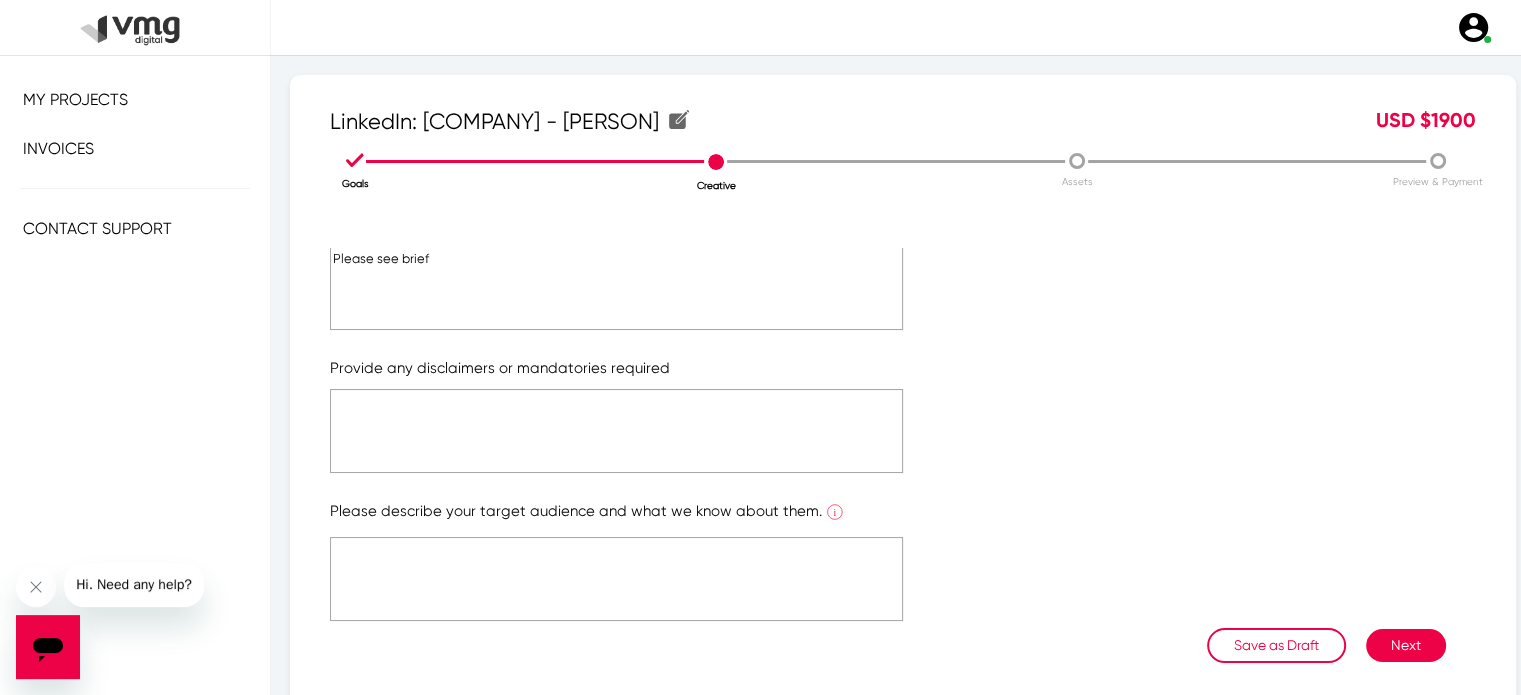 type on "Please see brief" 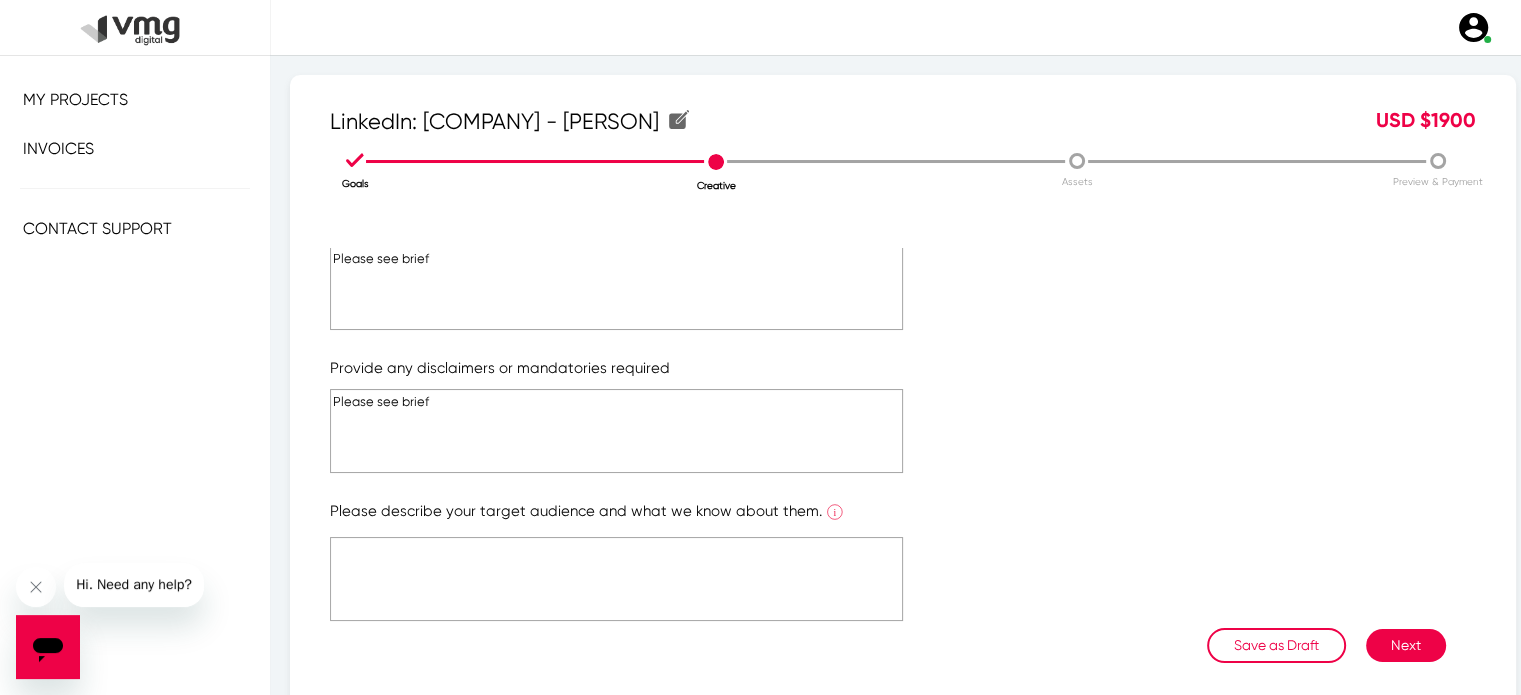click on "Please see brief" 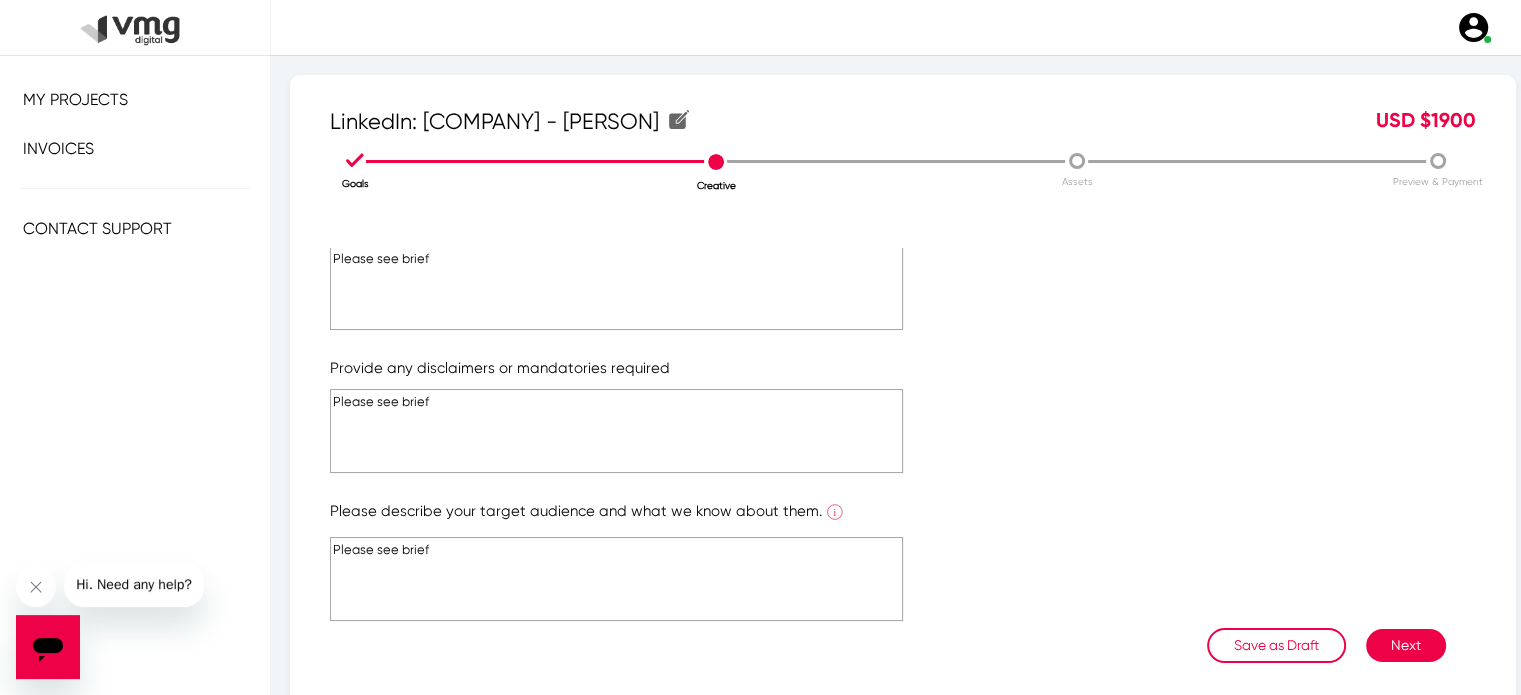 click on "Please see brief" 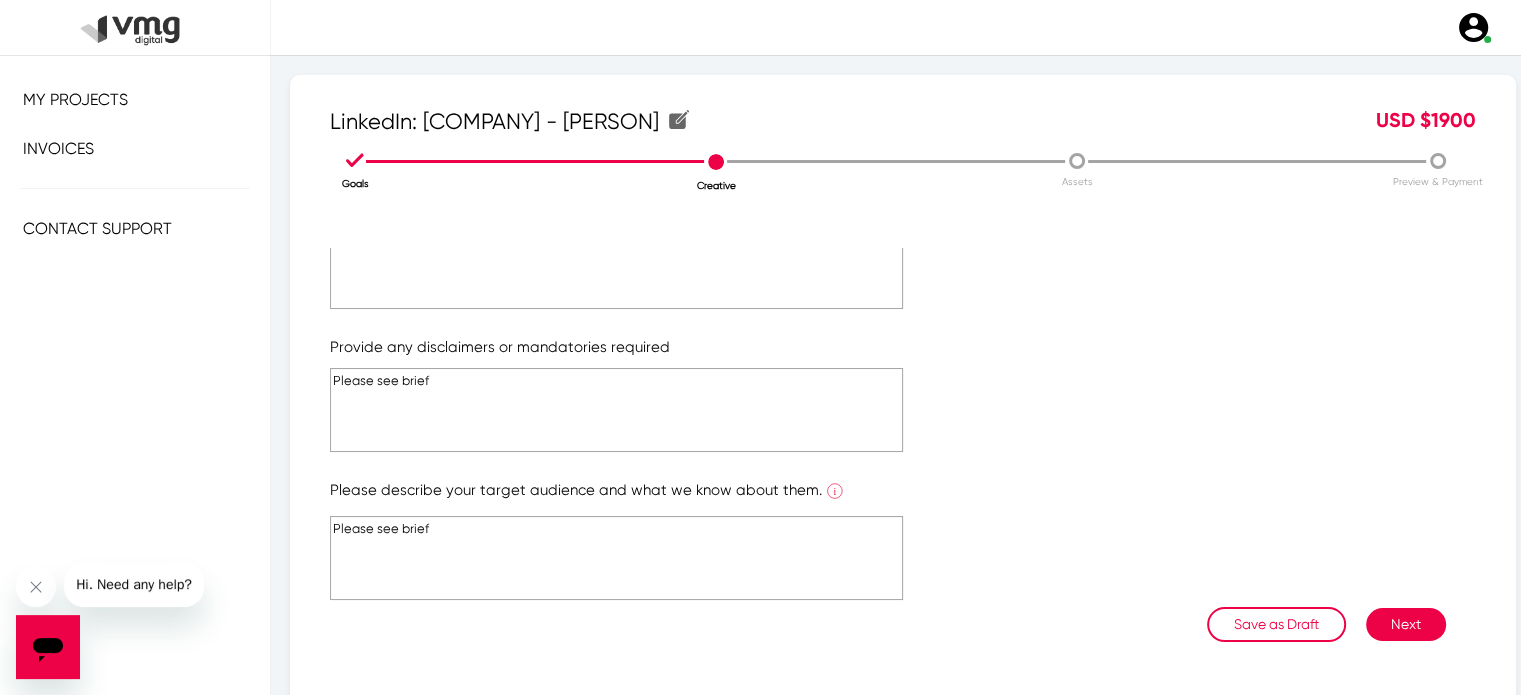 type on "Please see brief" 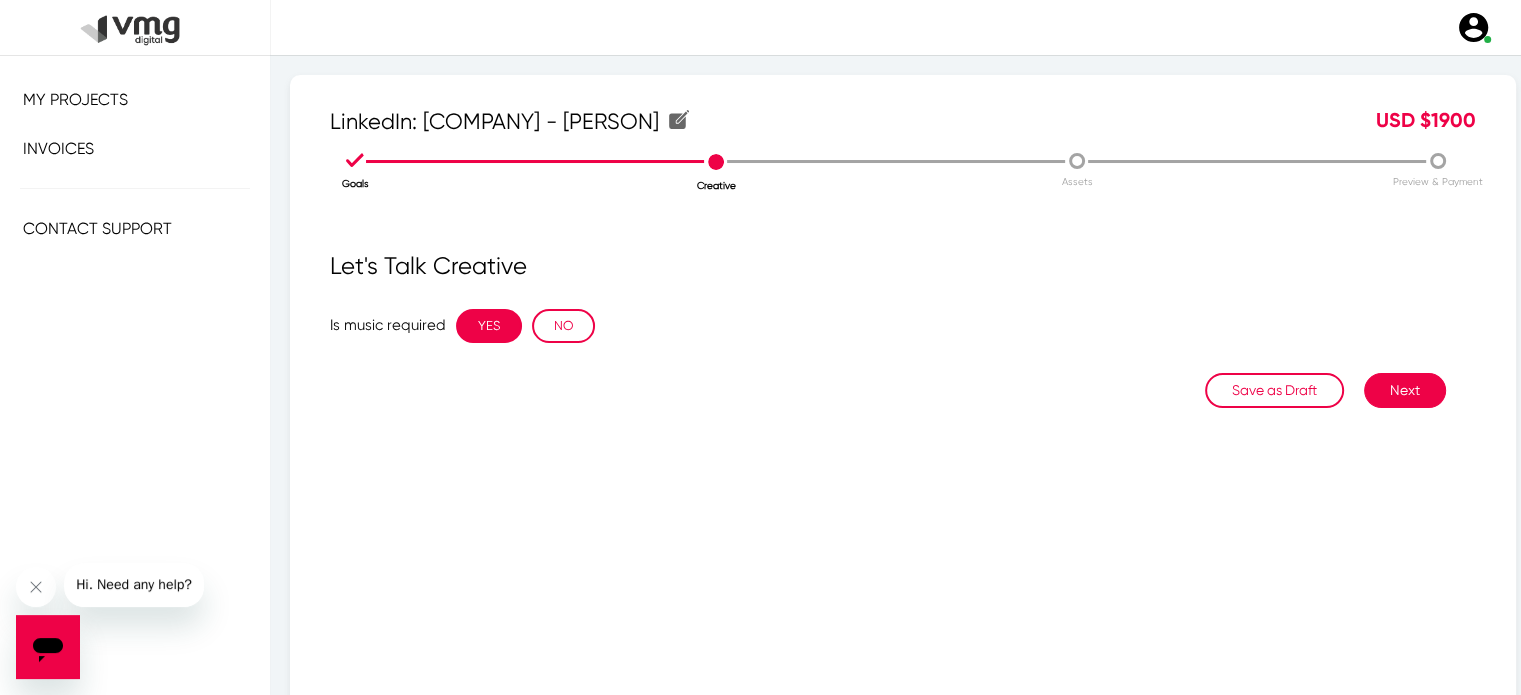 click on "YES" 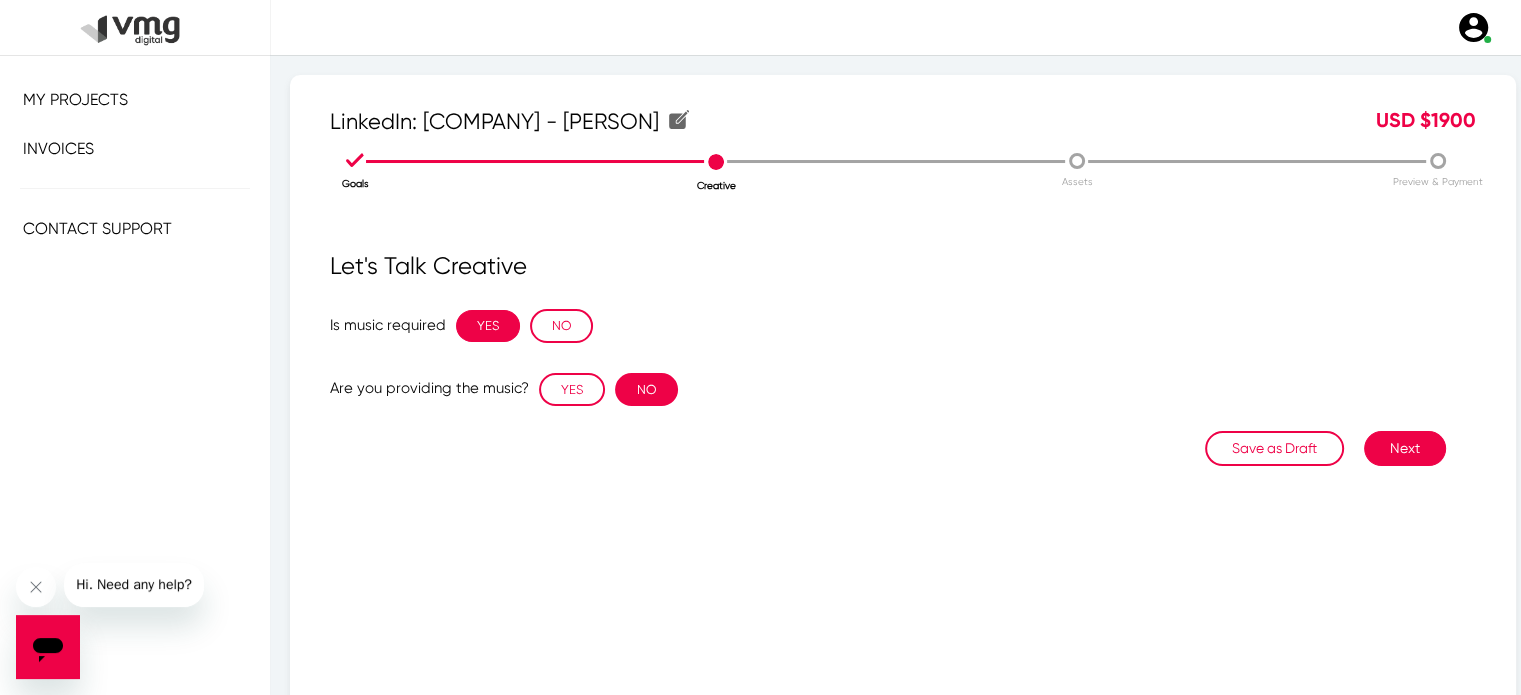 click on "NO" 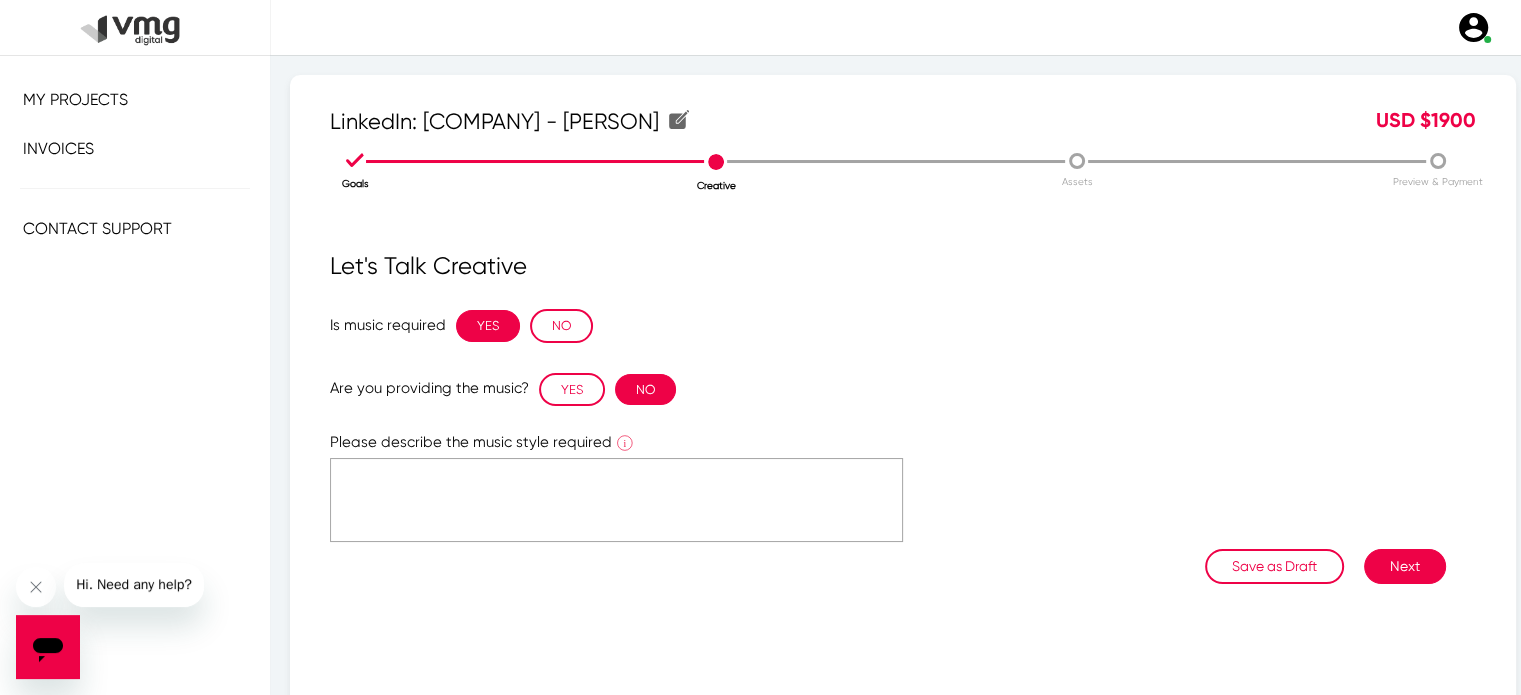 type 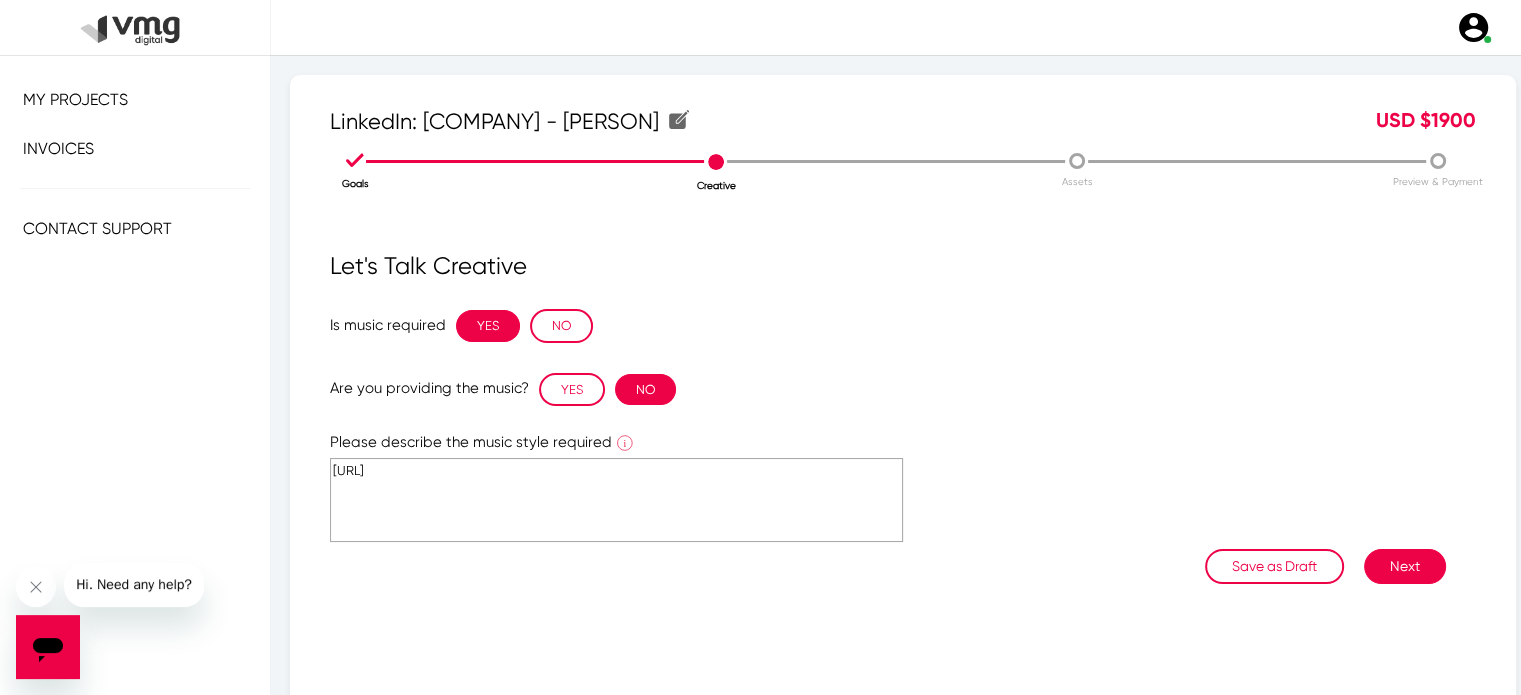 click on "[URL]" 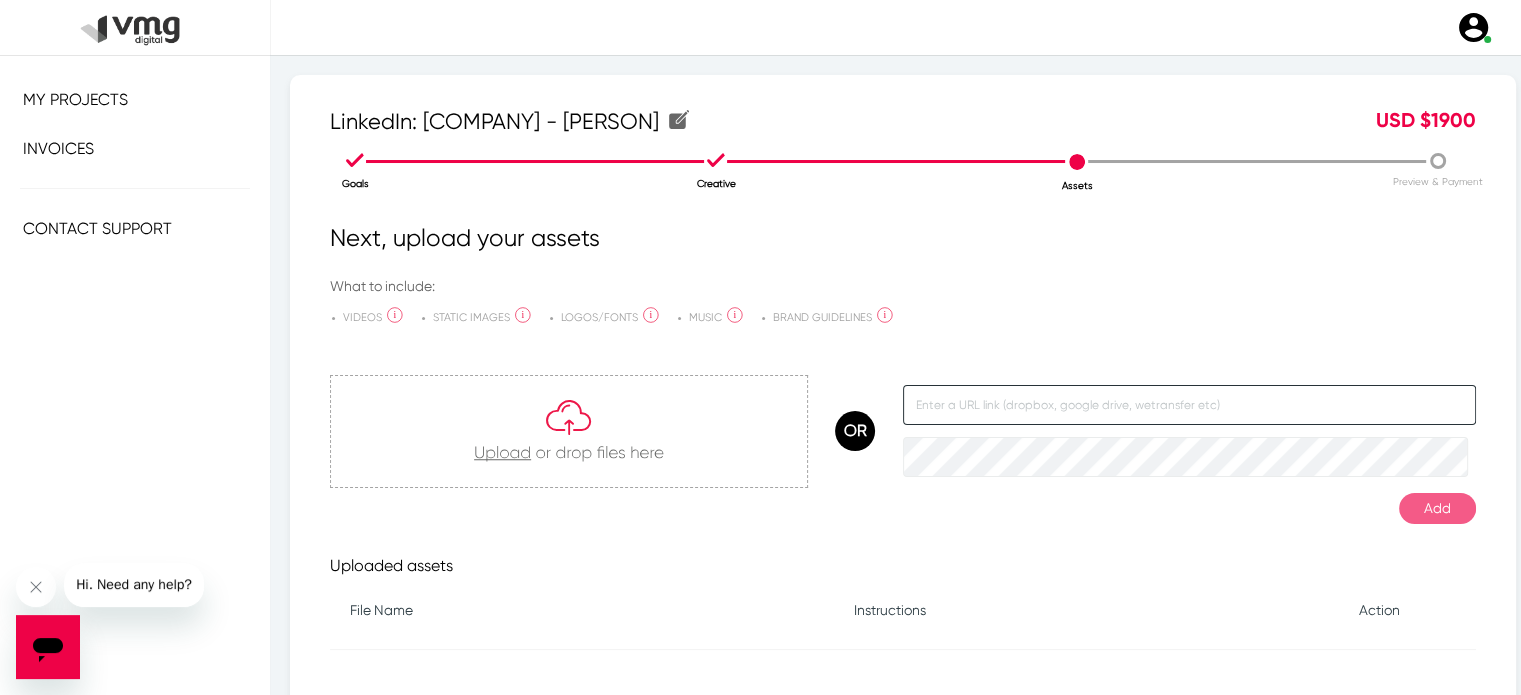 paste on "[URL]" 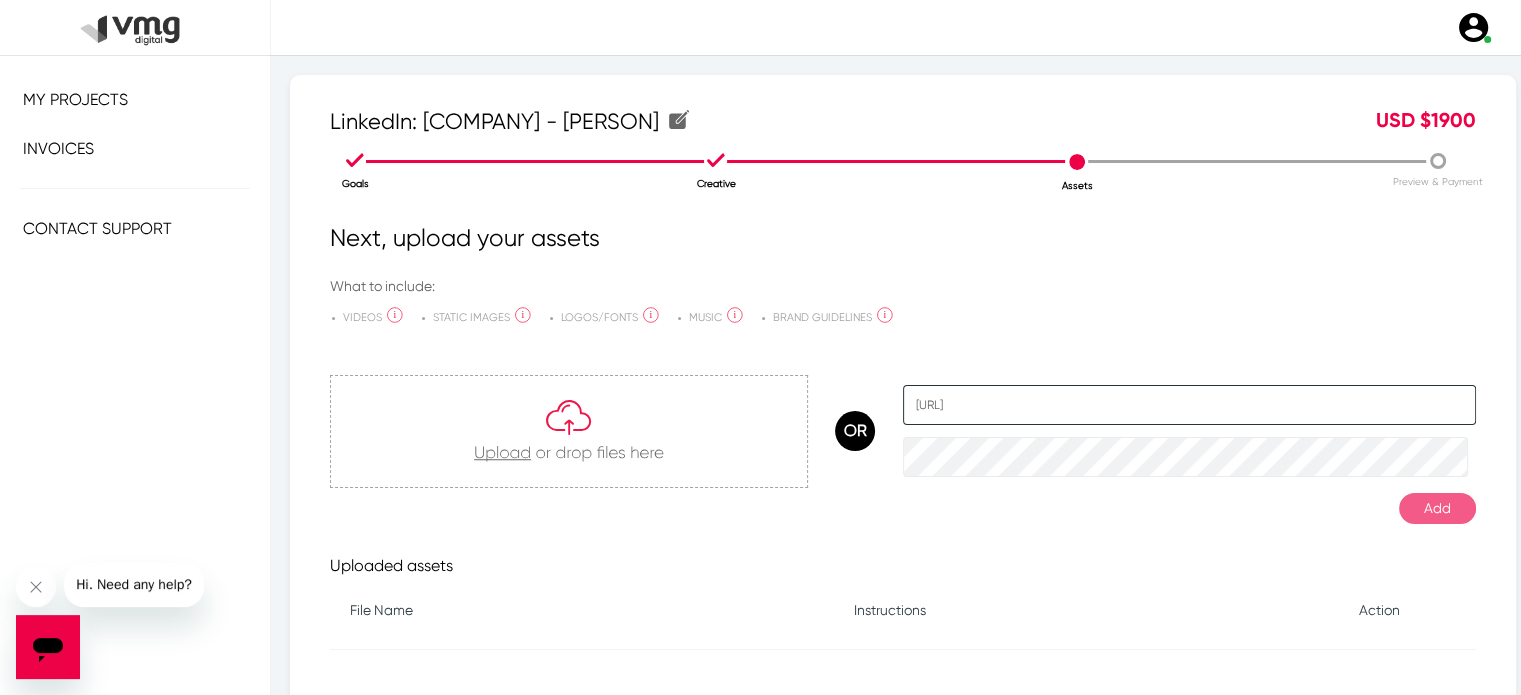 click on "[URL]" 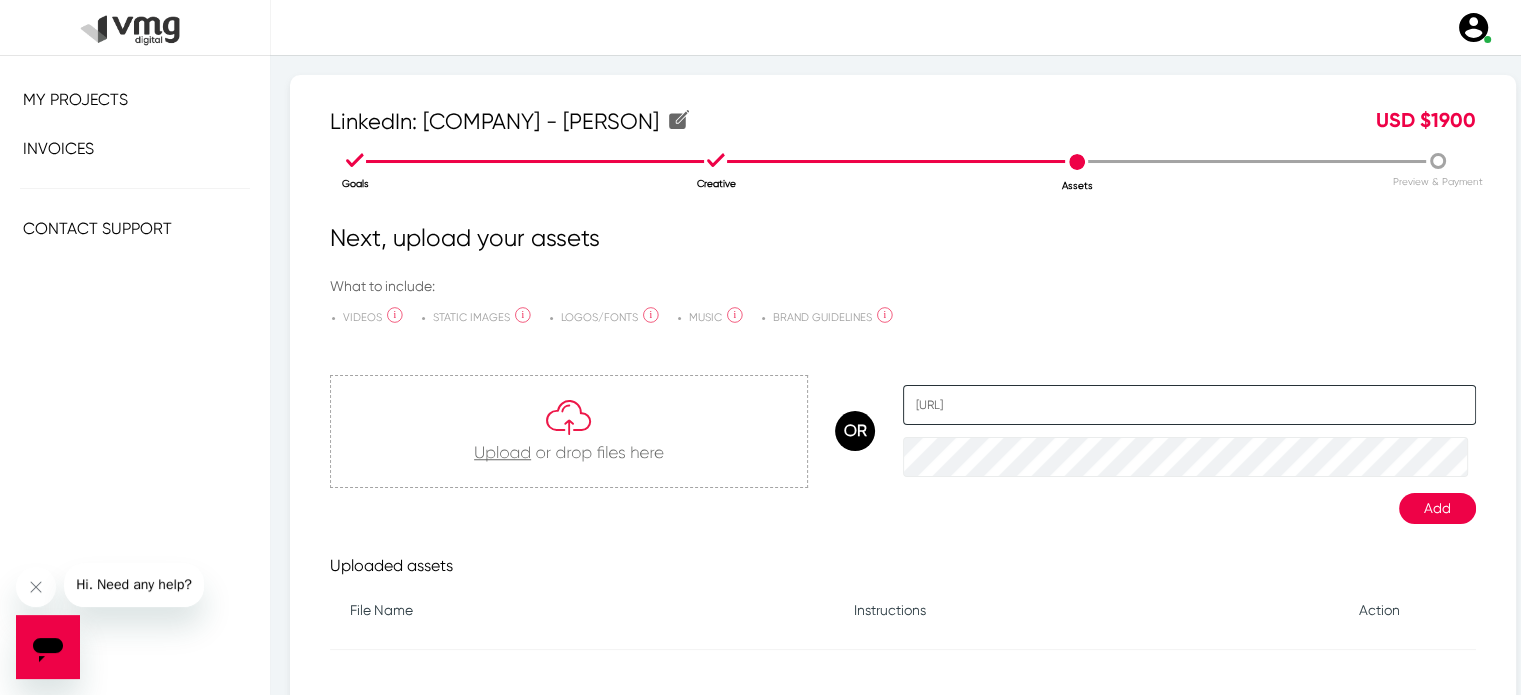 type on "[URL]" 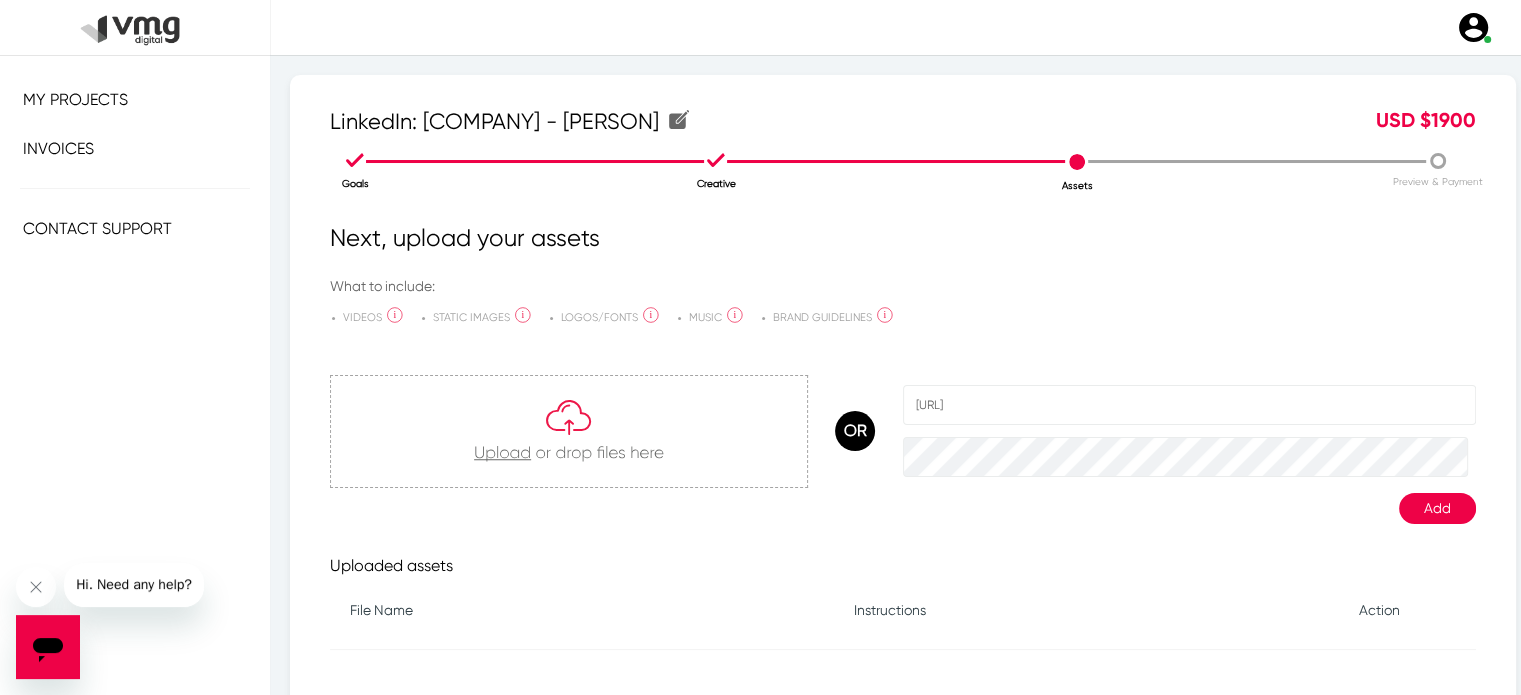 click on "Add" 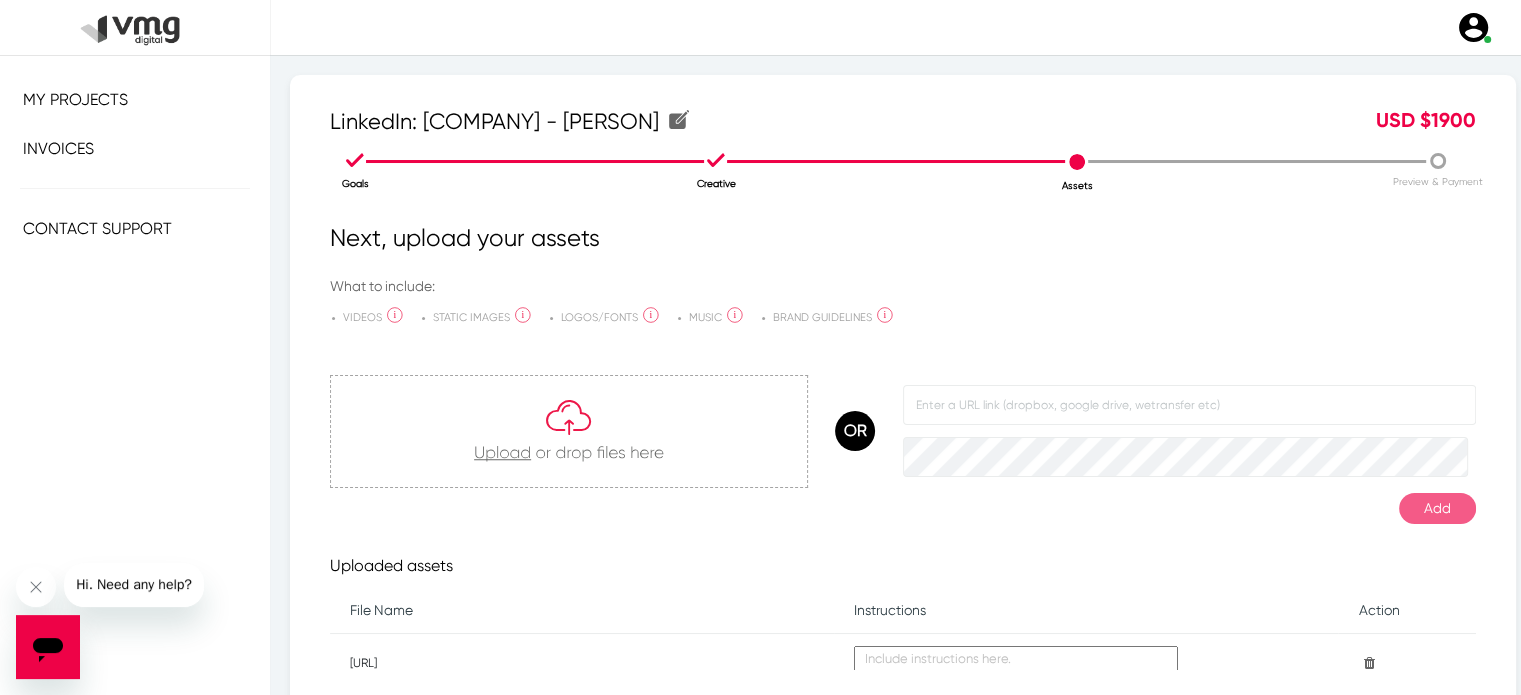 scroll, scrollTop: 168, scrollLeft: 0, axis: vertical 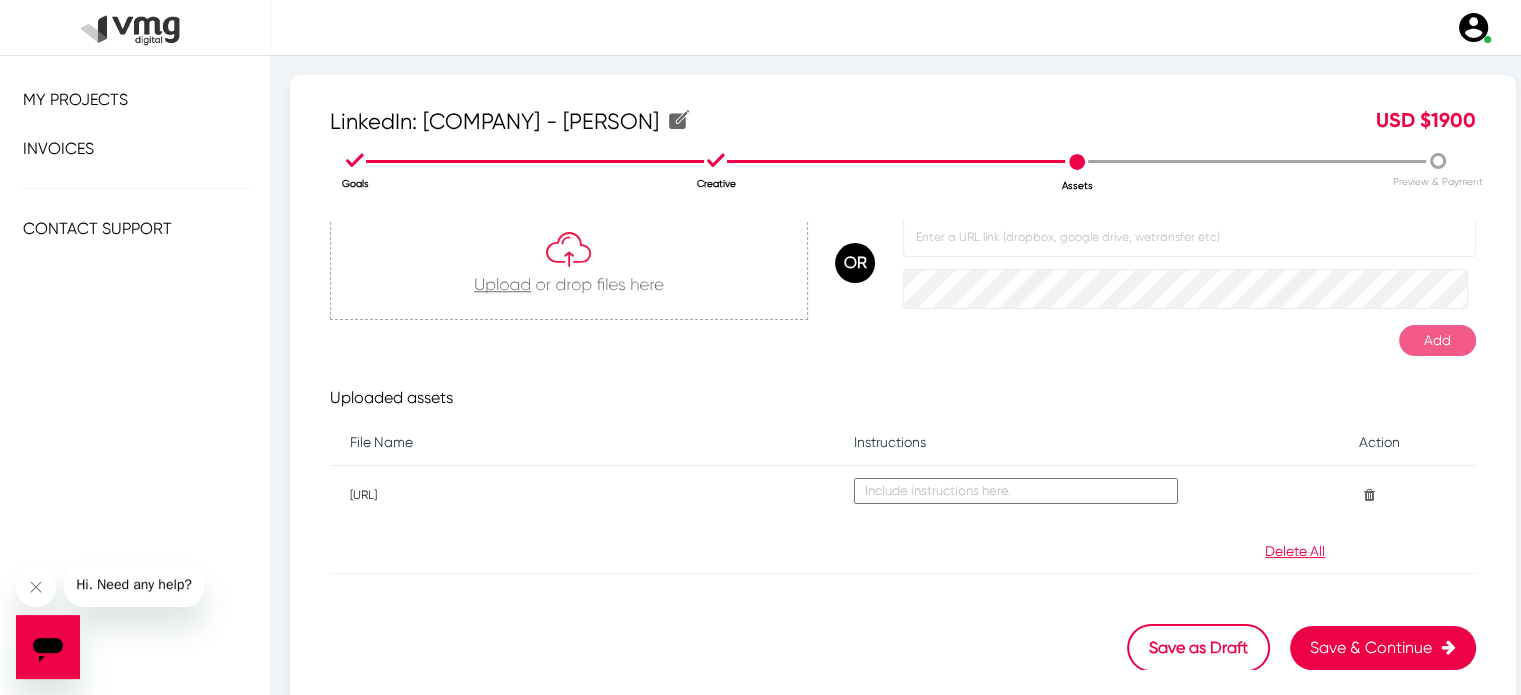 click on "Save & Continue" at bounding box center (1383, 648) 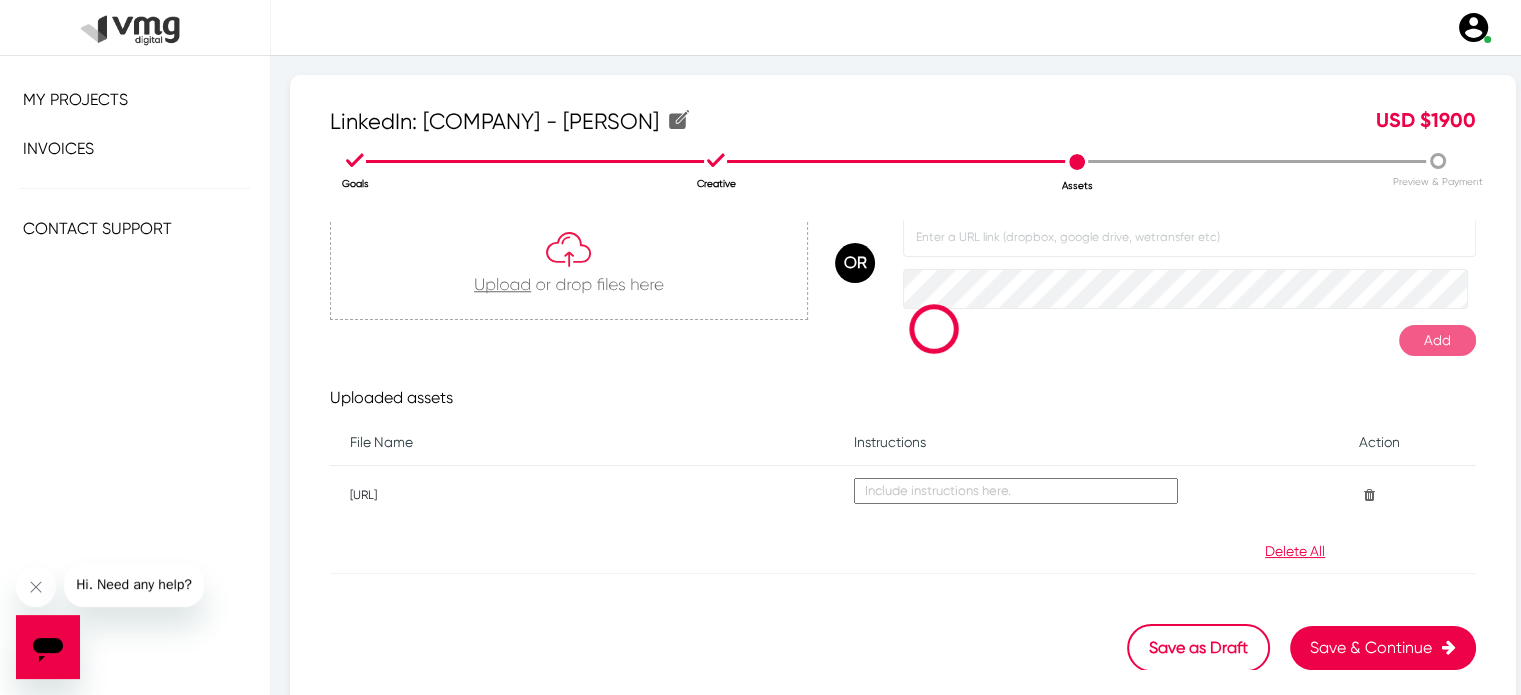type 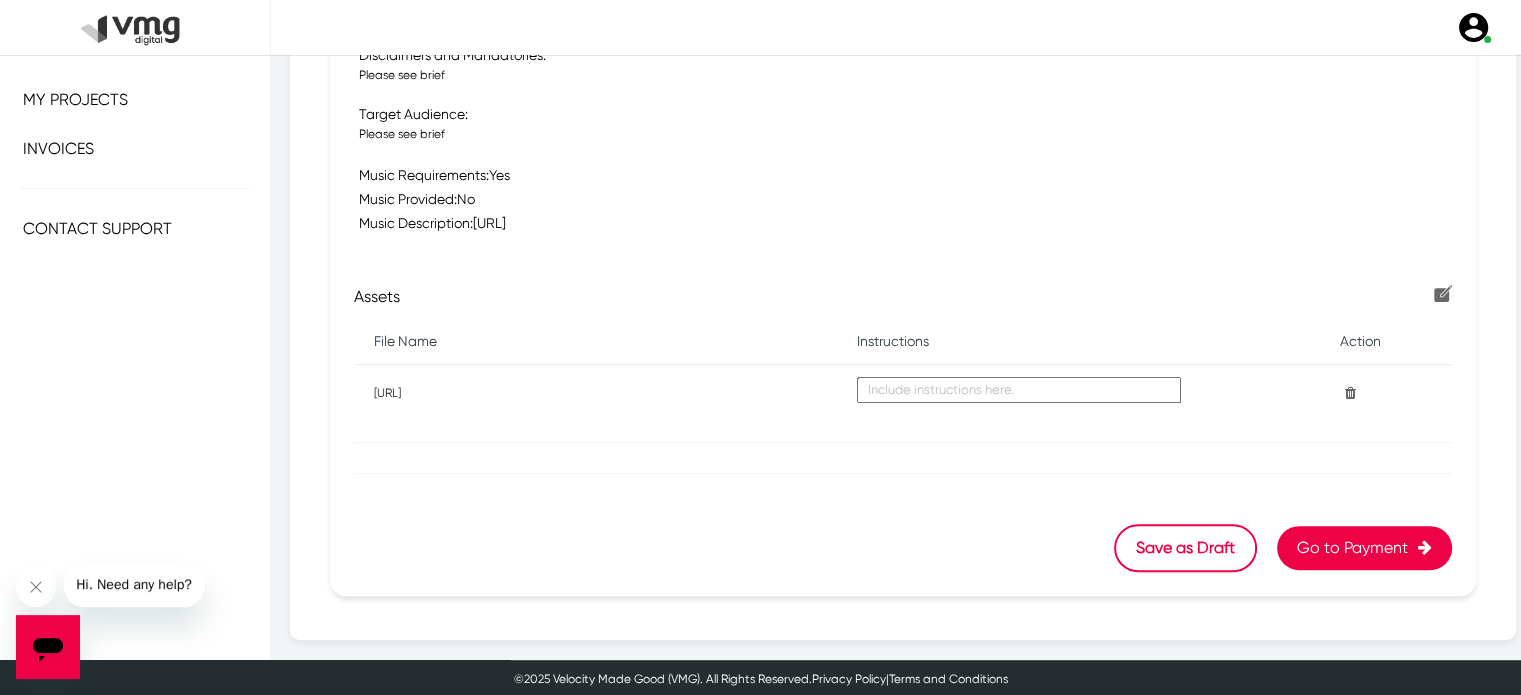 scroll, scrollTop: 843, scrollLeft: 0, axis: vertical 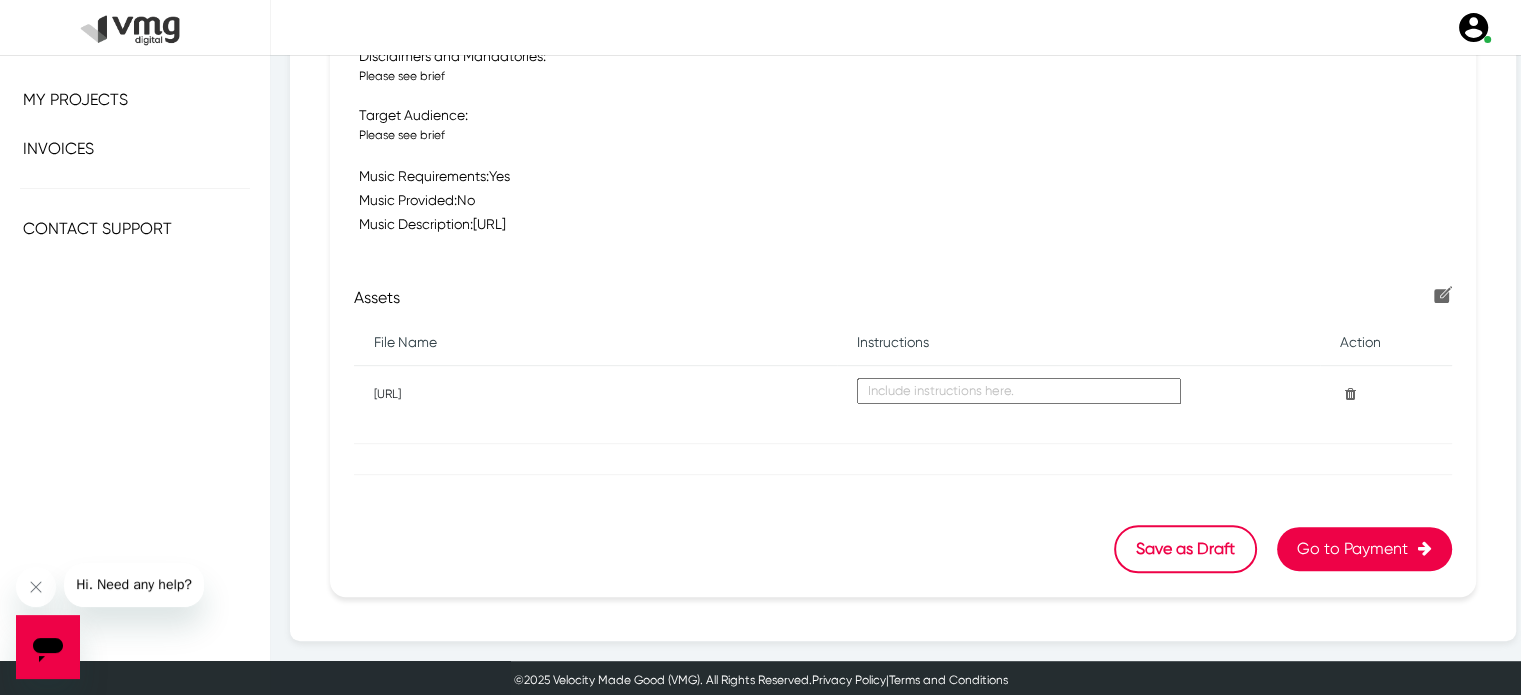 click on "Go to Payment" at bounding box center (1364, 549) 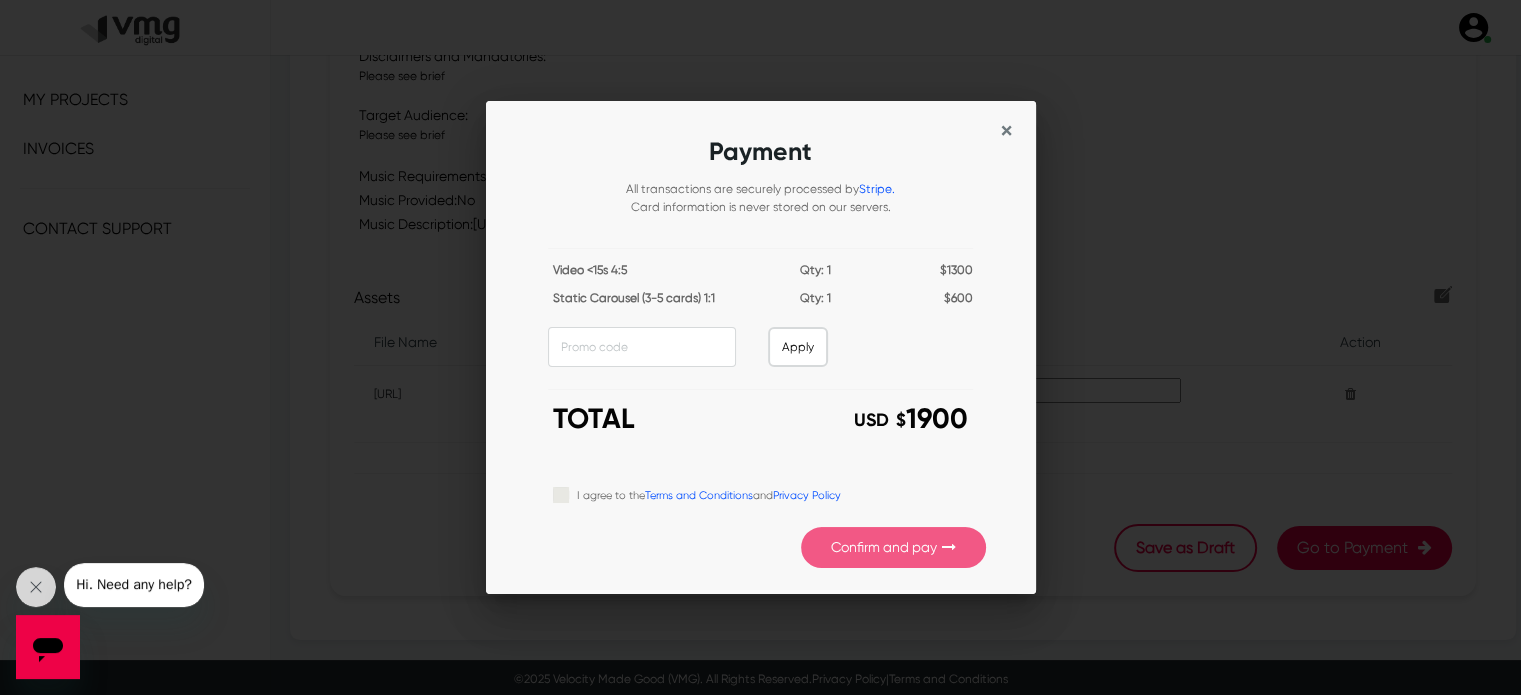 type 